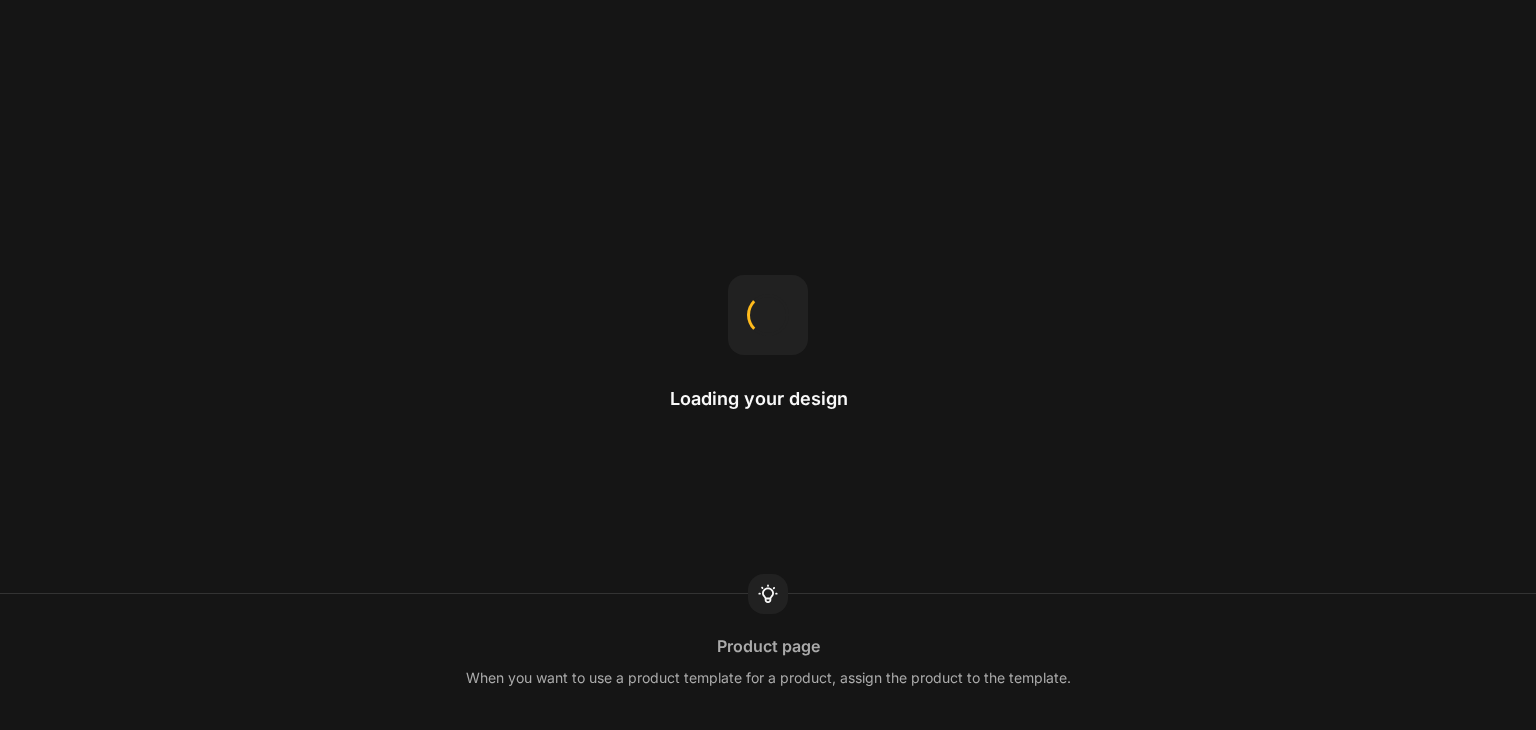 scroll, scrollTop: 0, scrollLeft: 0, axis: both 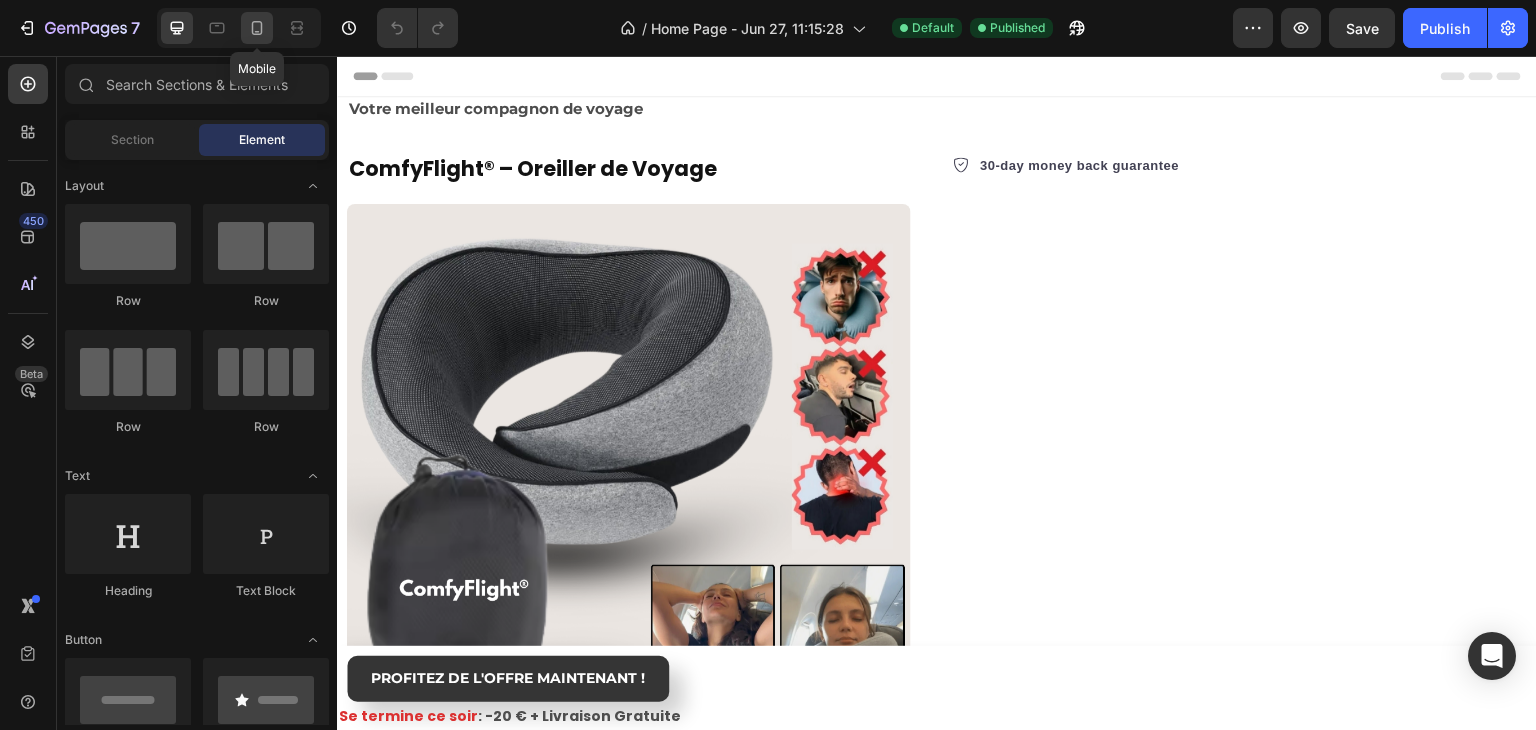 click 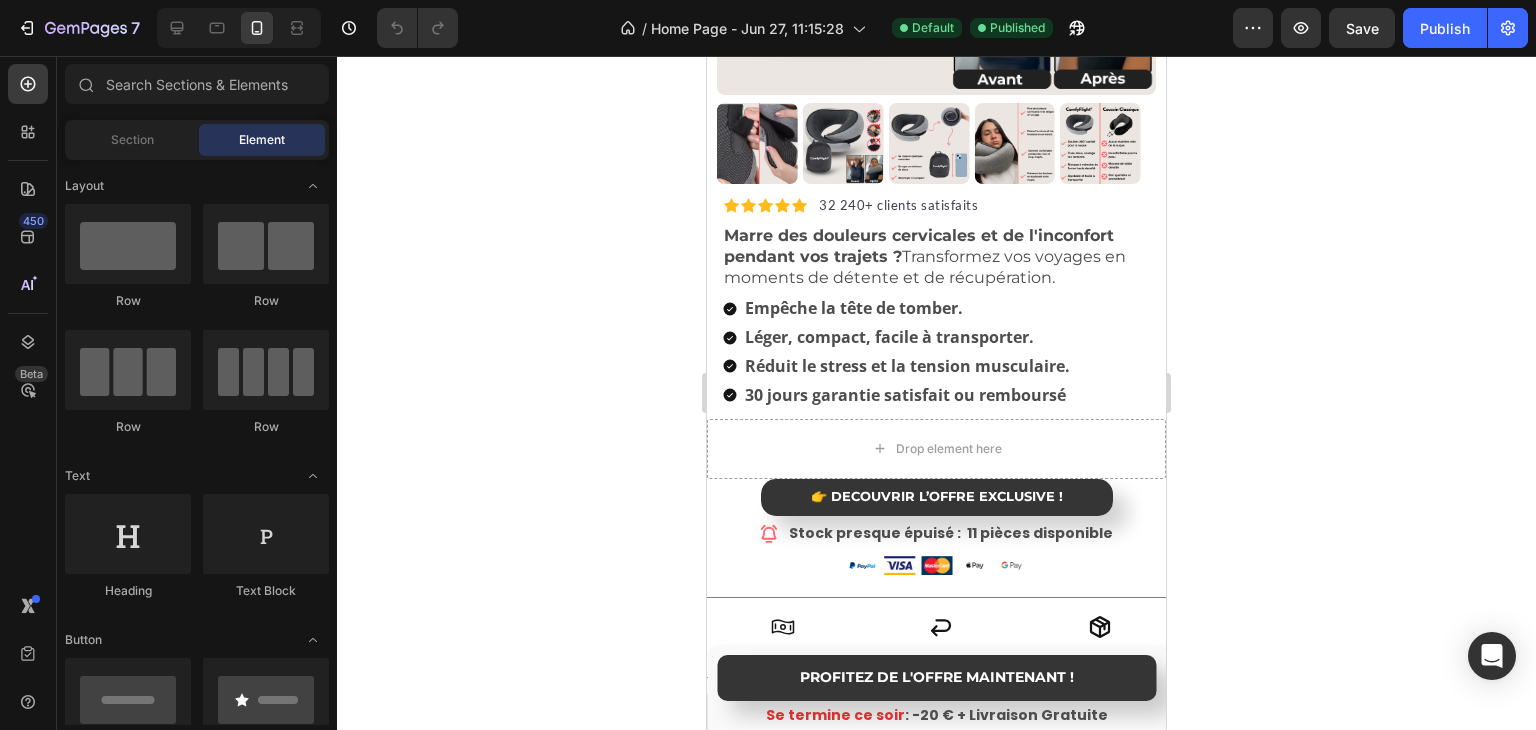 scroll, scrollTop: 500, scrollLeft: 0, axis: vertical 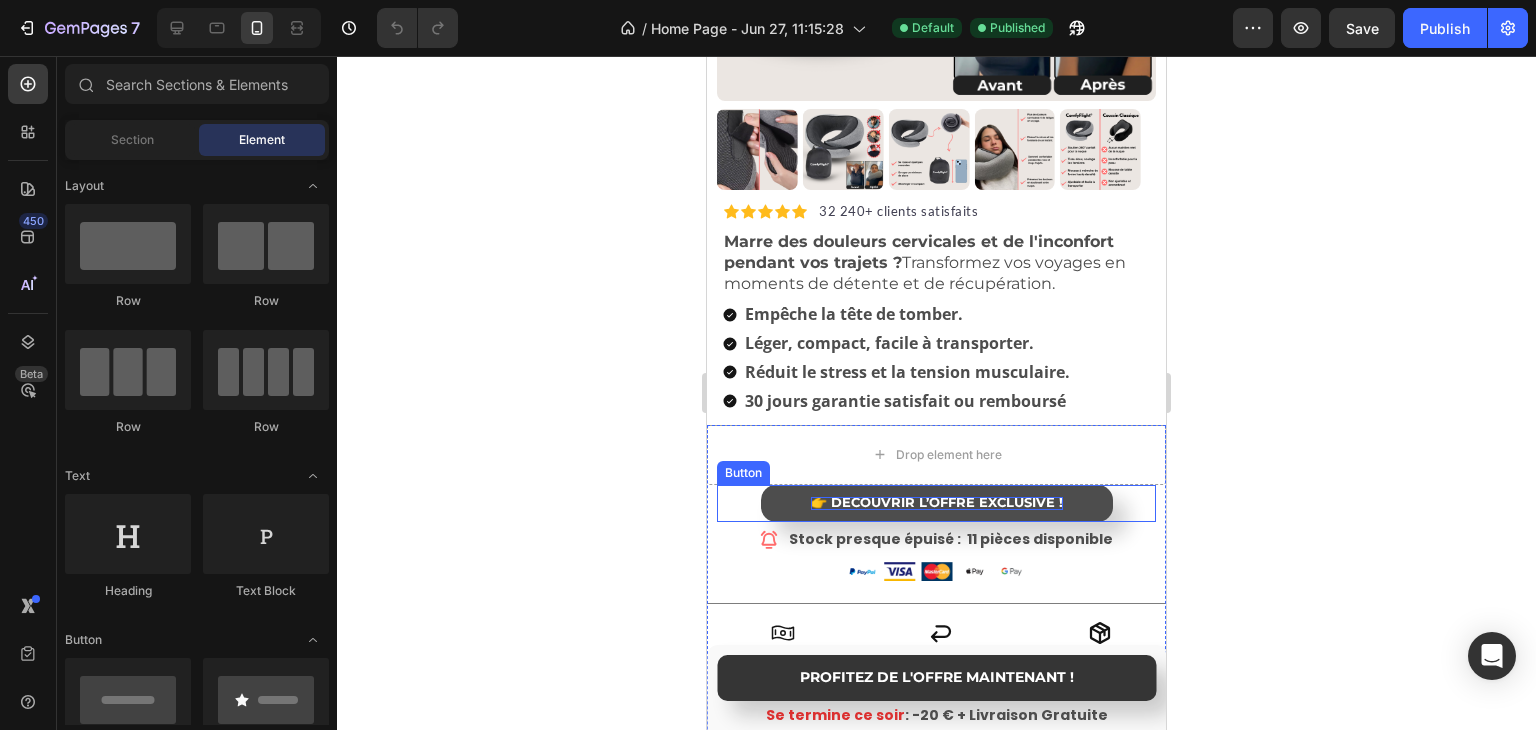 click on "👉 DÉCOUVRIR L’OFFRE EXCLUSIVE !" at bounding box center (937, 502) 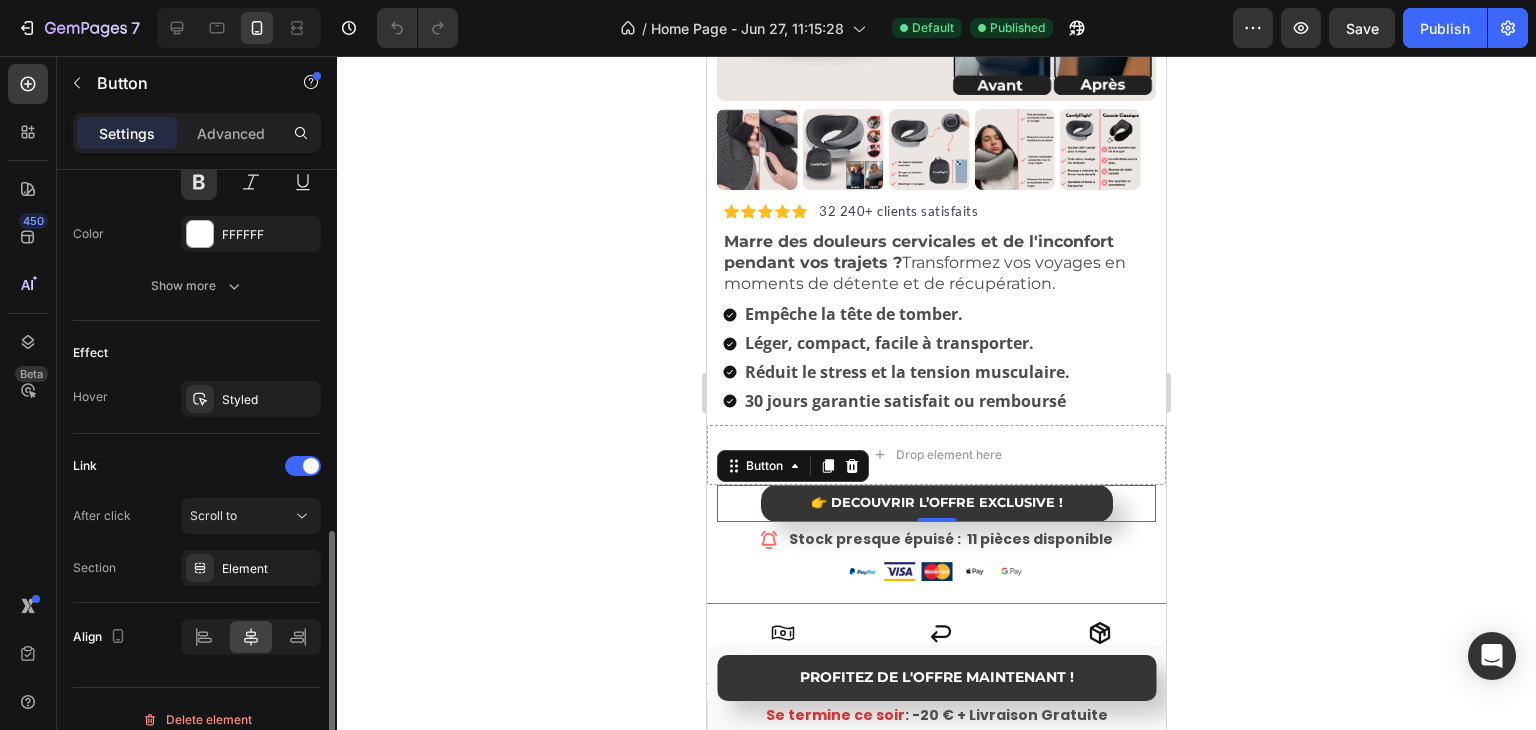 scroll, scrollTop: 918, scrollLeft: 0, axis: vertical 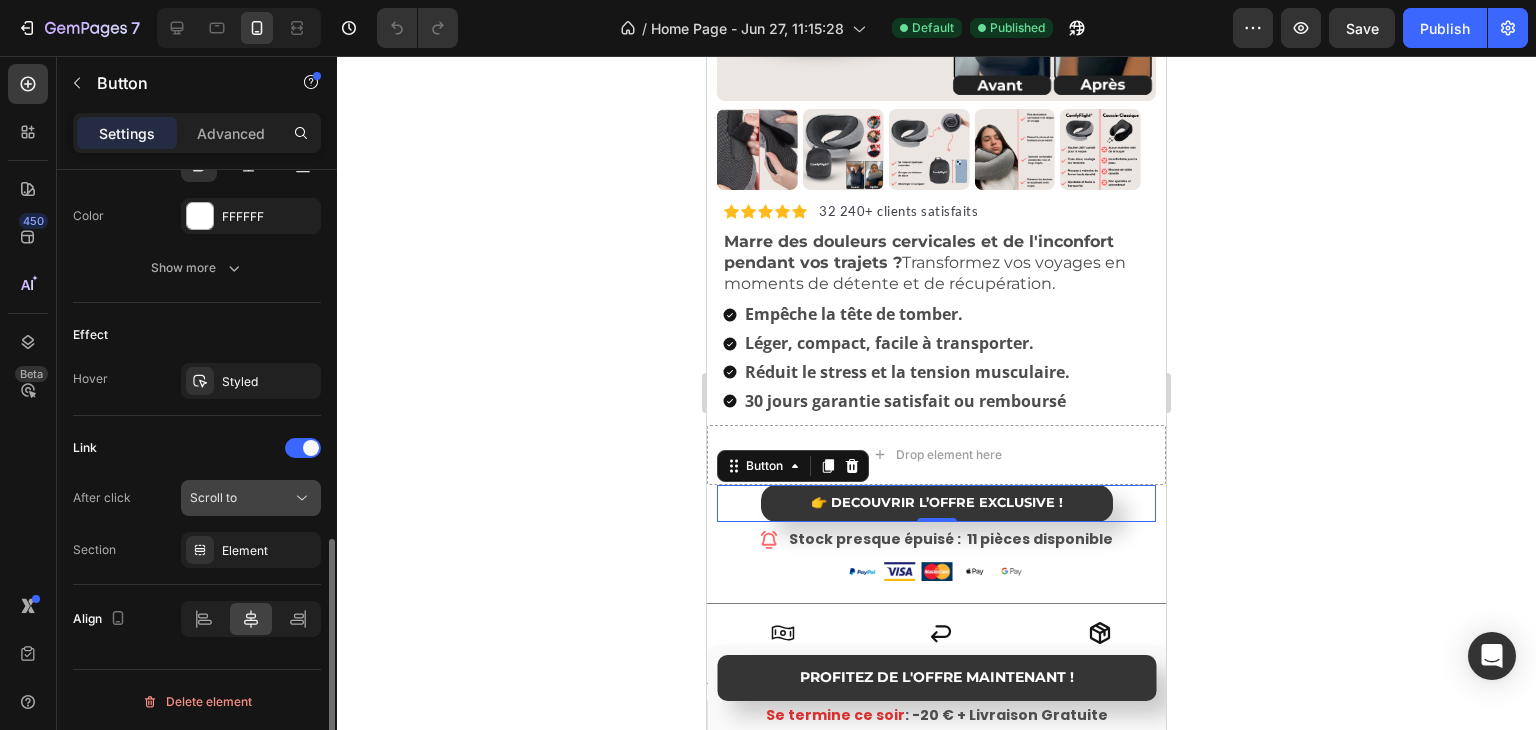 click on "Scroll to" at bounding box center (241, 498) 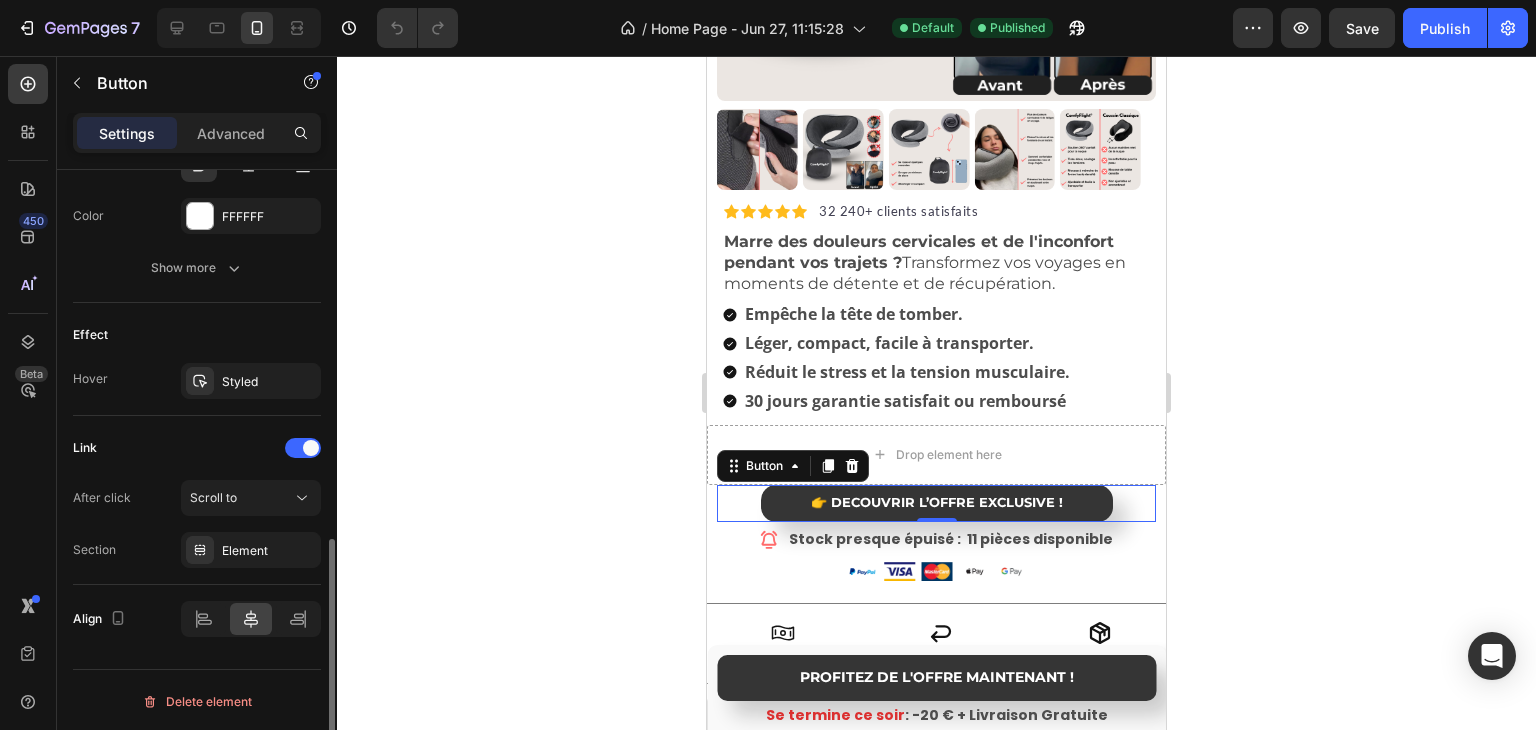 click on "After click Scroll to" at bounding box center (197, 498) 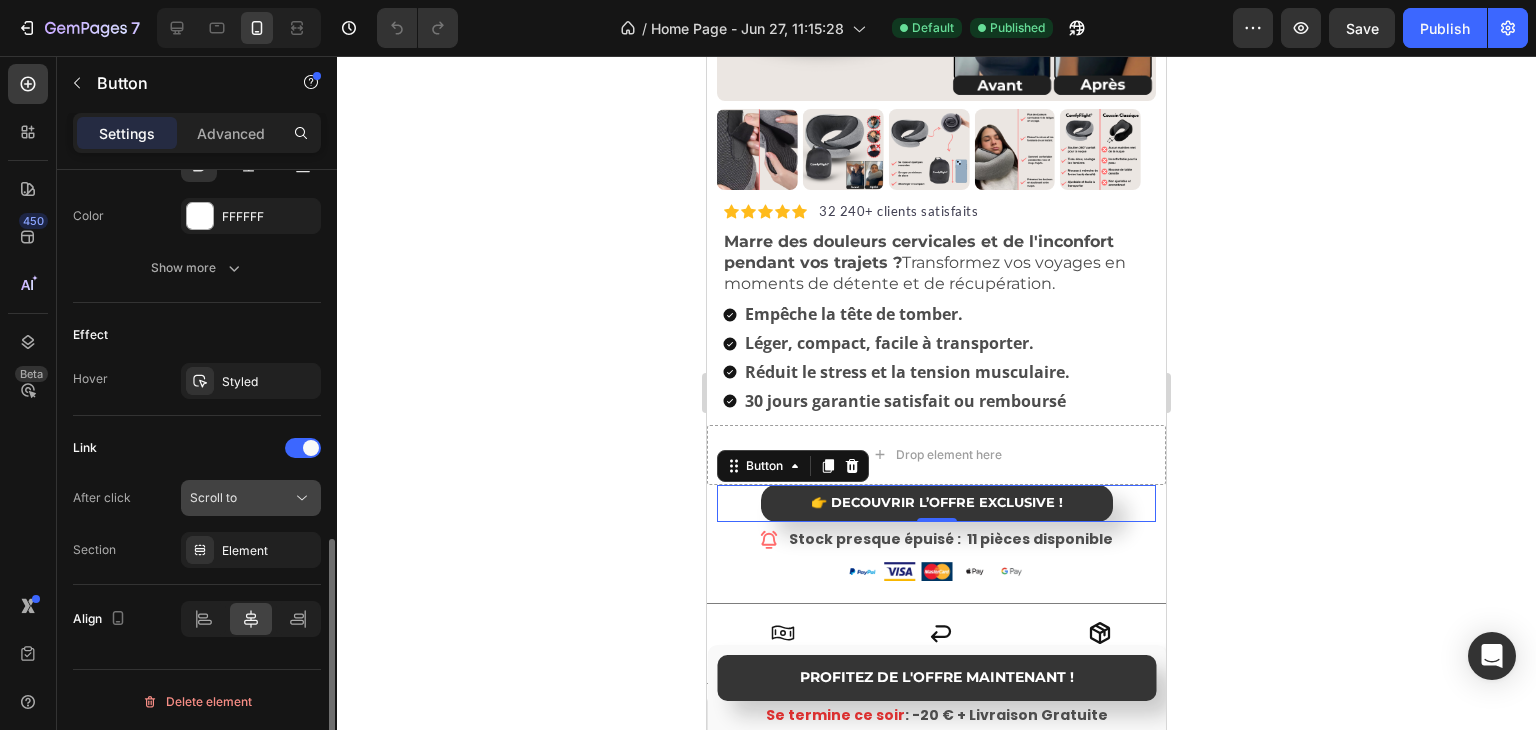 click on "Scroll to" at bounding box center (213, 497) 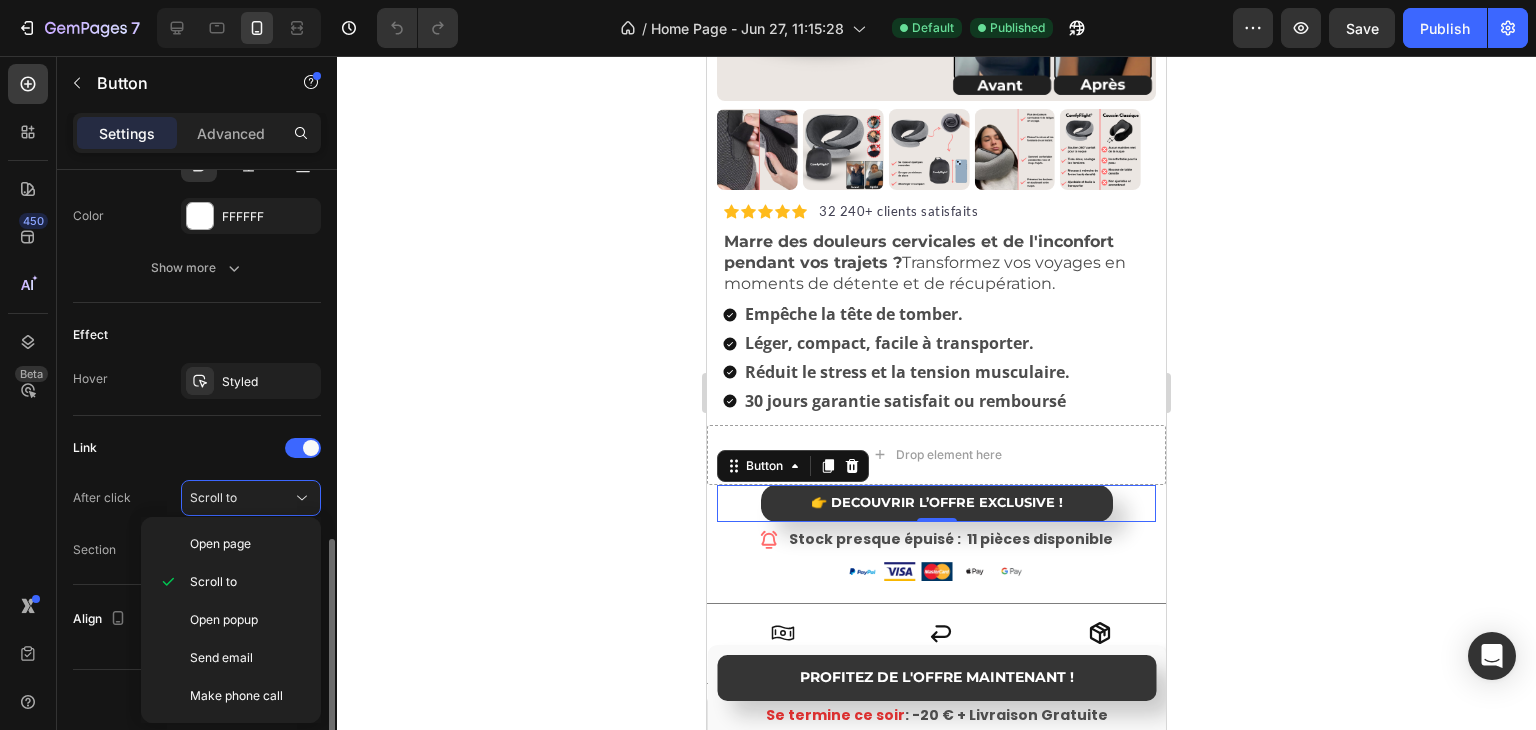 click on "After click Scroll to" at bounding box center [197, 498] 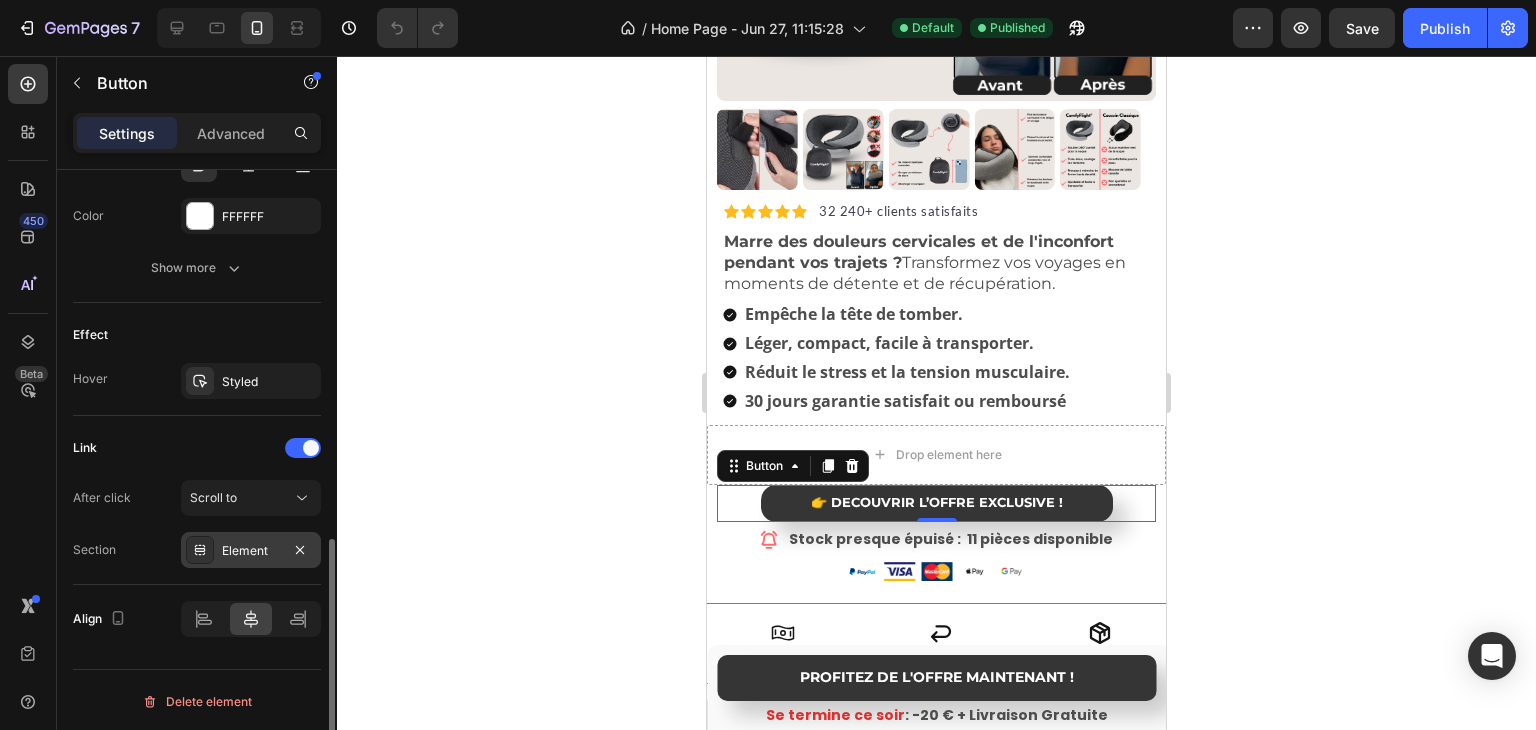 click at bounding box center (200, 550) 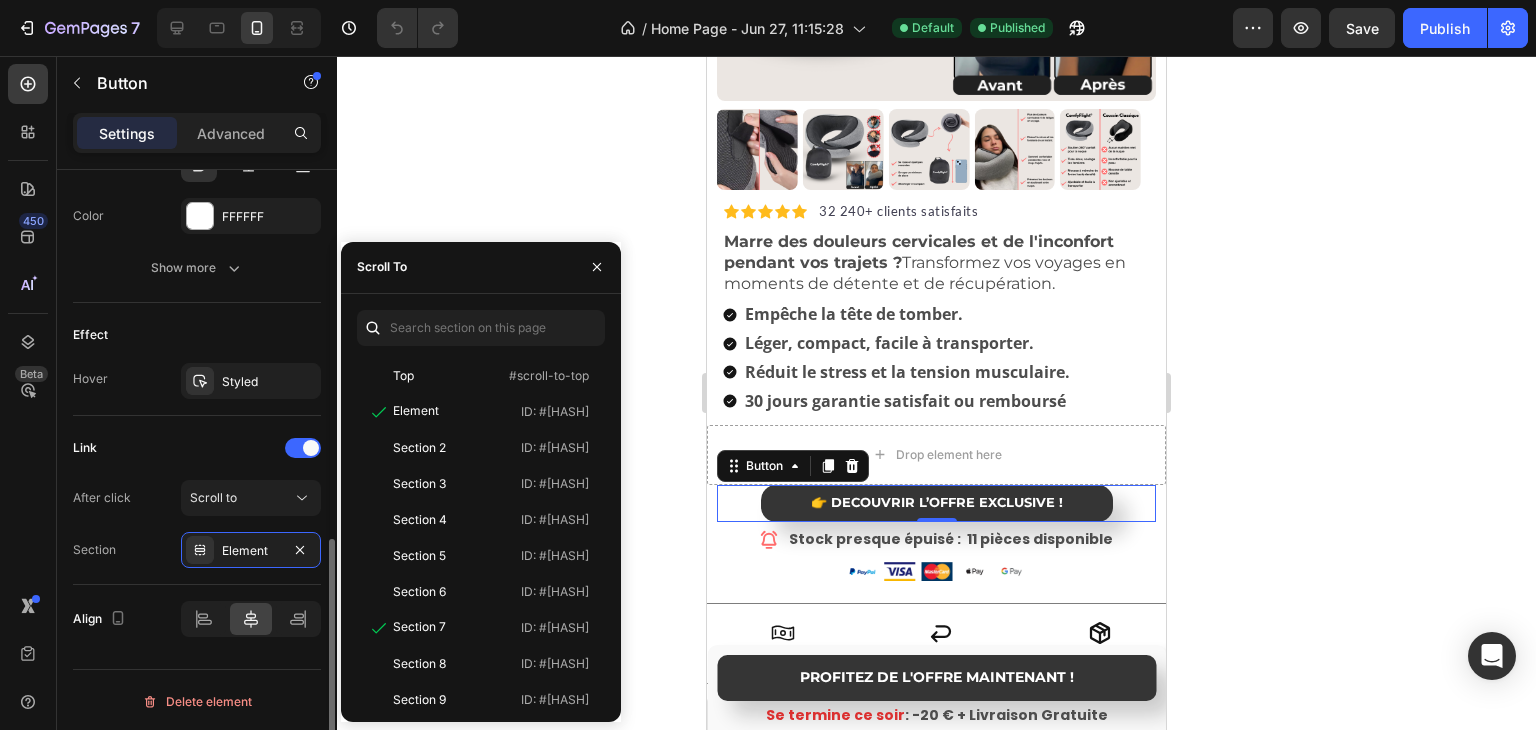 click on "After click Scroll to" at bounding box center (197, 498) 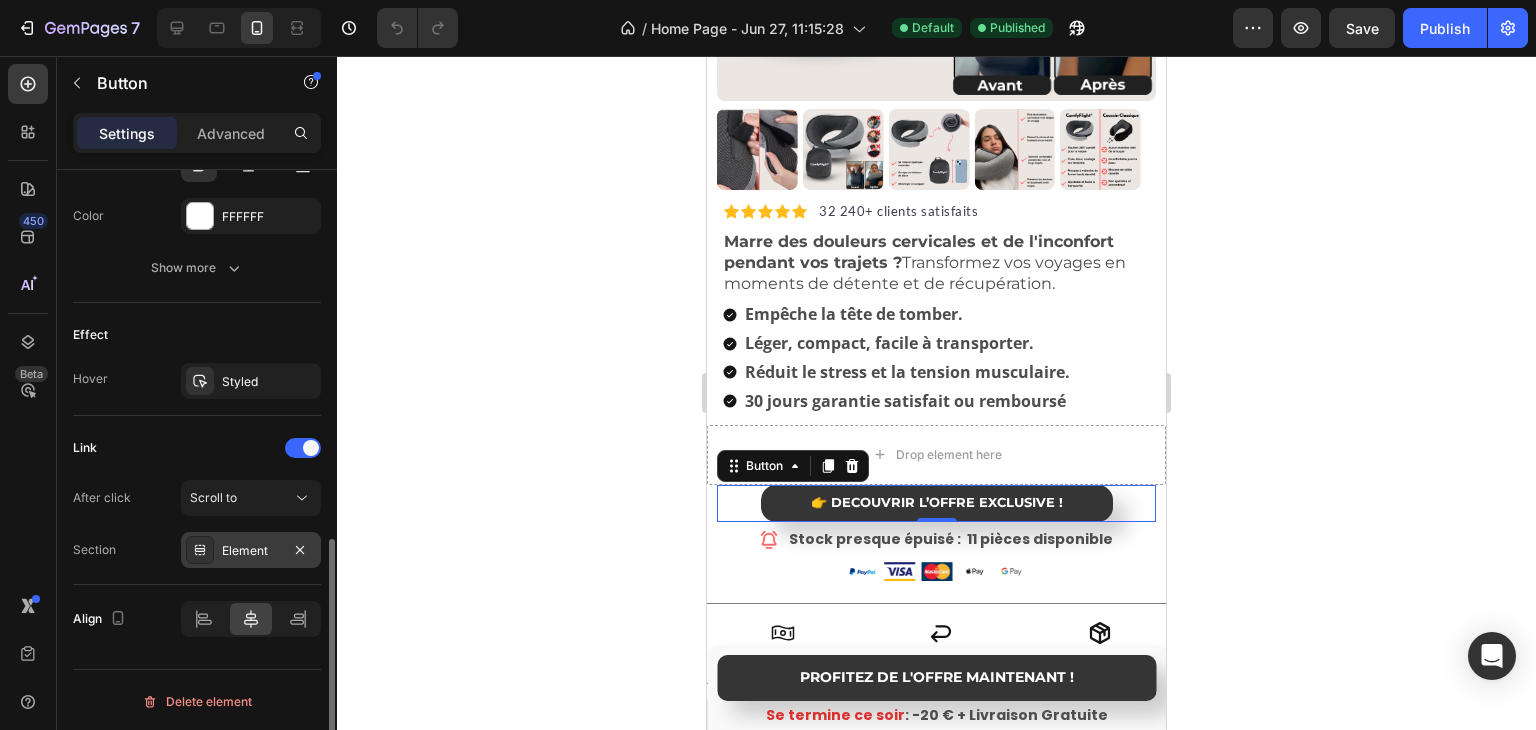 click on "Element" at bounding box center (251, 551) 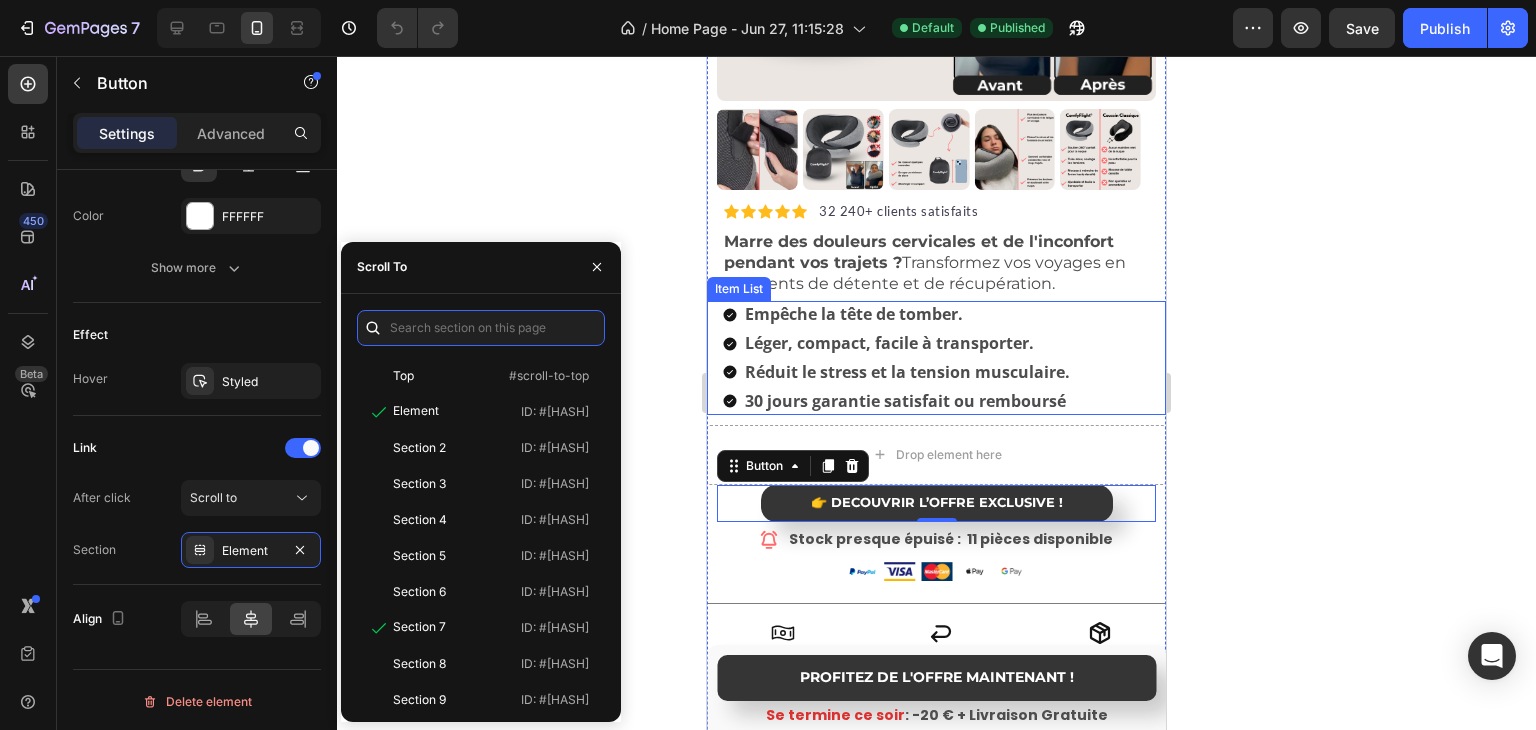 scroll, scrollTop: 600, scrollLeft: 0, axis: vertical 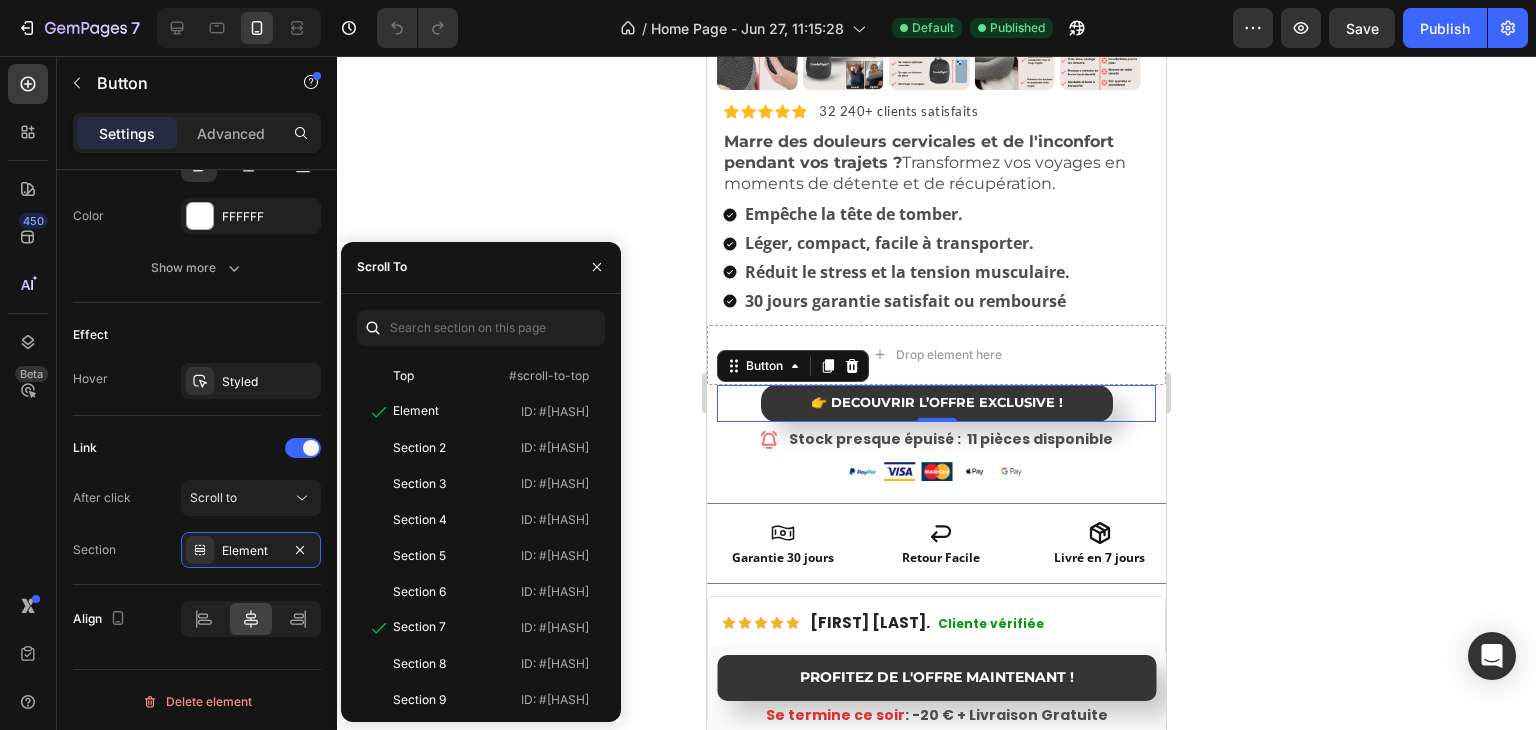 click 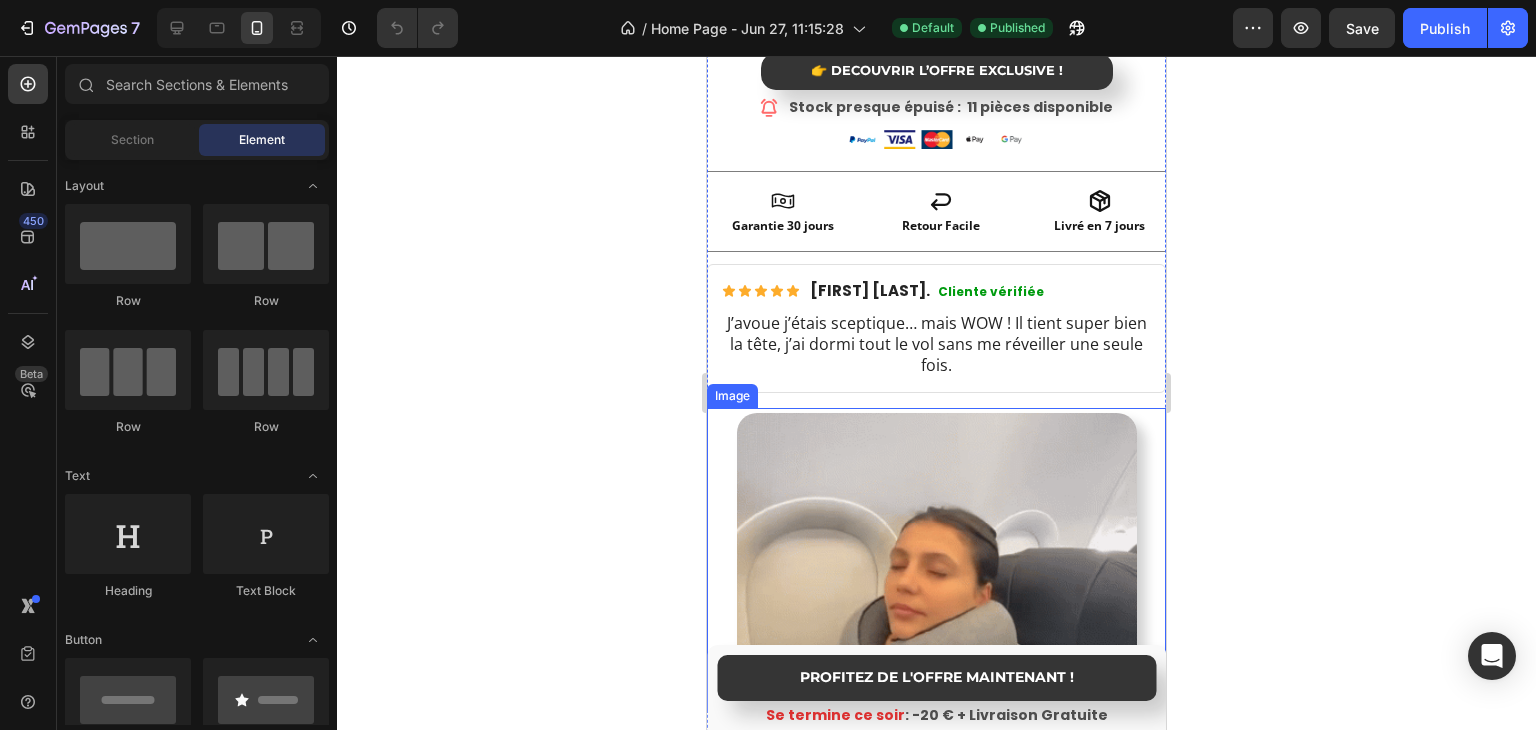 scroll, scrollTop: 1100, scrollLeft: 0, axis: vertical 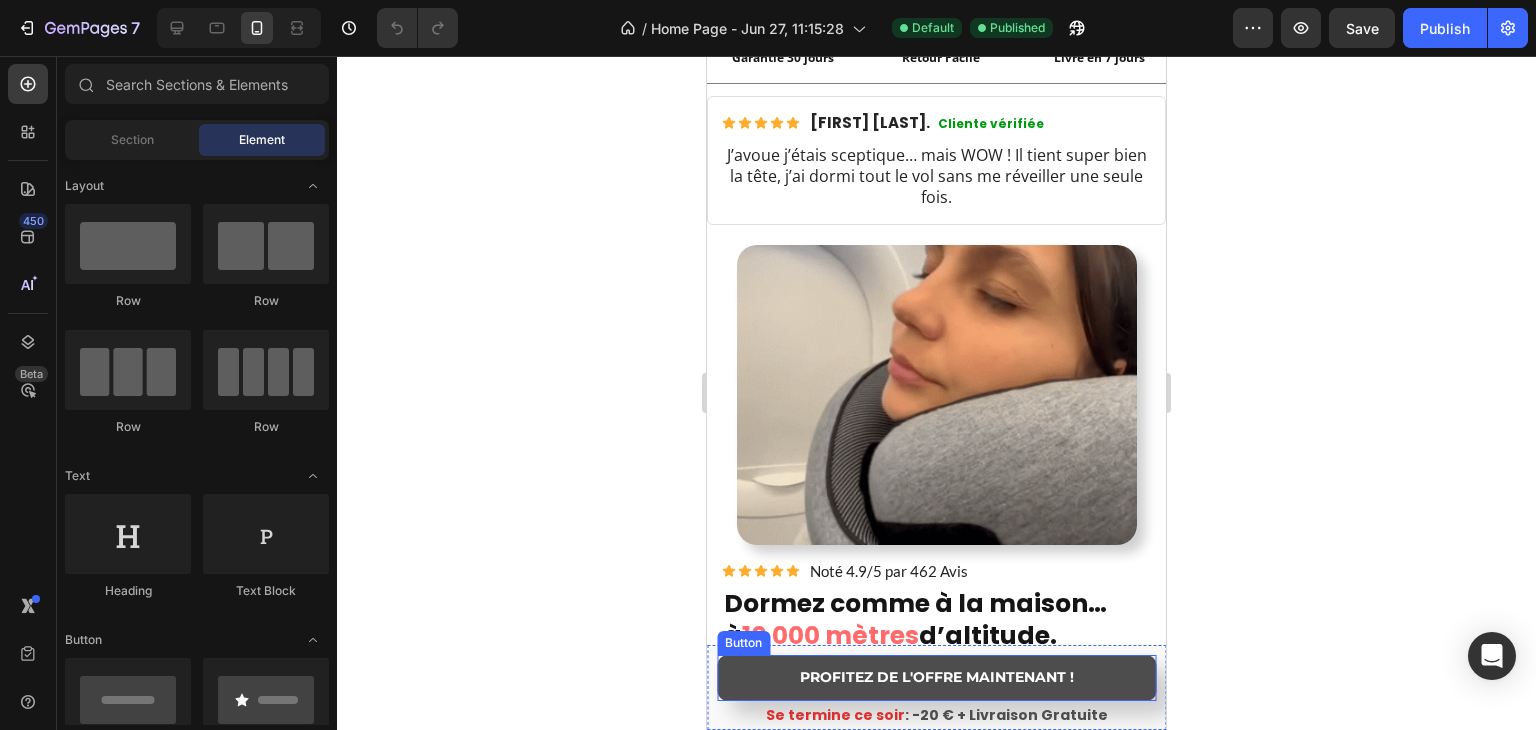 click on "PROFITEZ DE L'OFFRE MAINTENANT !" at bounding box center [936, 678] 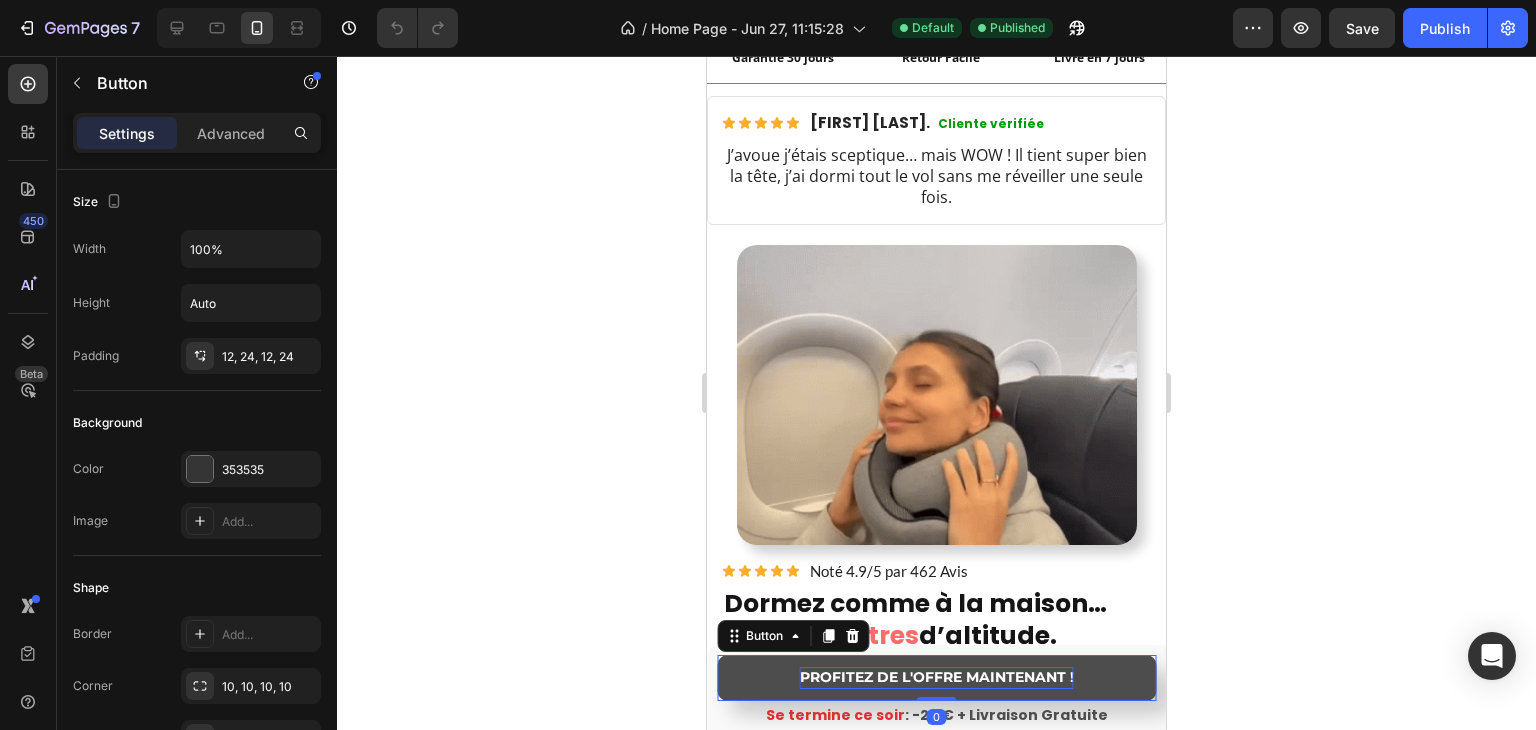 click on "PROFITEZ DE L'OFFRE MAINTENANT !" at bounding box center [937, 677] 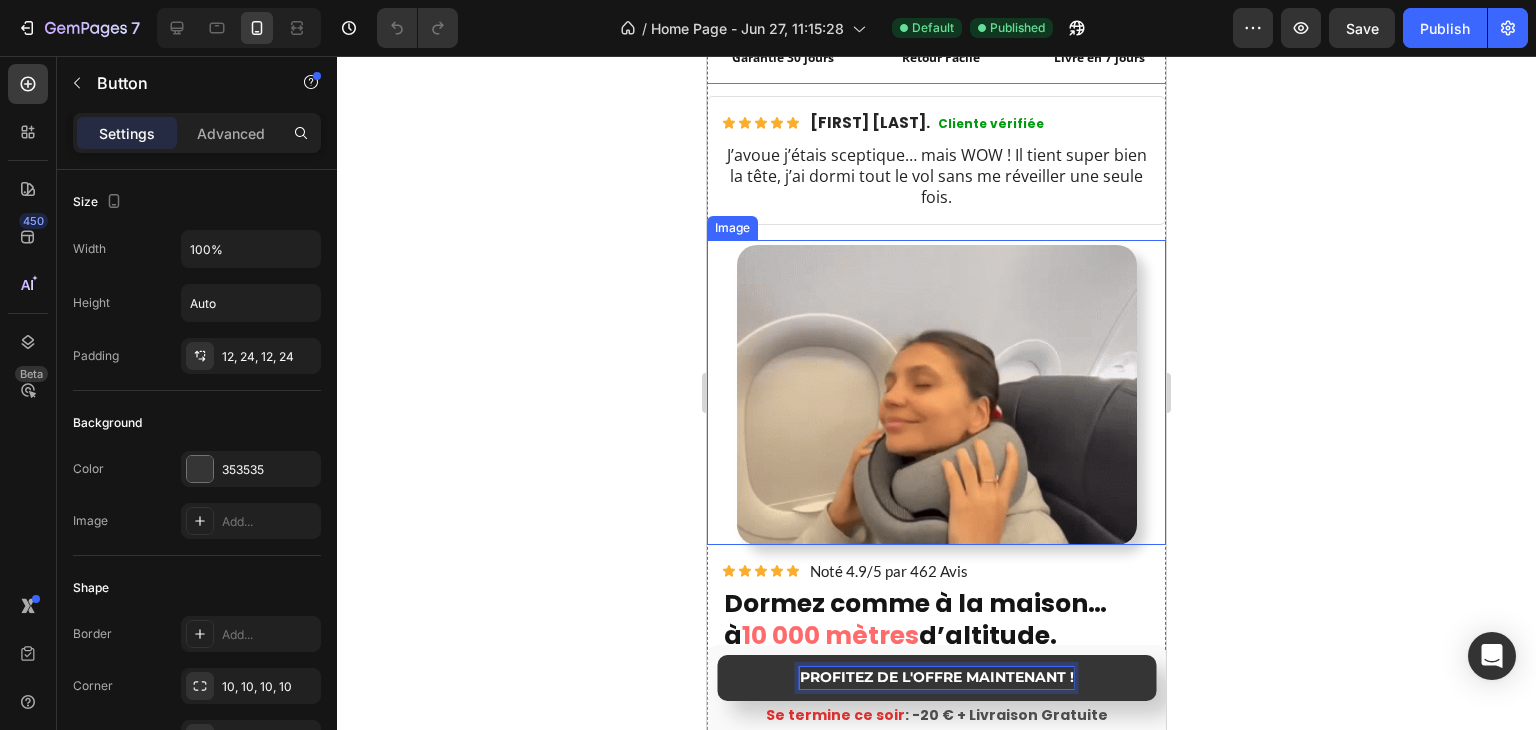 scroll, scrollTop: 1500, scrollLeft: 0, axis: vertical 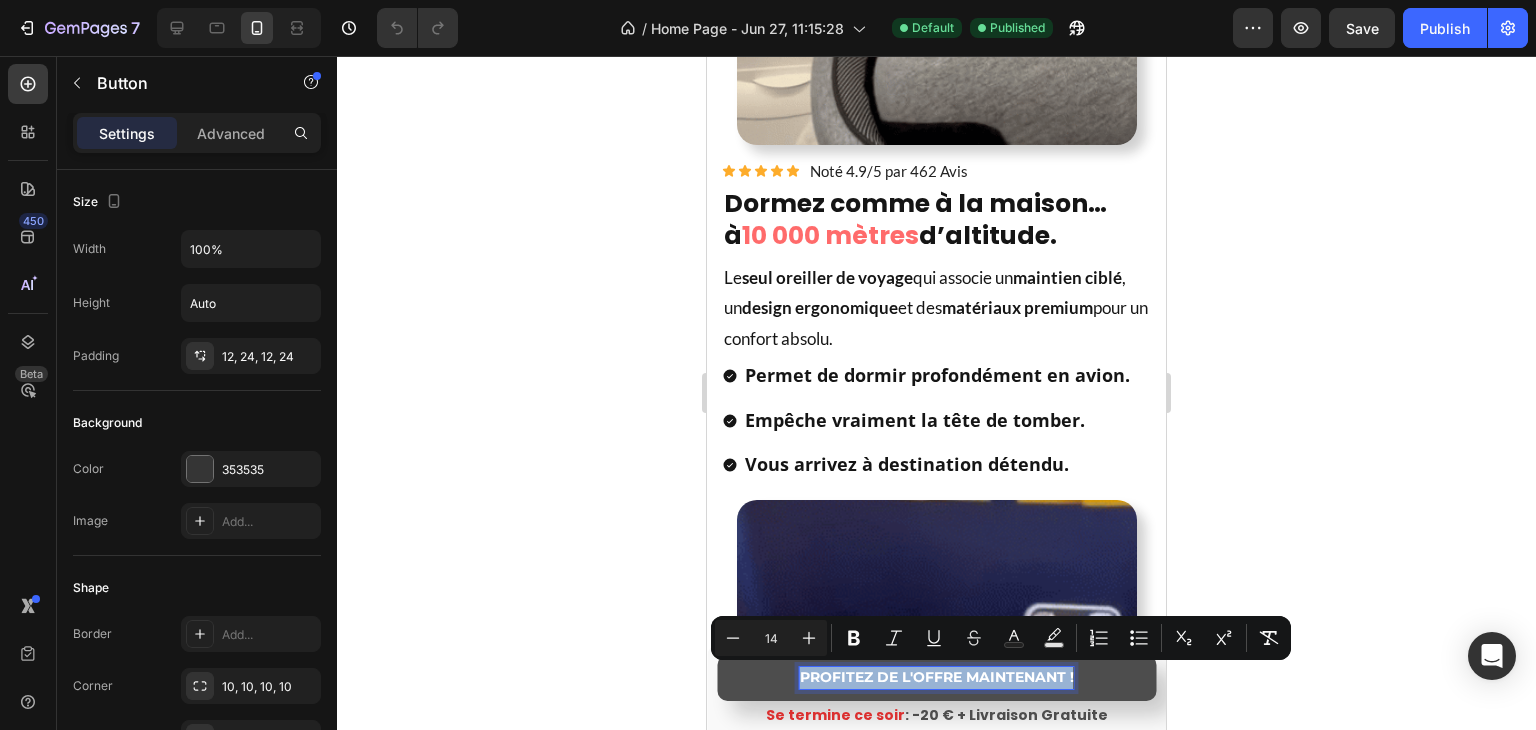 drag, startPoint x: 792, startPoint y: 675, endPoint x: 1107, endPoint y: 655, distance: 315.63428 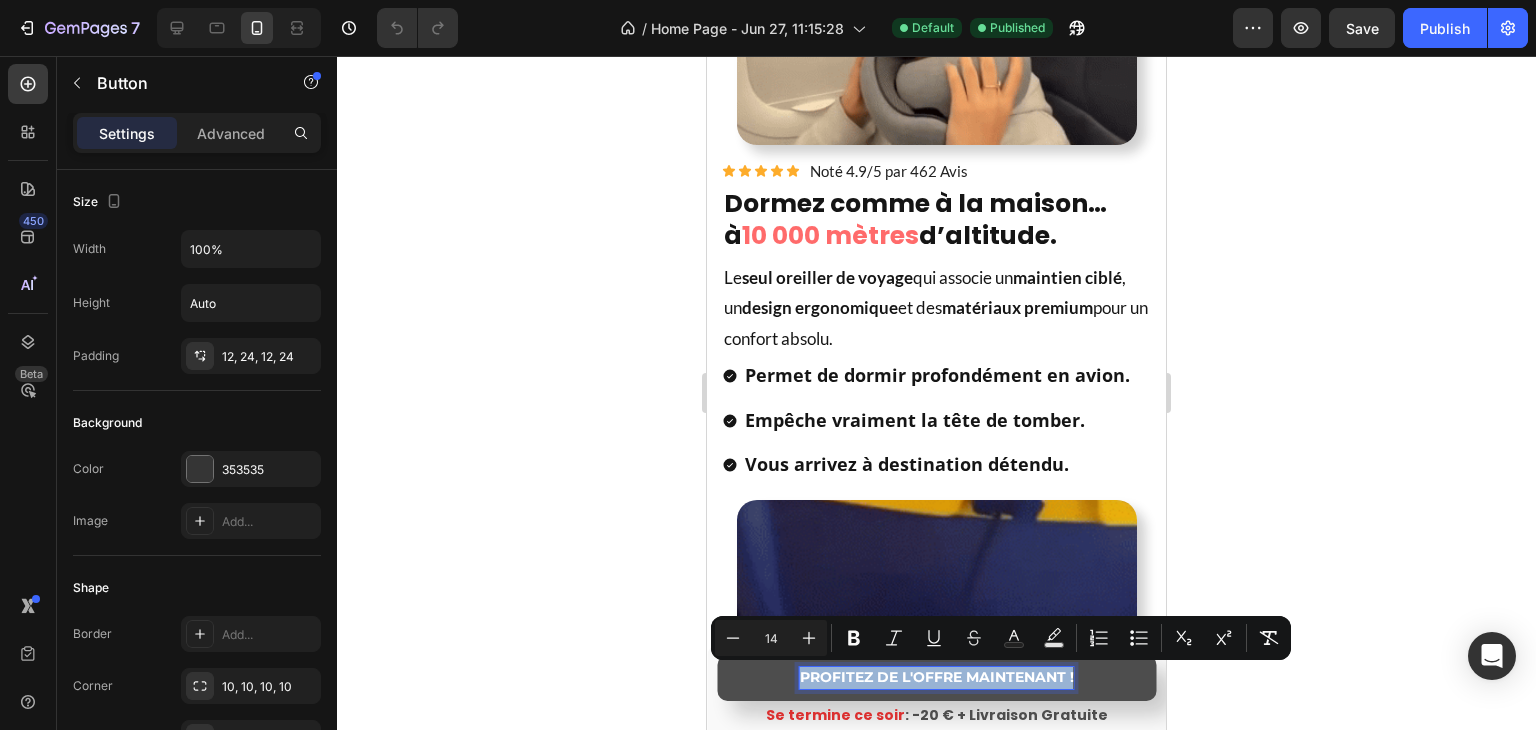 click on "PROFITEZ DE L'OFFRE MAINTENANT !" at bounding box center [936, 678] 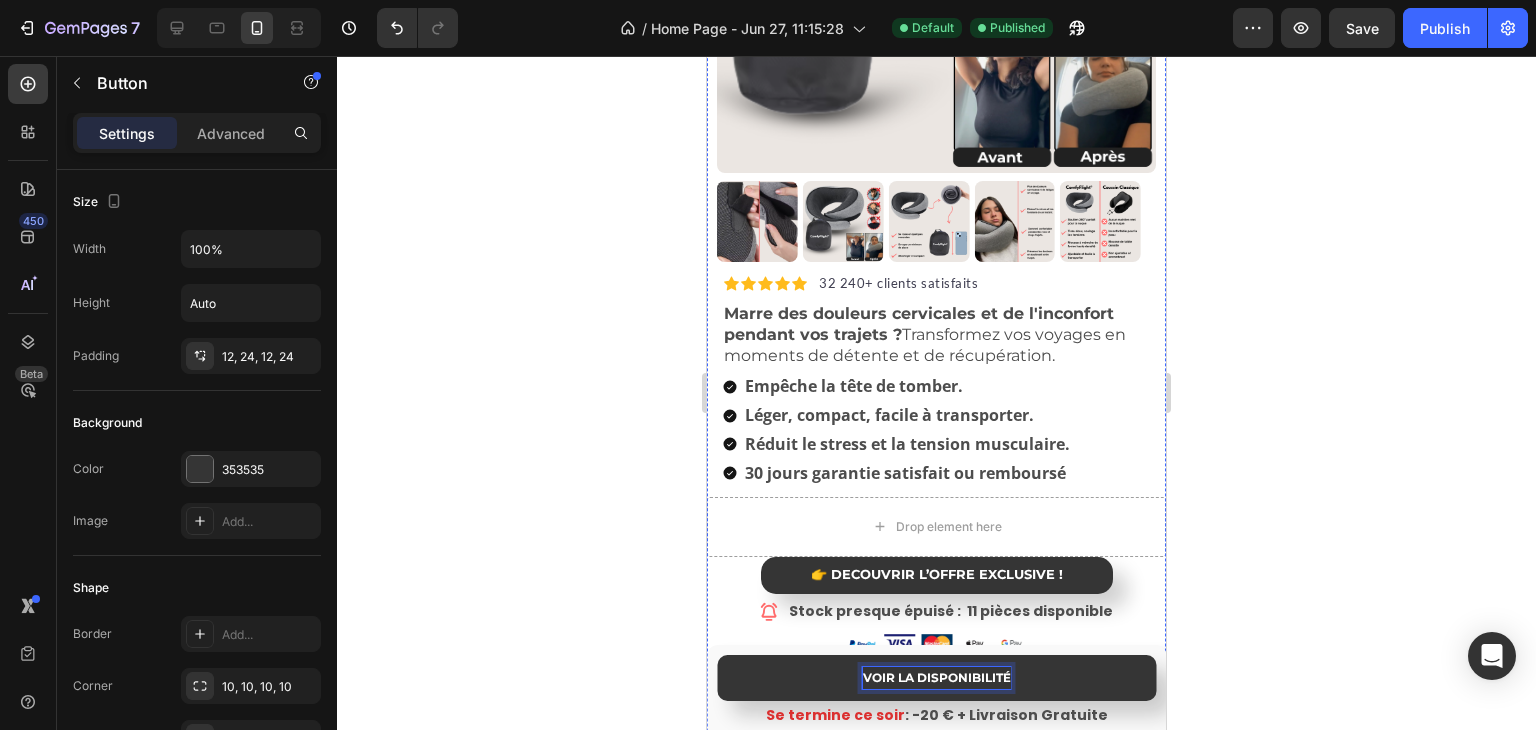 scroll, scrollTop: 600, scrollLeft: 0, axis: vertical 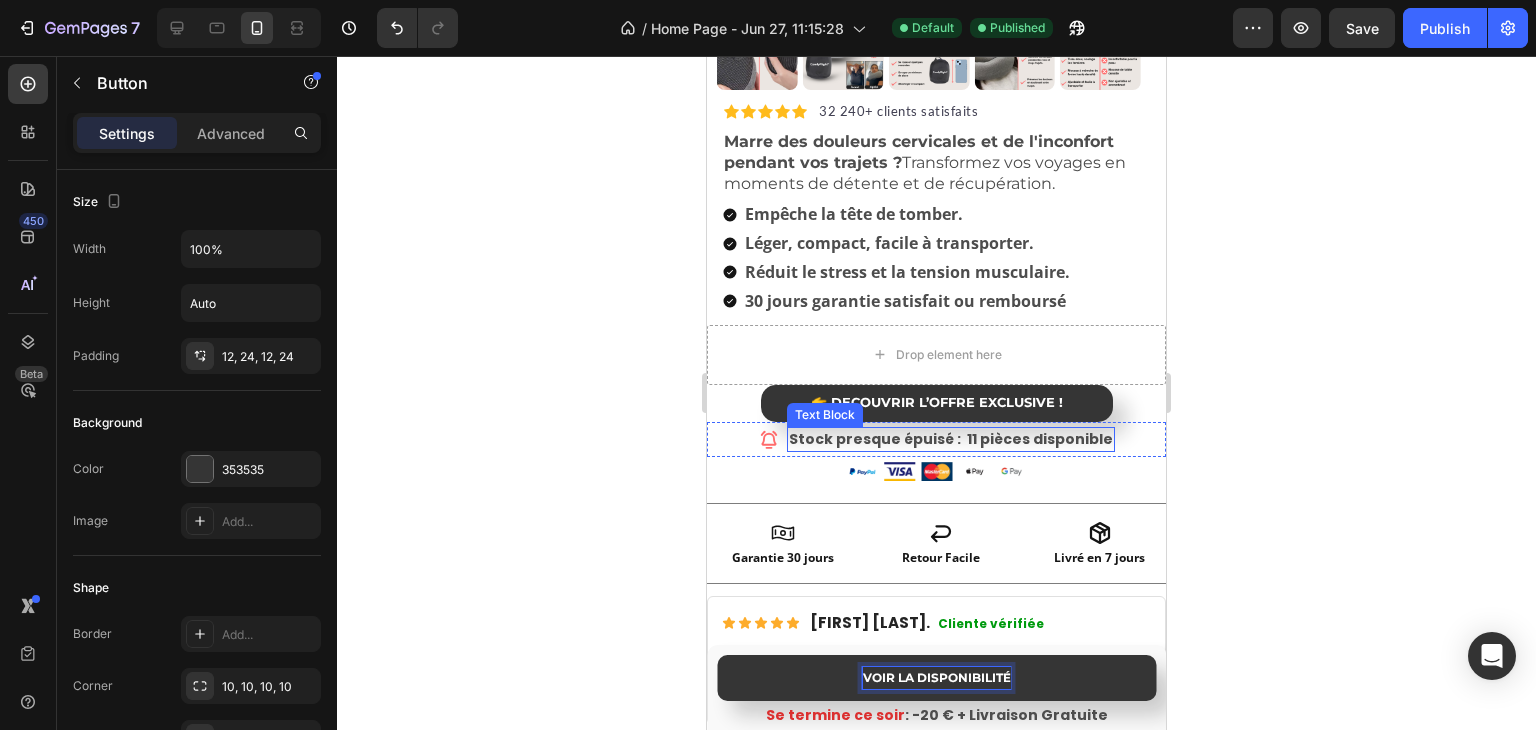 click on "Stock presque épuisé :  11 pièces disponible" at bounding box center (951, 439) 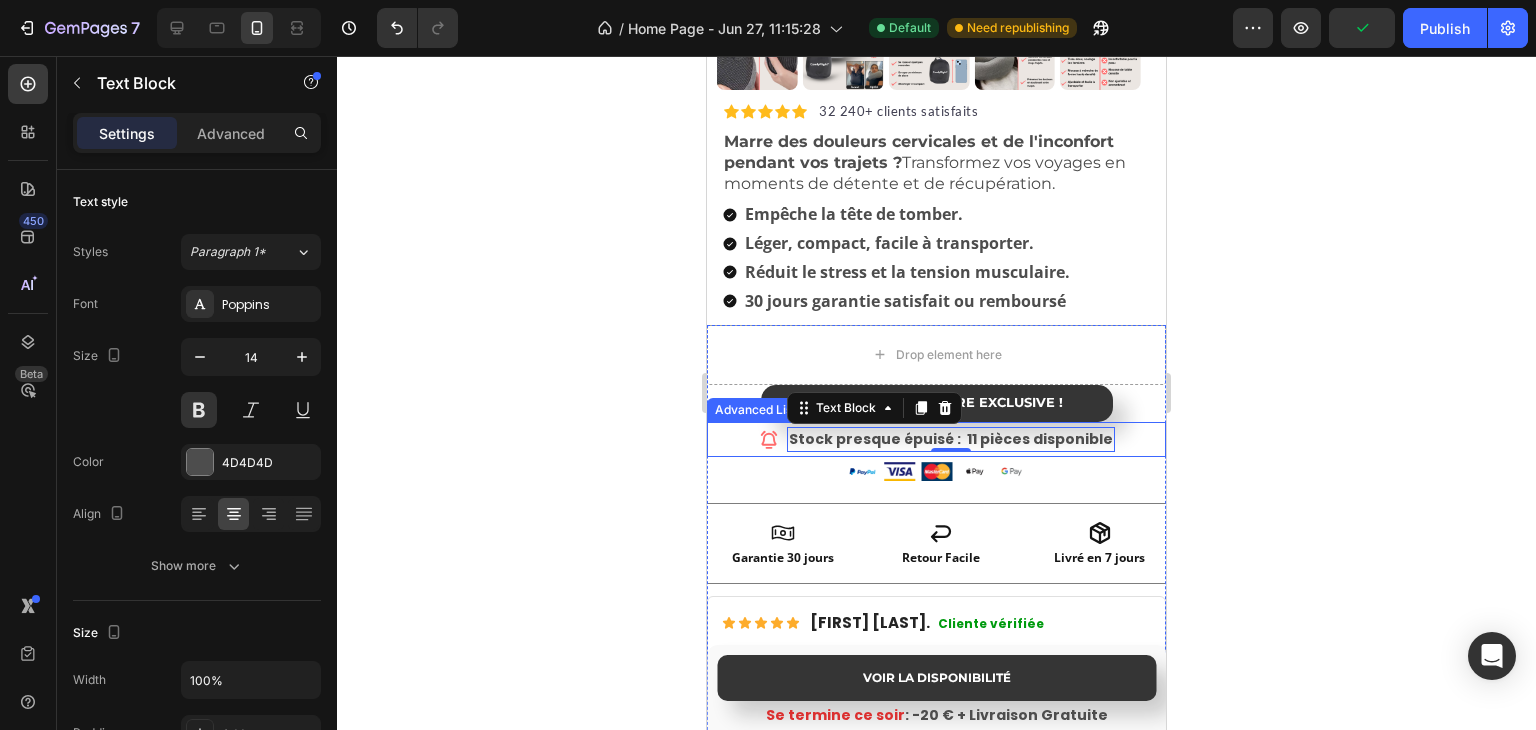 click on "Icon Stock presque épuisé :  11 pièces disponible   Text Block   0" at bounding box center (937, 439) 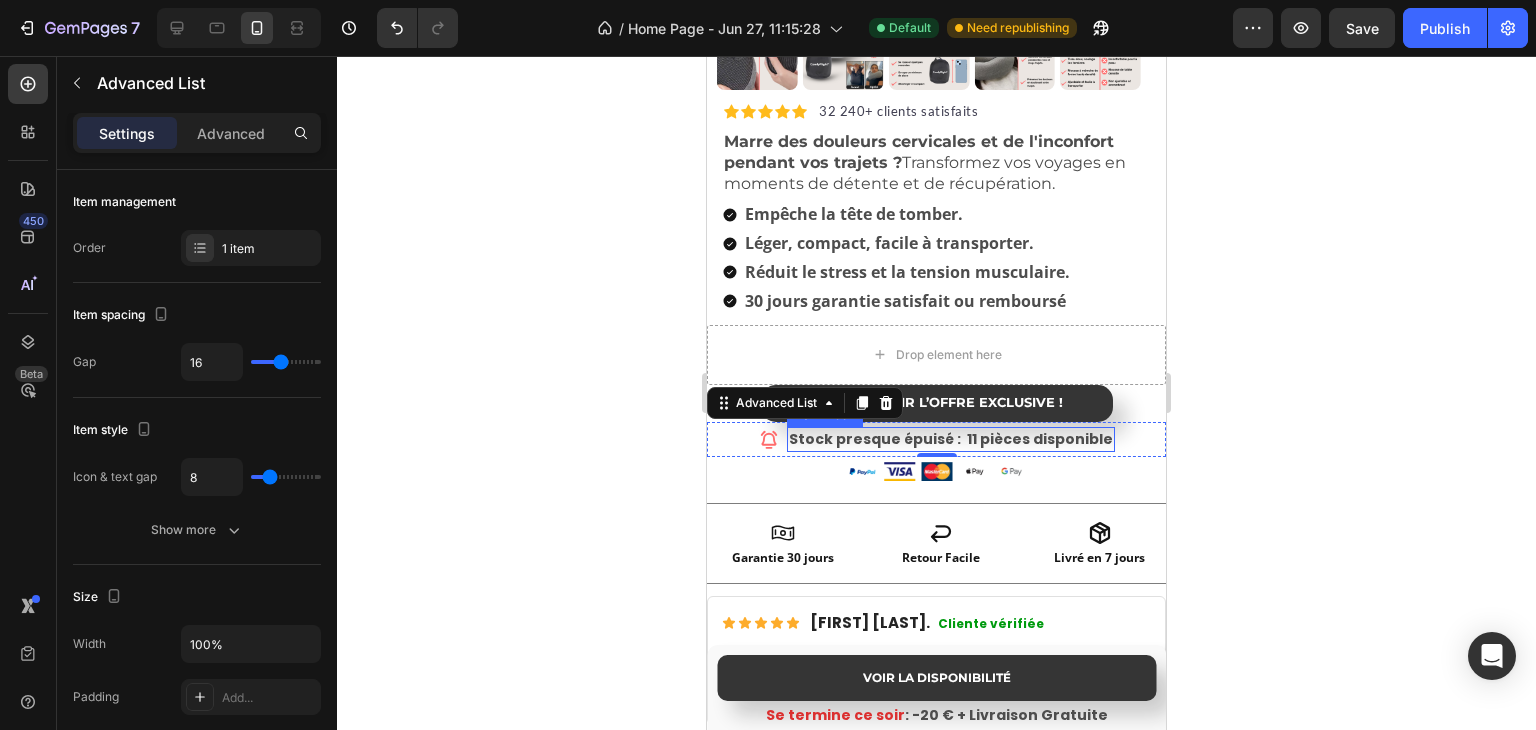 click on "Stock presque épuisé :  11 pièces disponible" at bounding box center [951, 439] 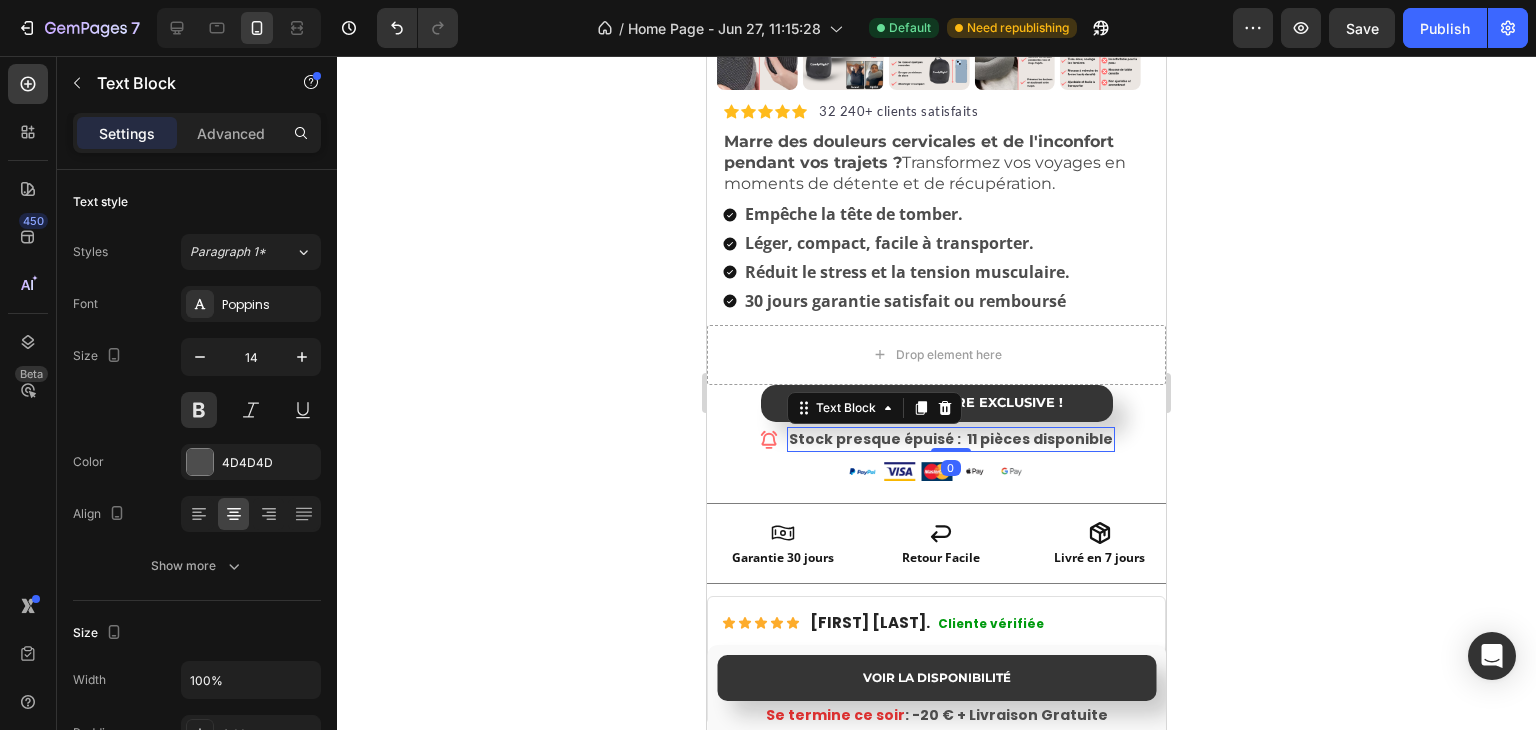 click on "Stock presque épuisé :  11 pièces disponible" at bounding box center [951, 439] 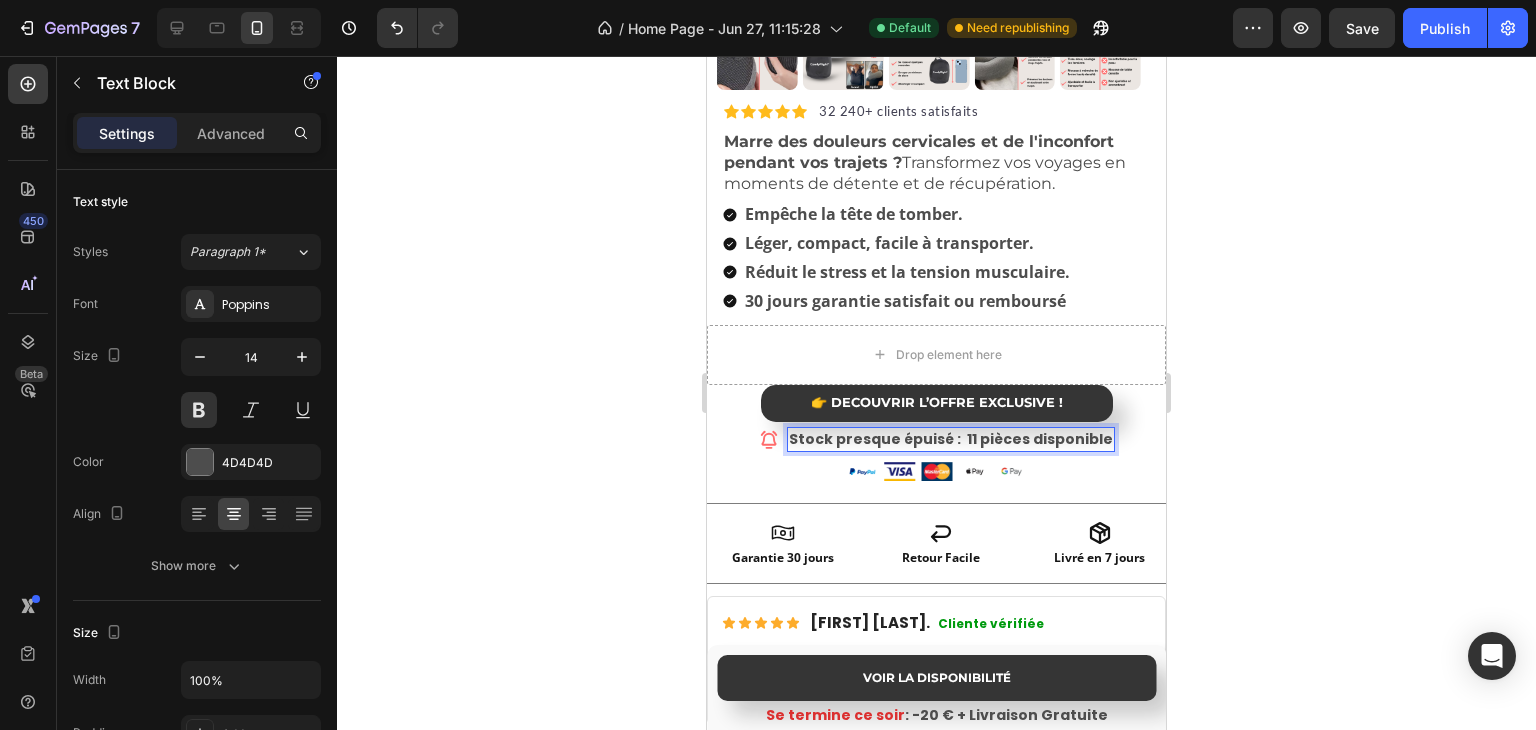 drag, startPoint x: 942, startPoint y: 421, endPoint x: 1096, endPoint y: 427, distance: 154.11684 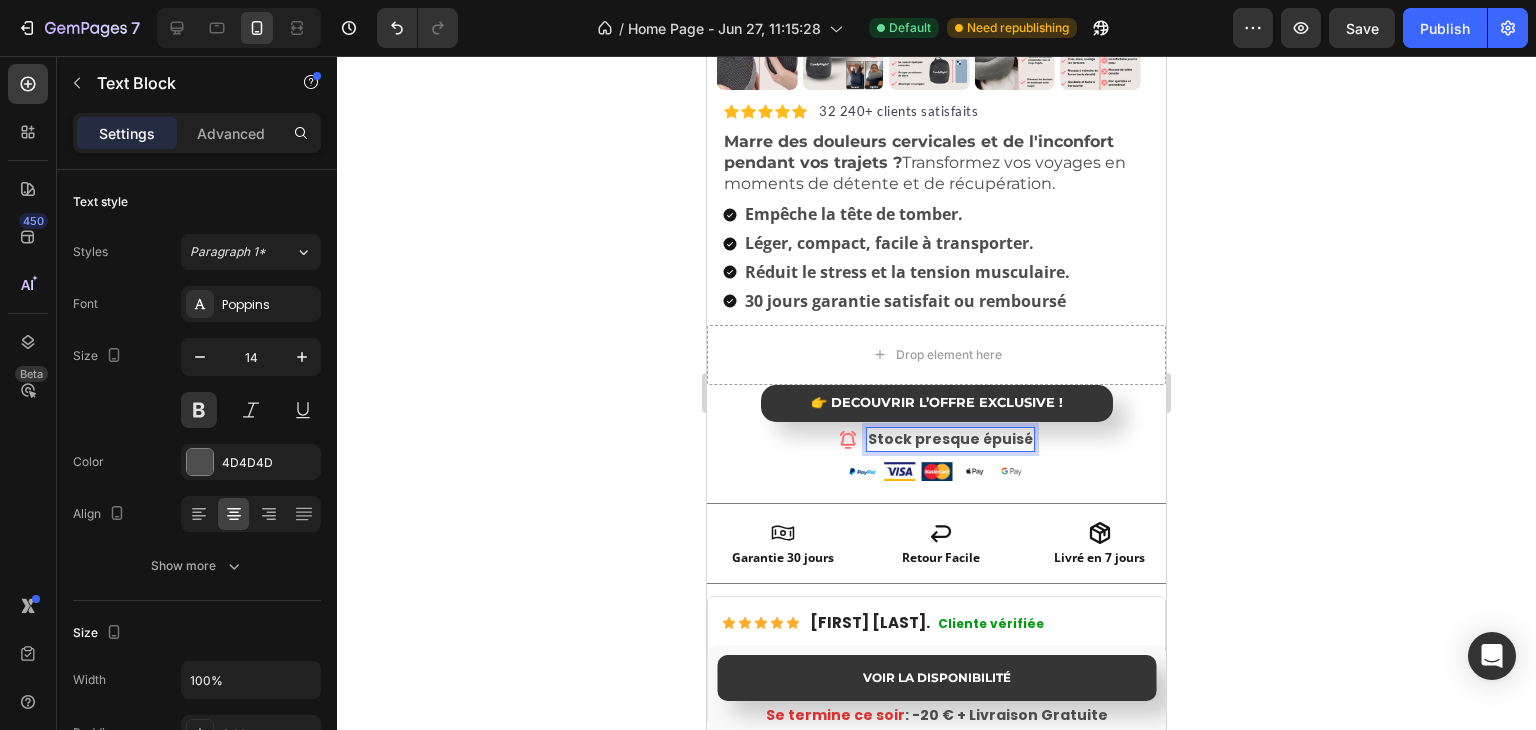 click 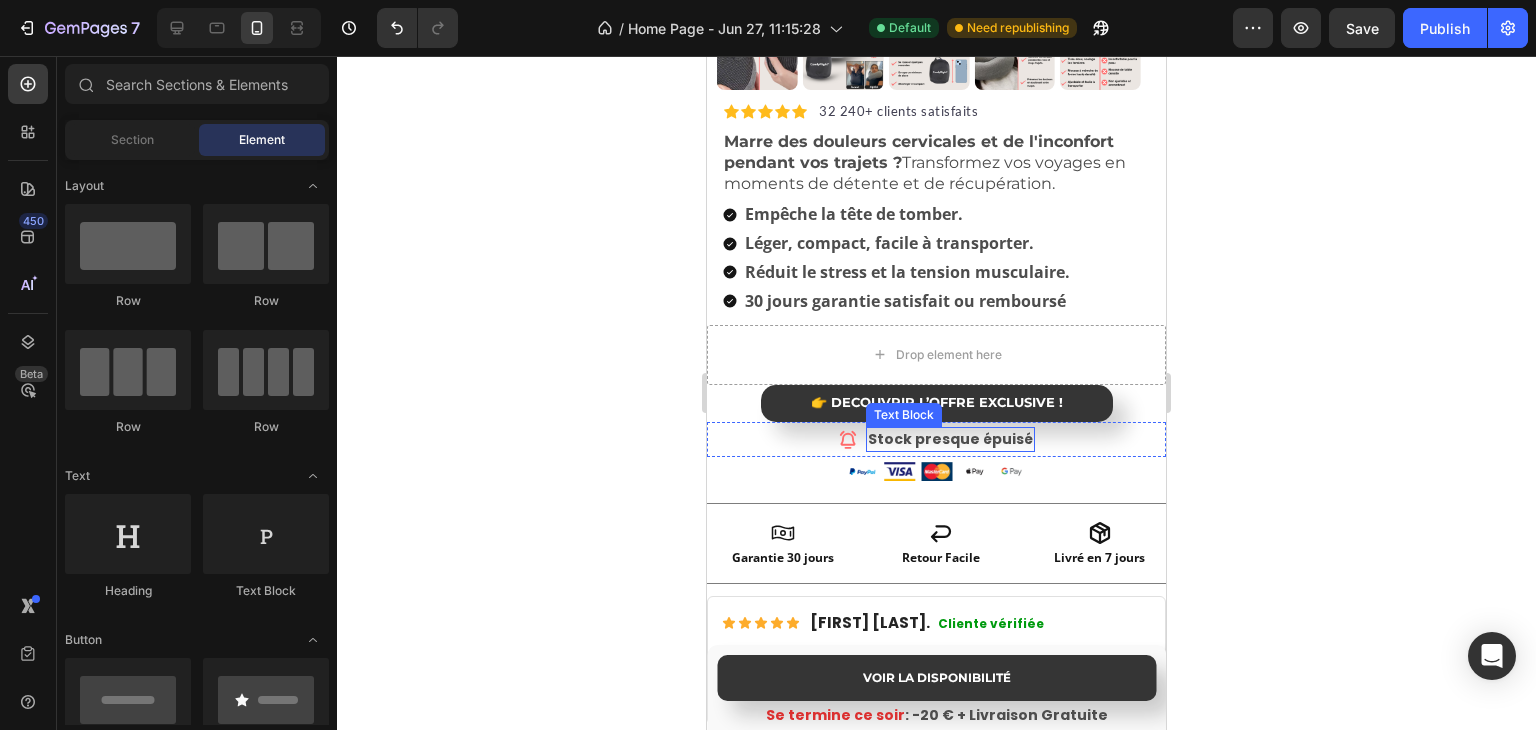click on "Stock presque épuisé" at bounding box center [950, 439] 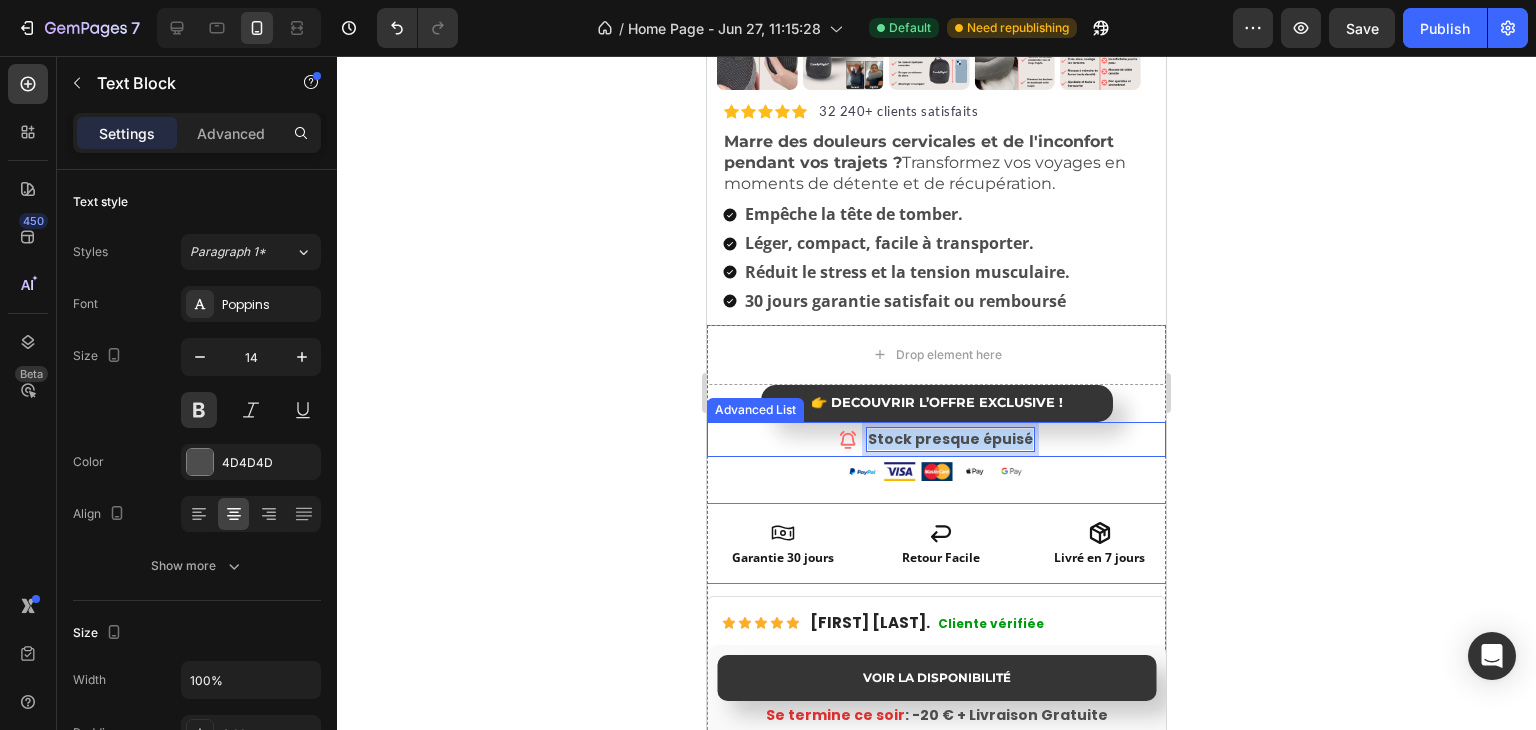 drag, startPoint x: 866, startPoint y: 425, endPoint x: 1043, endPoint y: 425, distance: 177 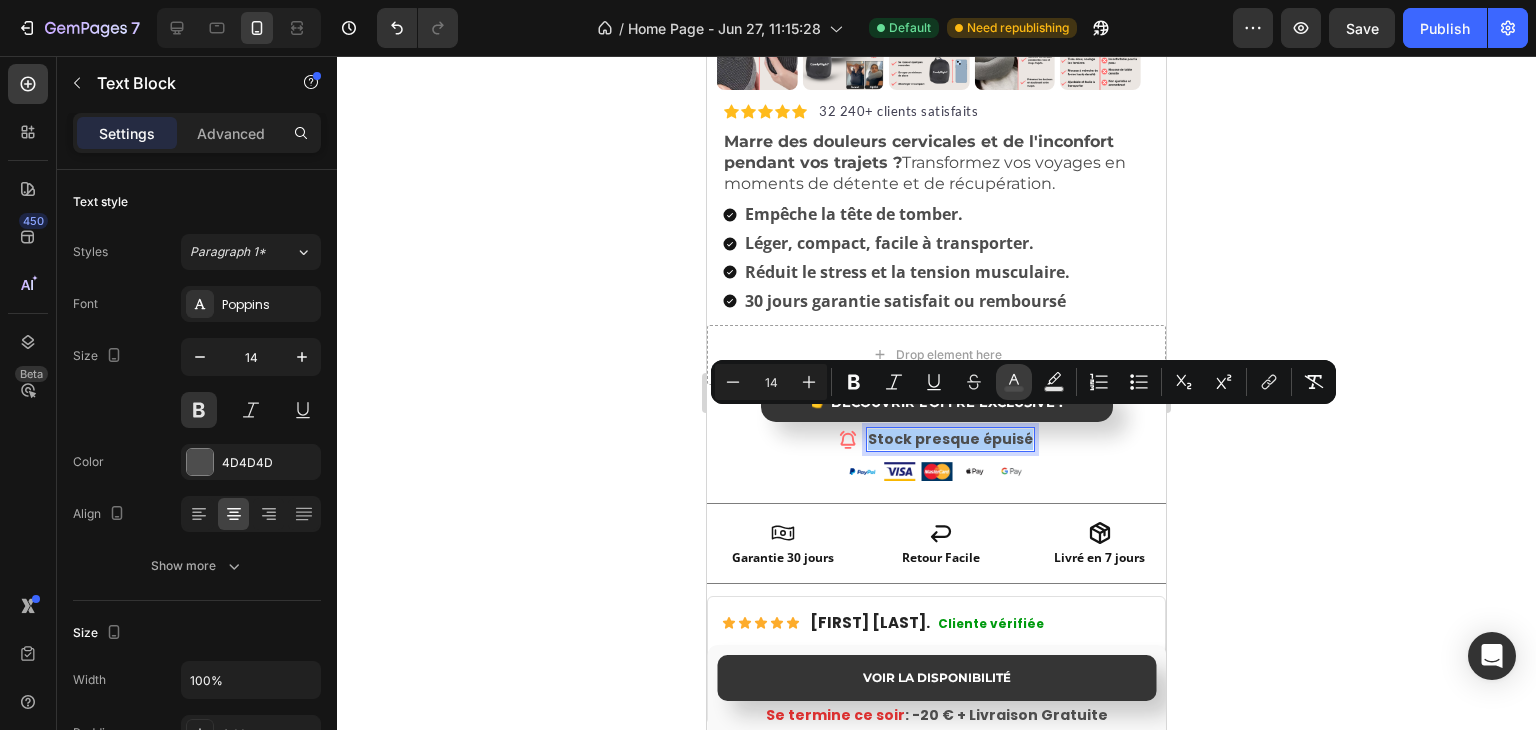 click 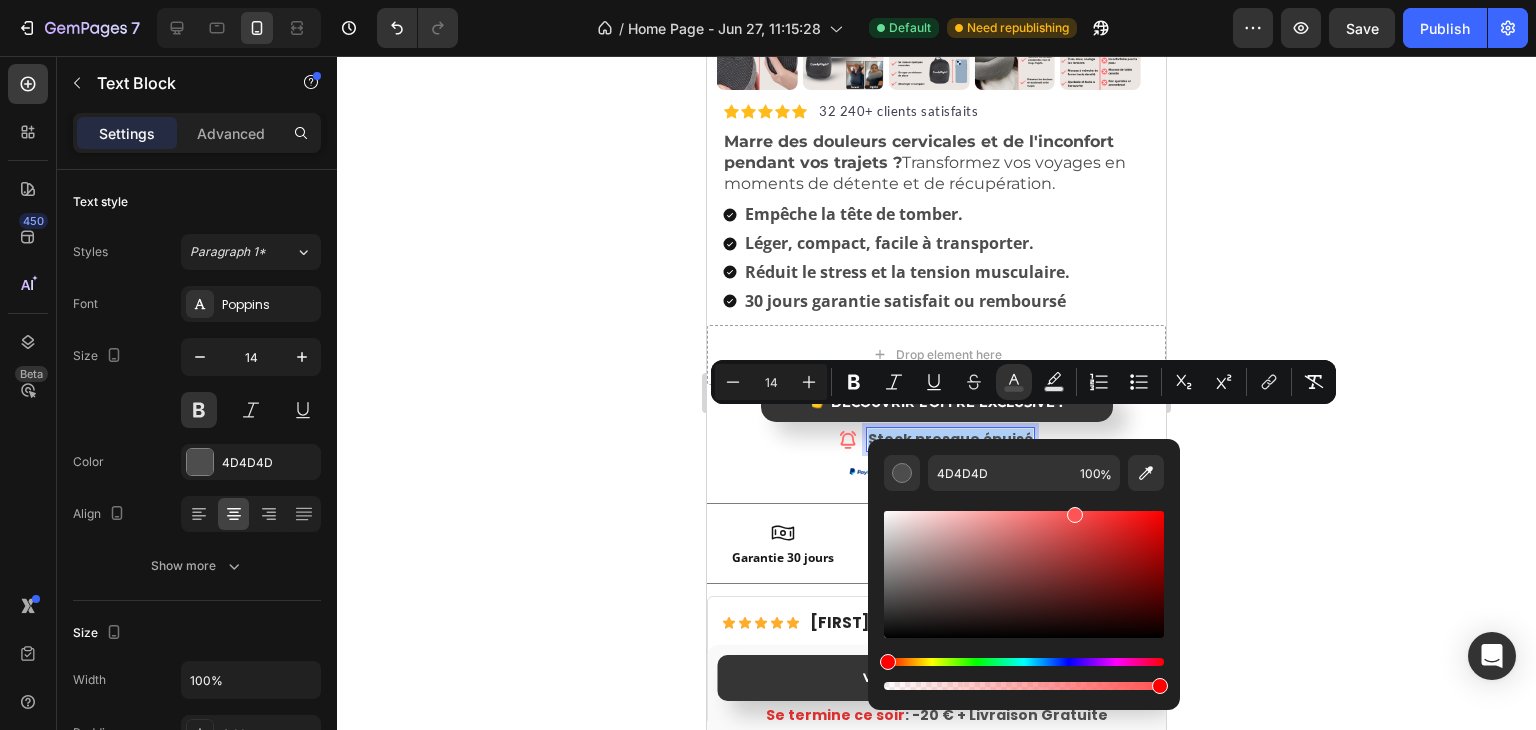 drag, startPoint x: 986, startPoint y: 532, endPoint x: 1072, endPoint y: 508, distance: 89.28606 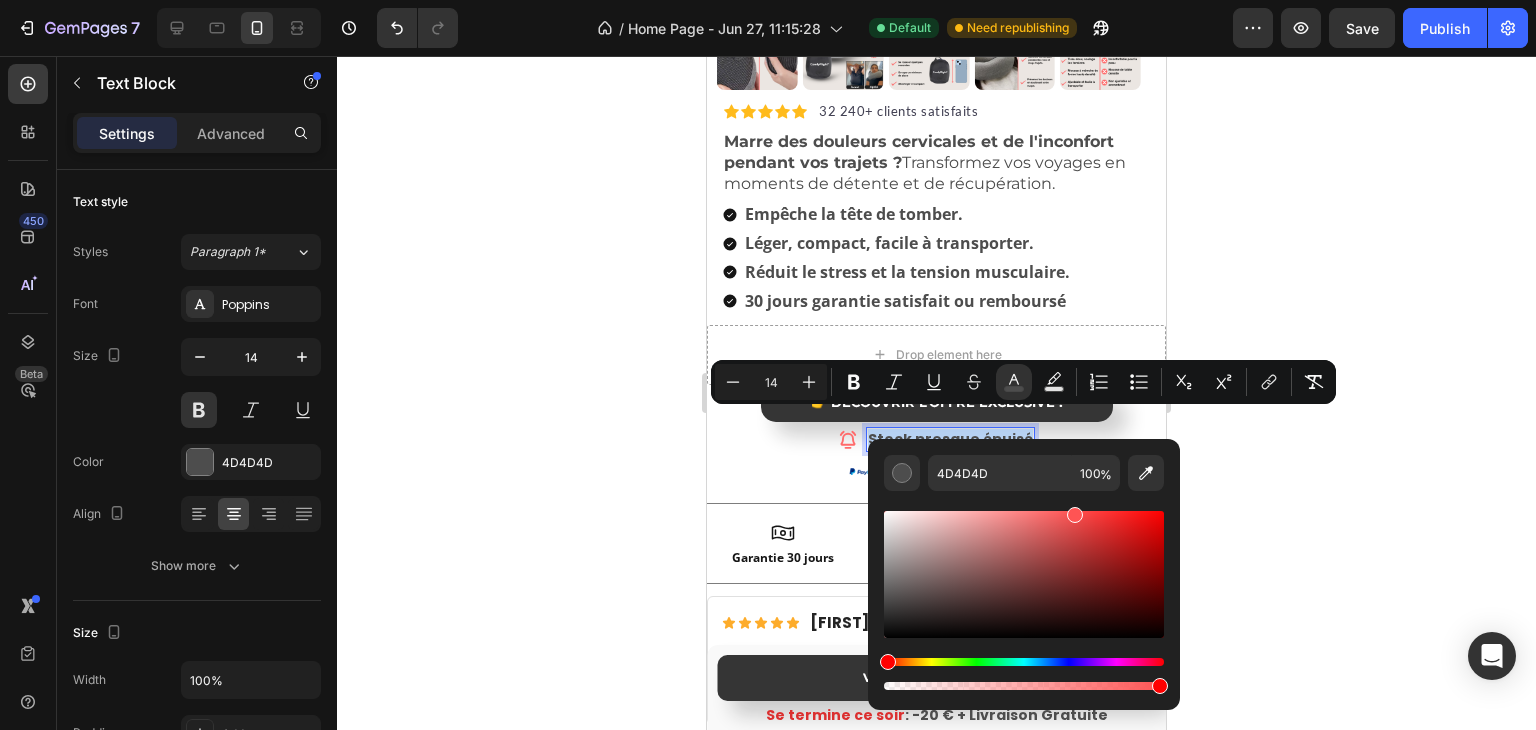 type on "FF5454" 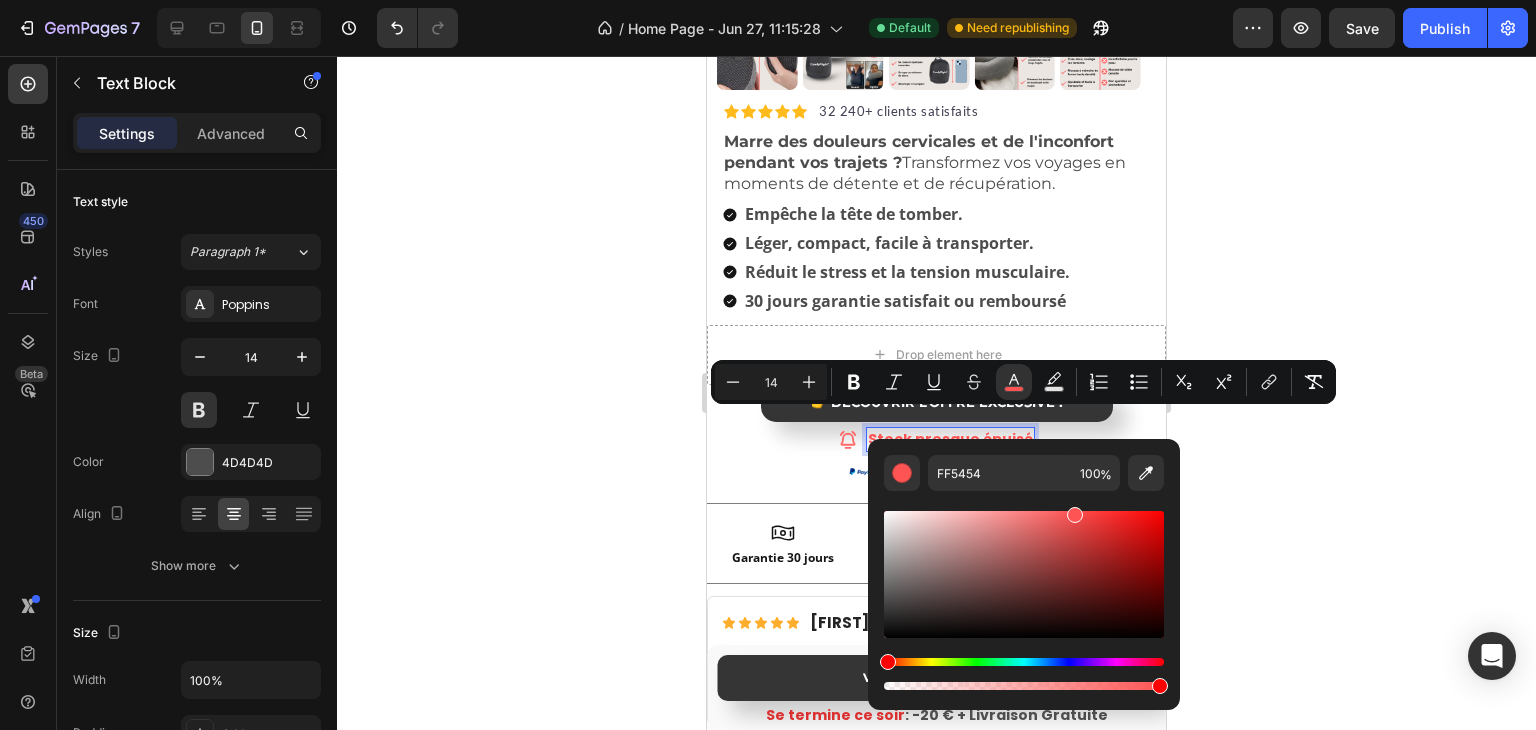 click 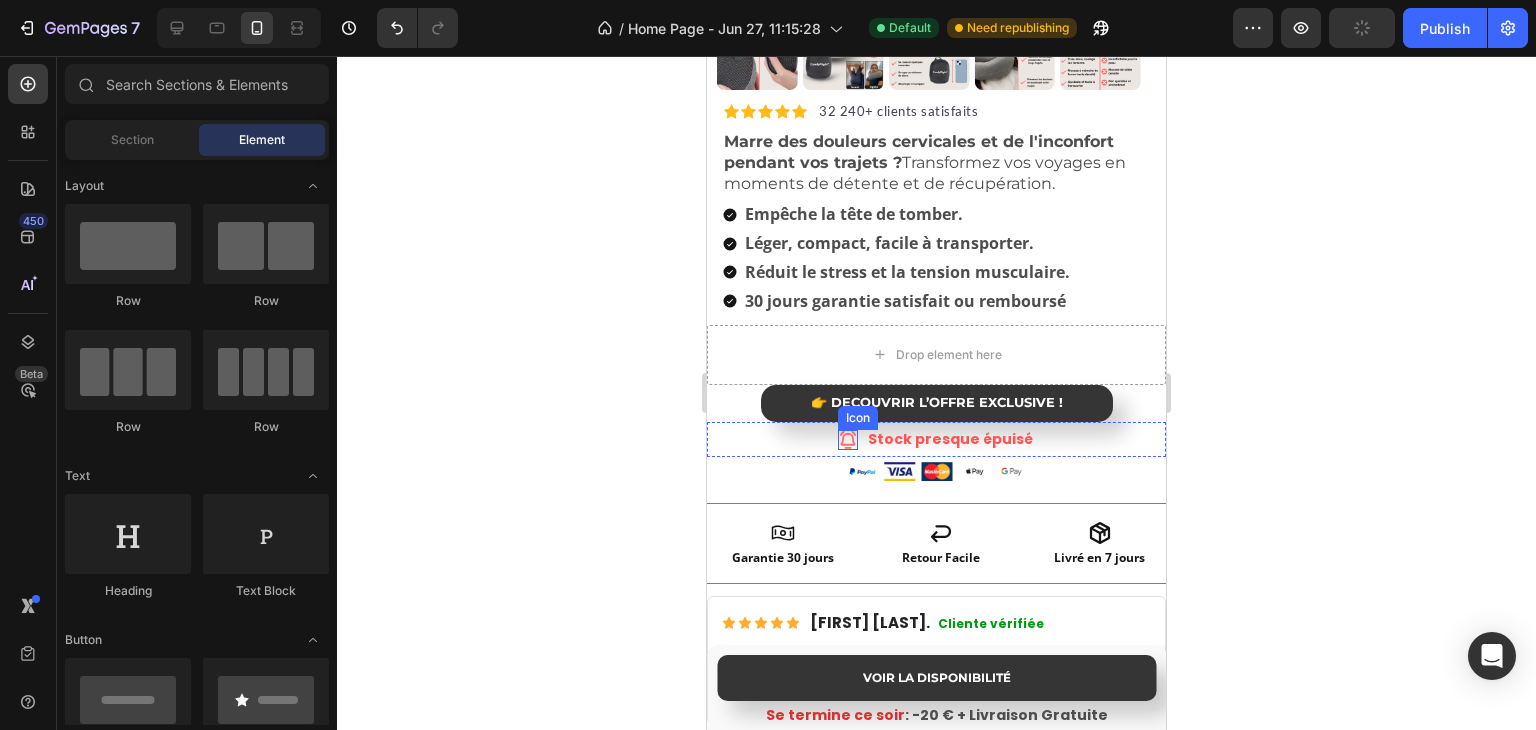 click 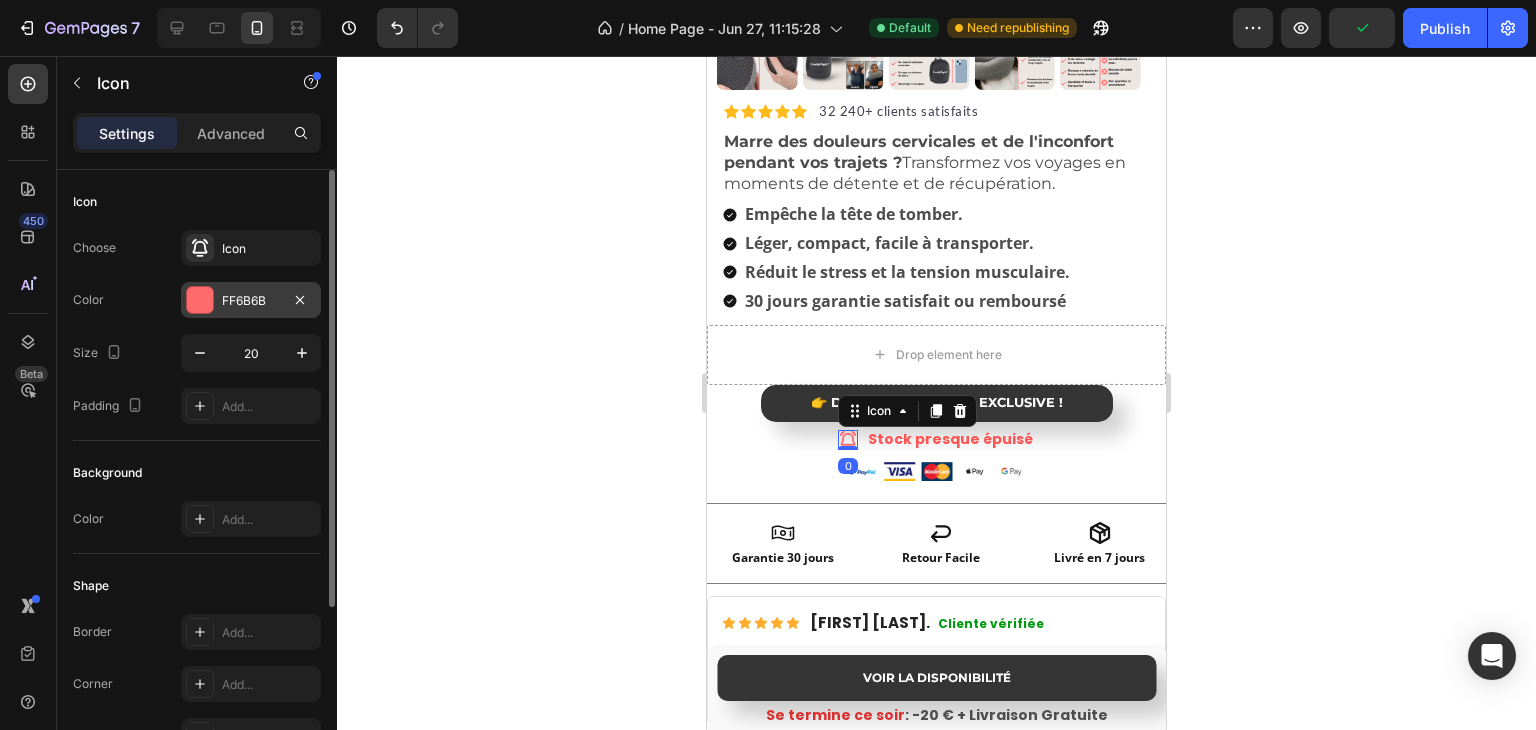 click at bounding box center (200, 300) 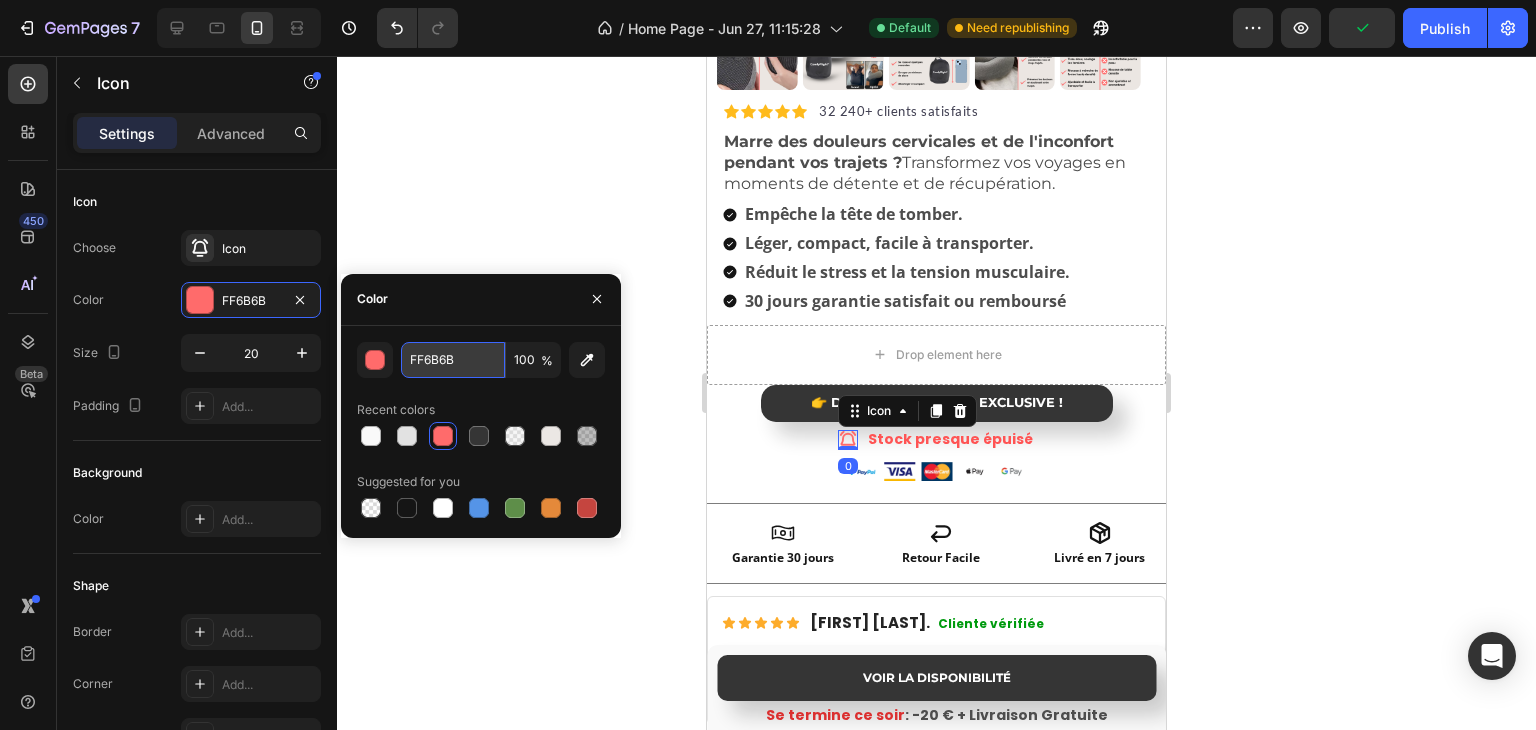 click on "FF6B6B" at bounding box center (453, 360) 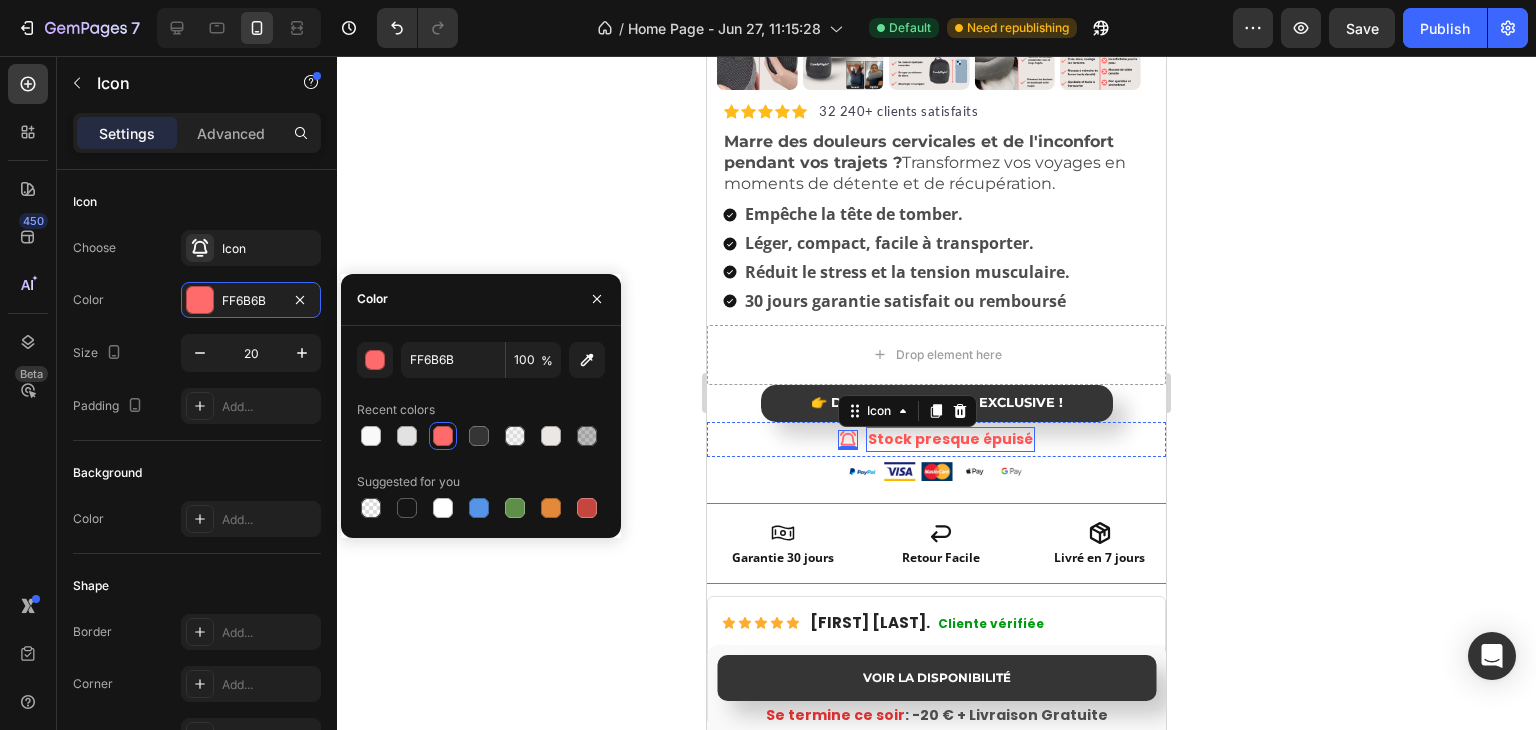 click on "Stock presque épuisé" at bounding box center (950, 439) 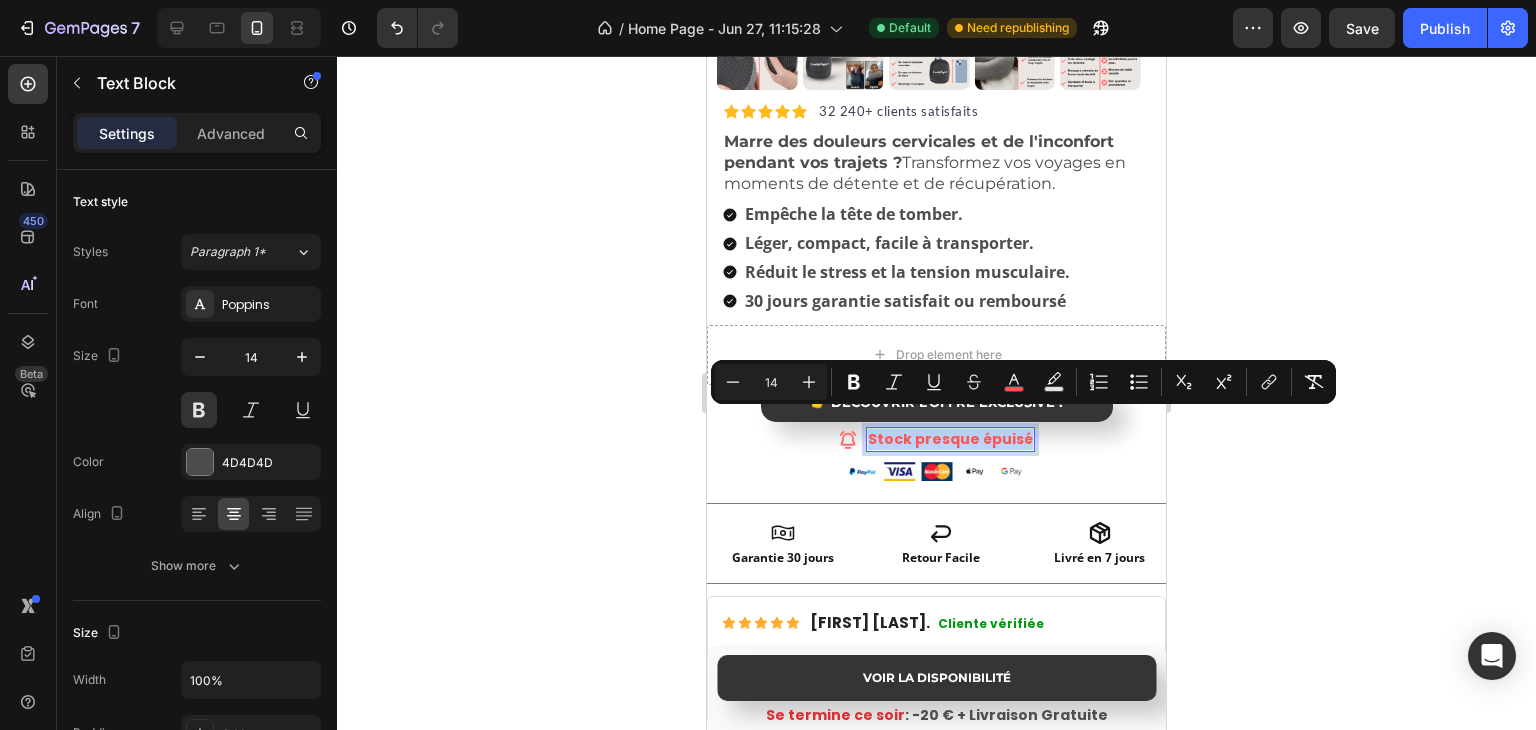 drag, startPoint x: 870, startPoint y: 421, endPoint x: 964, endPoint y: 420, distance: 94.00532 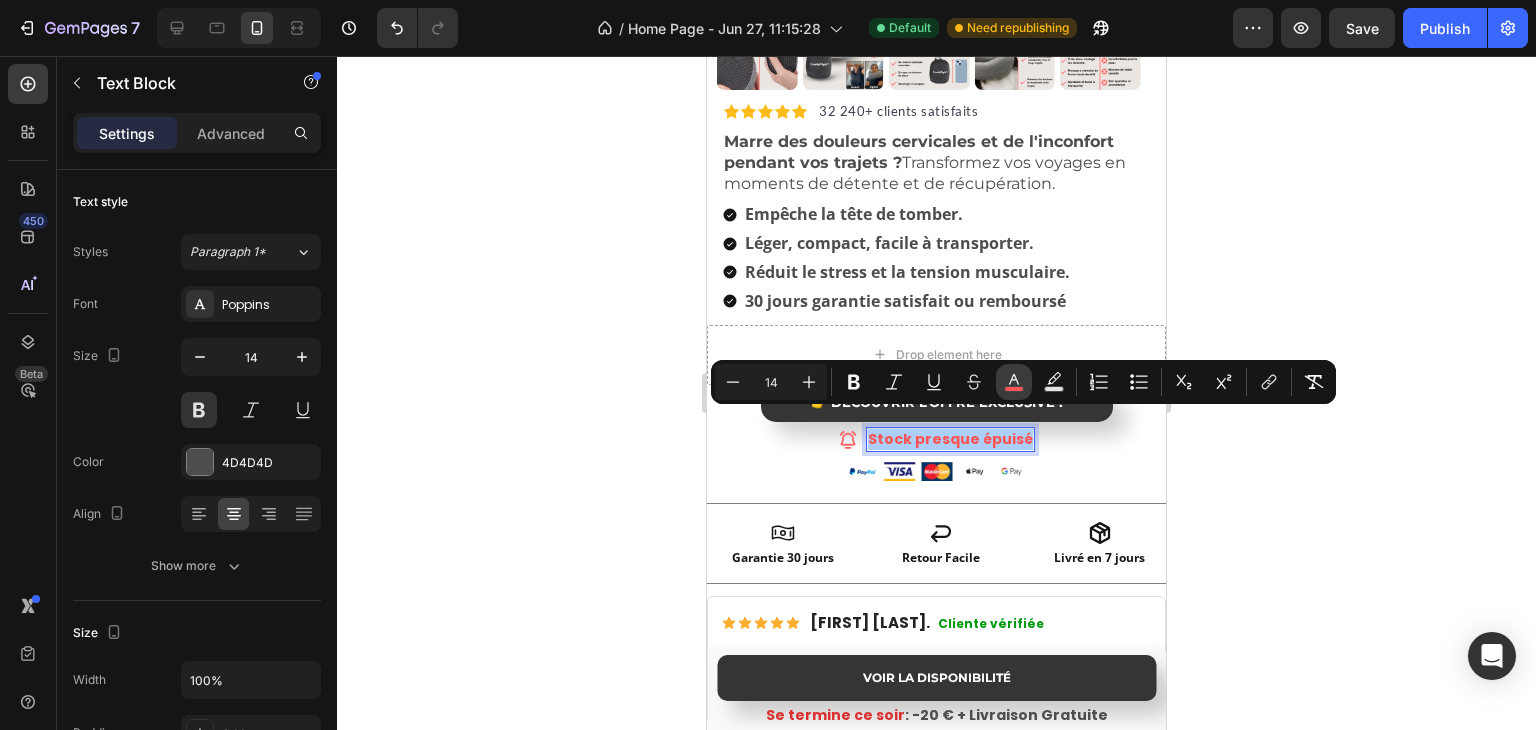 click 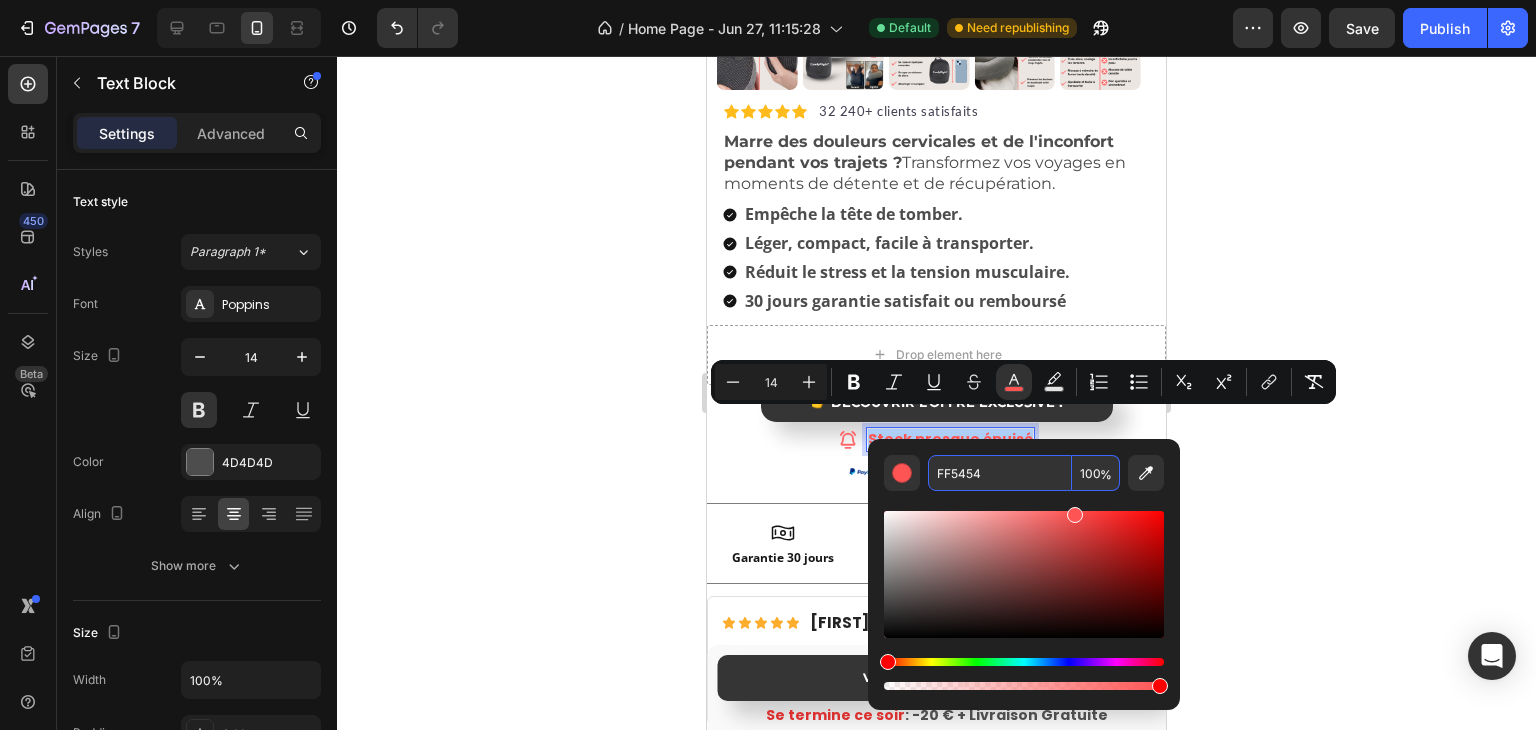 click on "FF5454" at bounding box center (1000, 473) 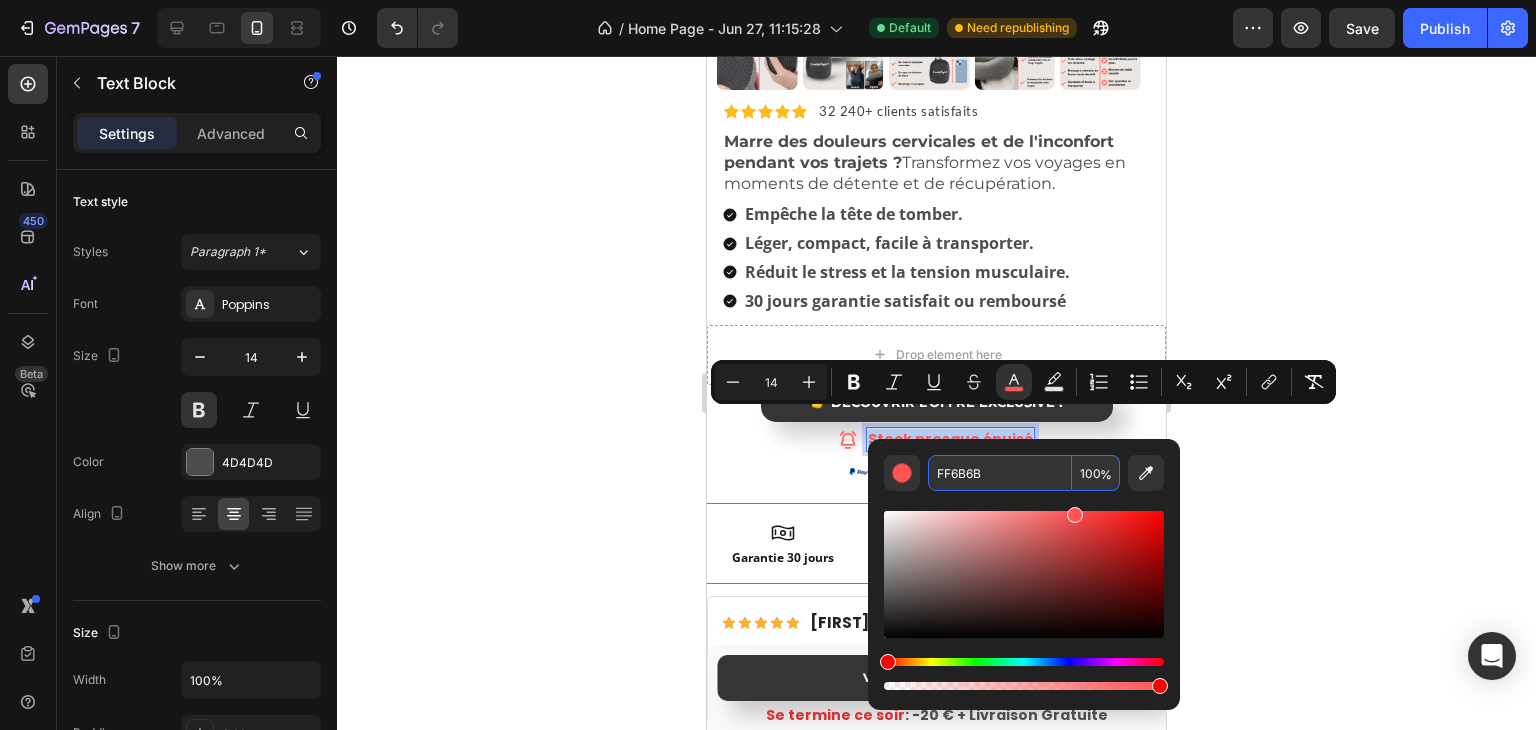 type on "FF6B6B" 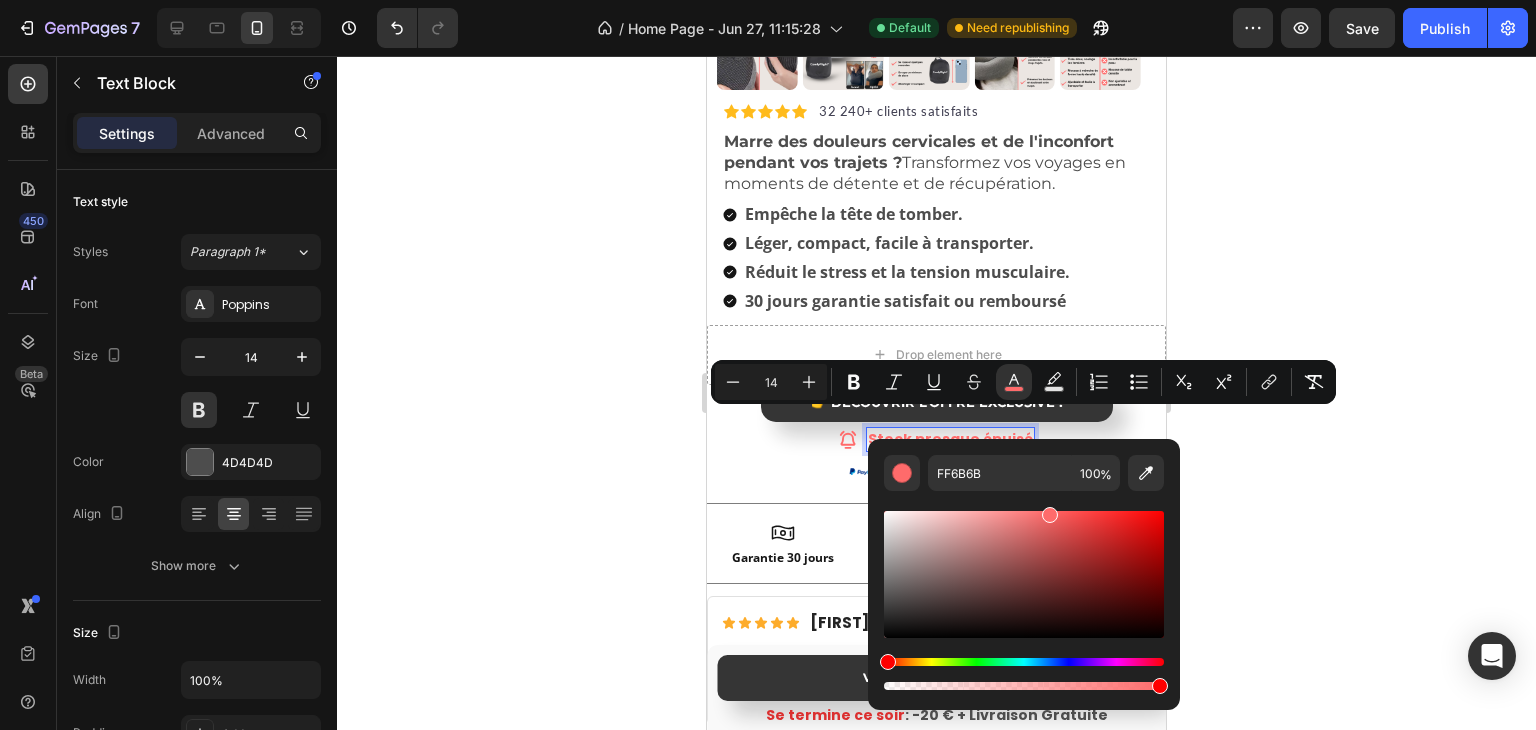 click 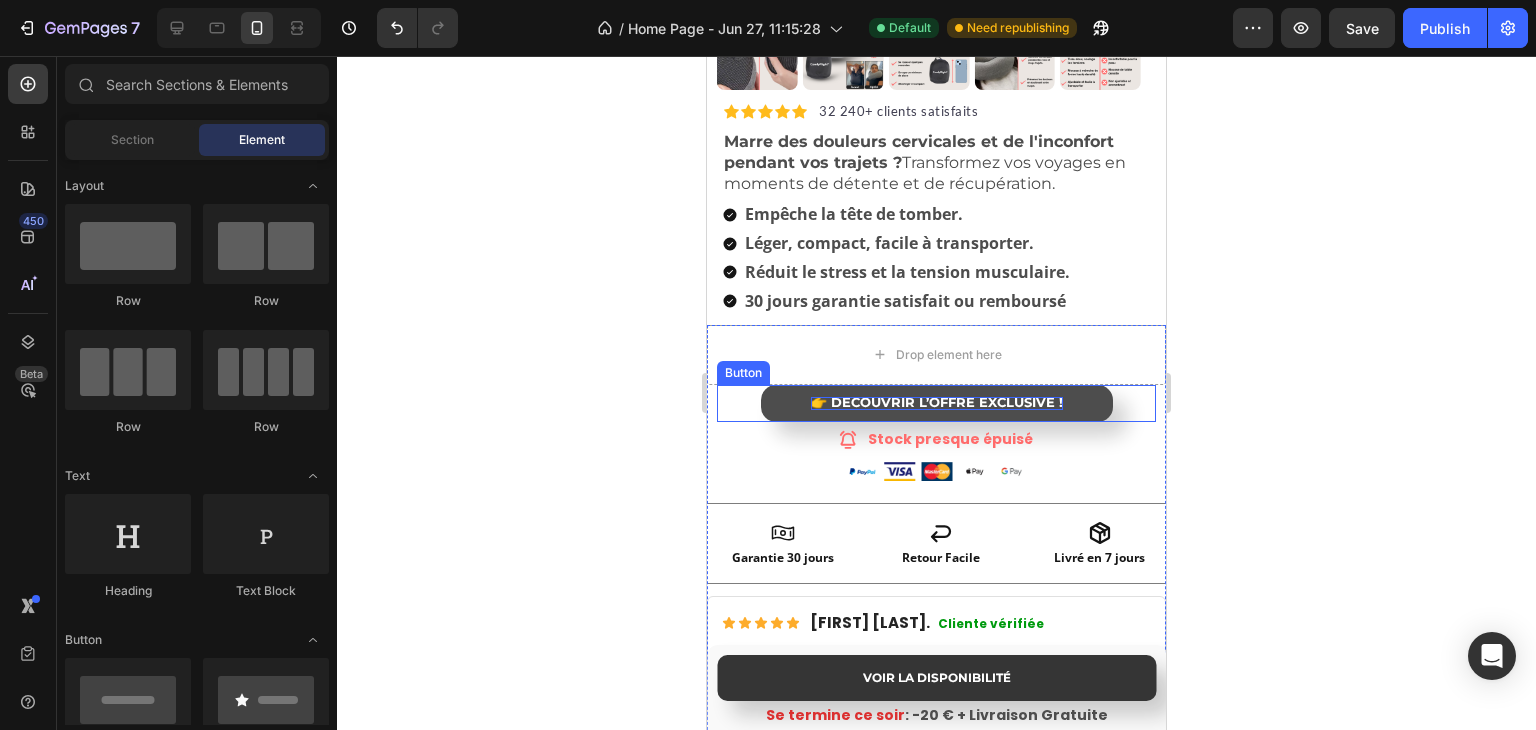 click on "👉 DÉCOUVRIR L’OFFRE EXCLUSIVE !" at bounding box center (937, 402) 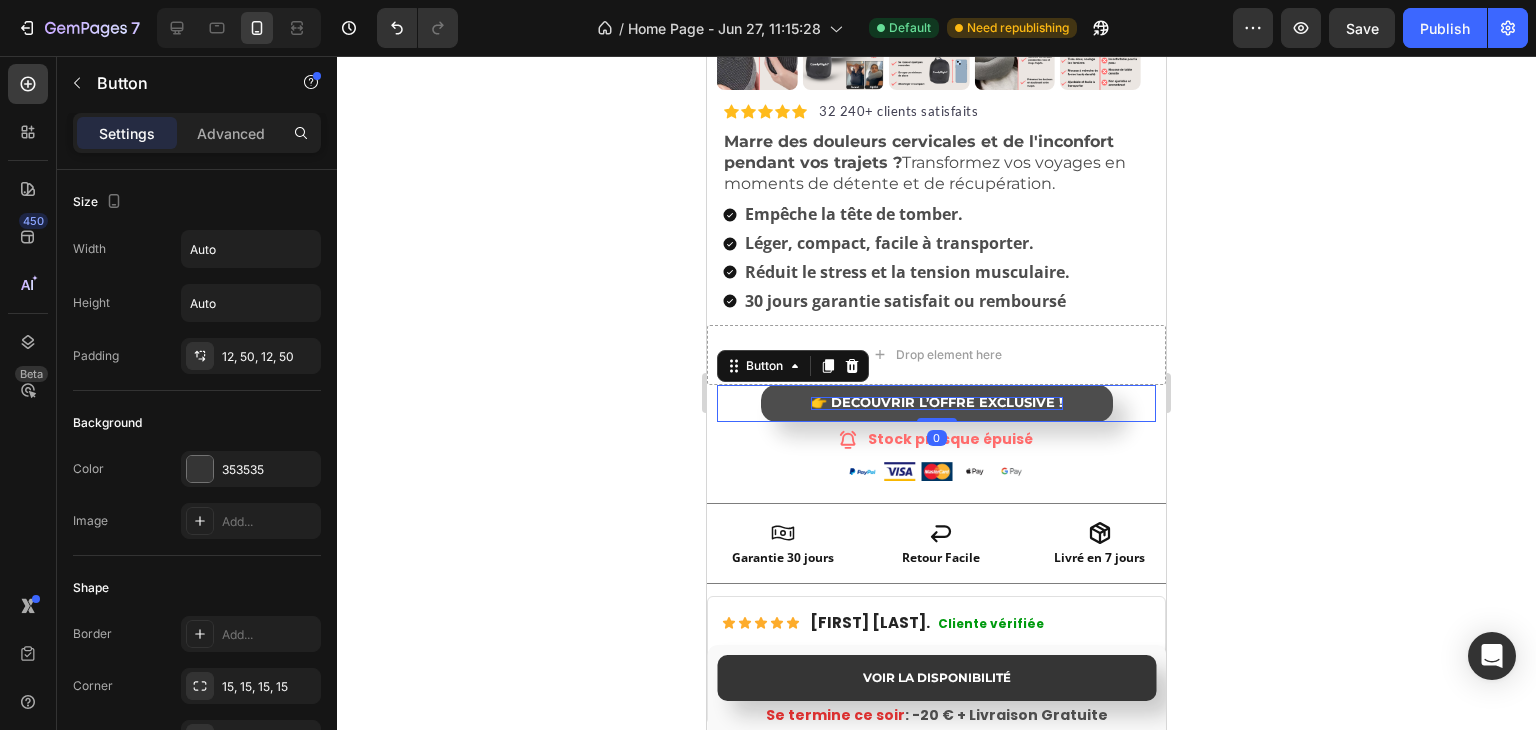 click on "👉 DÉCOUVRIR L’OFFRE EXCLUSIVE !" at bounding box center (937, 402) 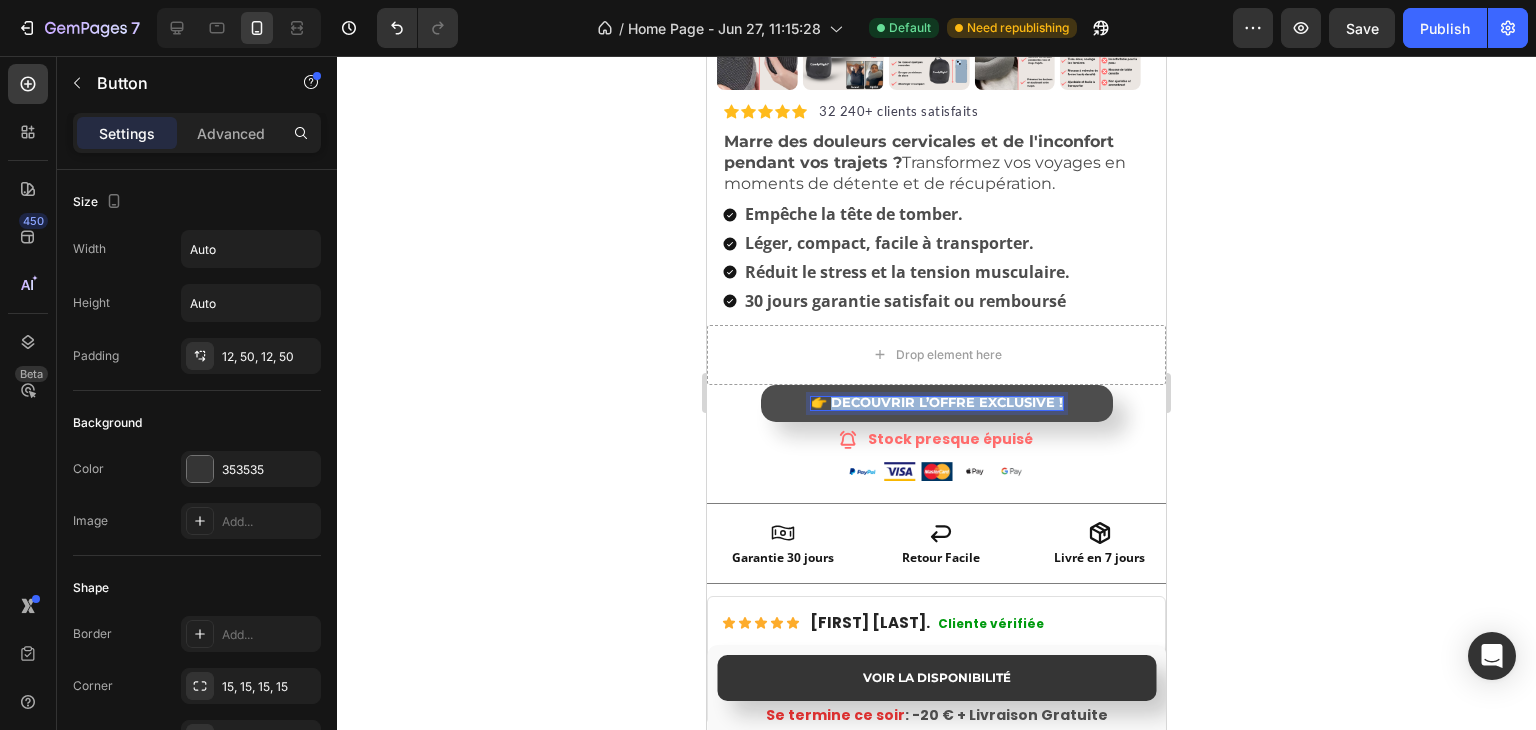 drag, startPoint x: 827, startPoint y: 381, endPoint x: 1084, endPoint y: 383, distance: 257.00778 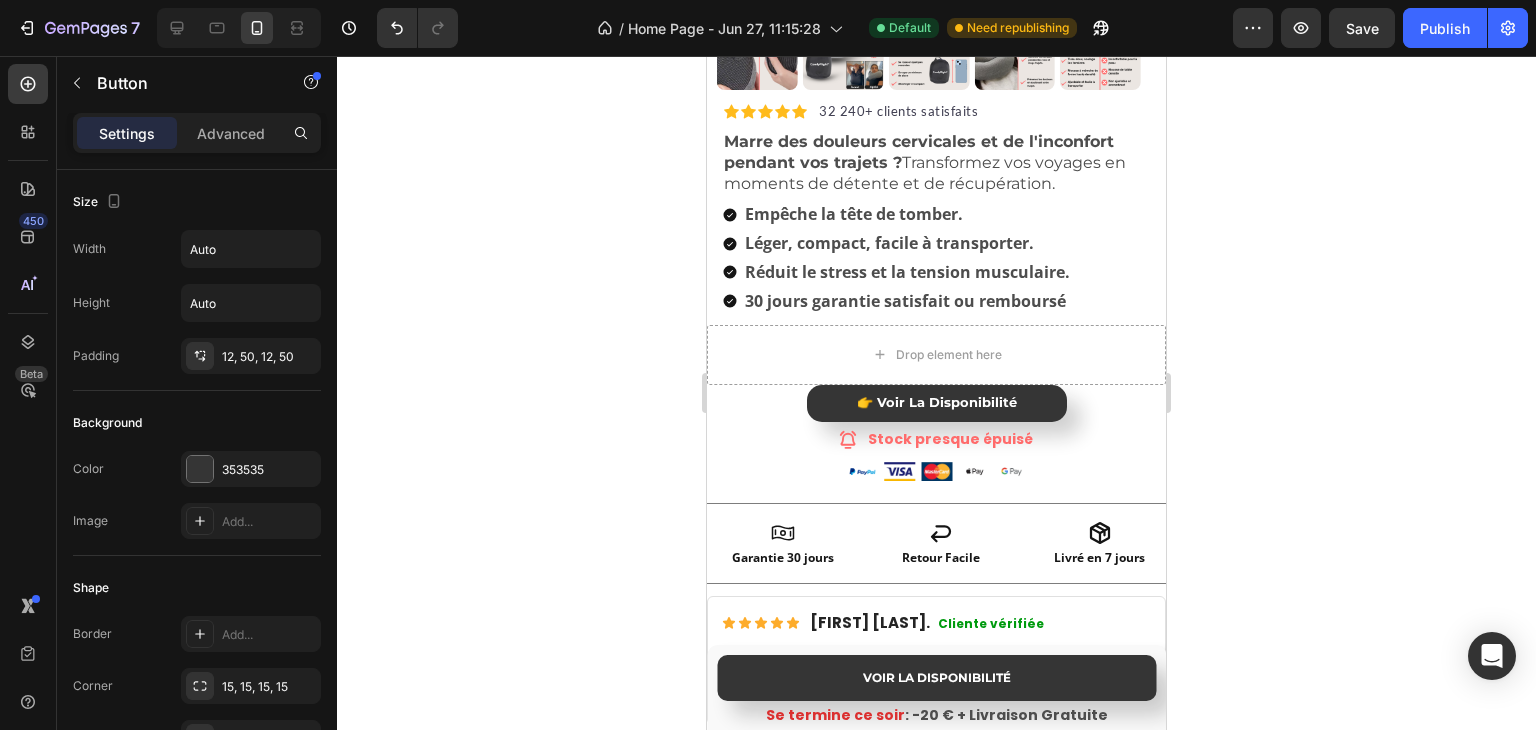 click 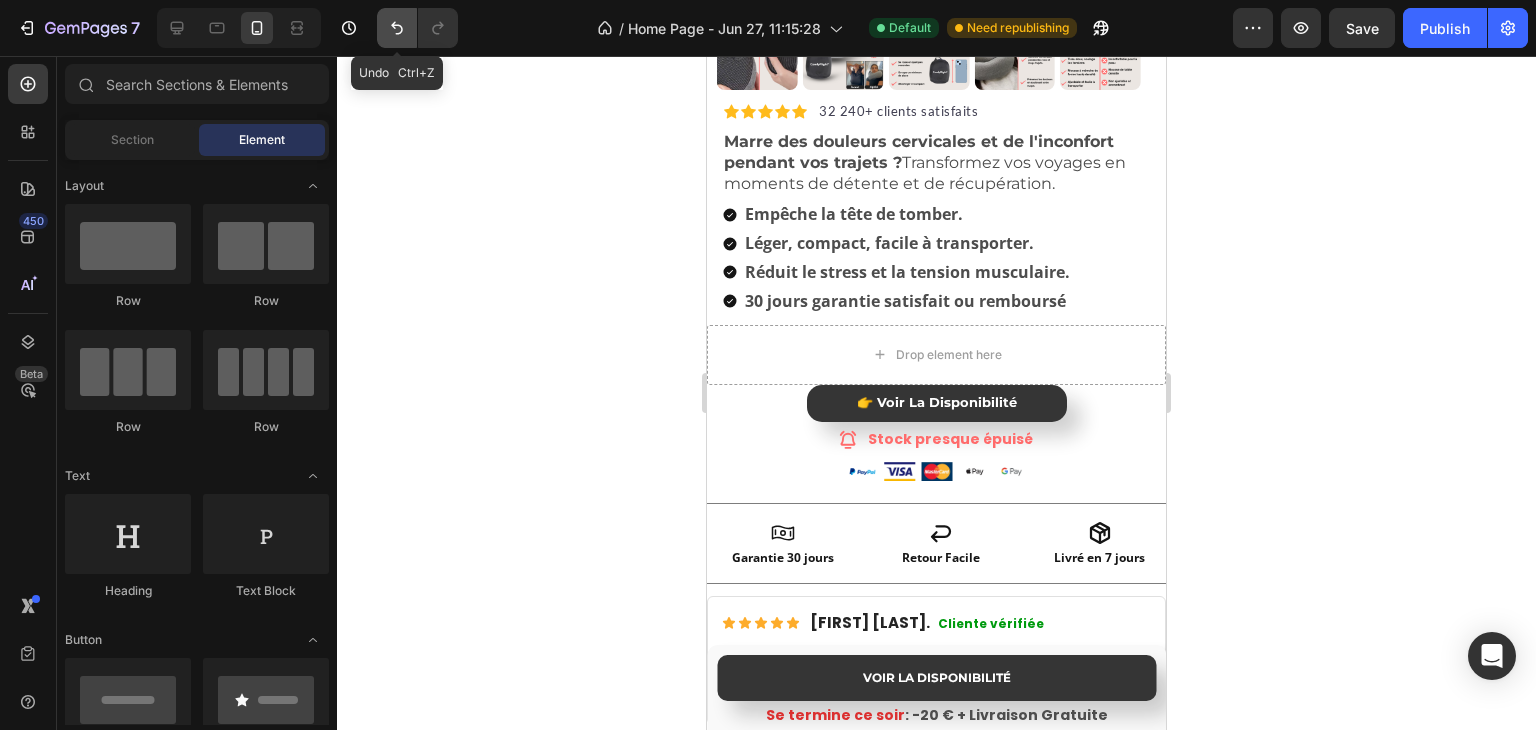click 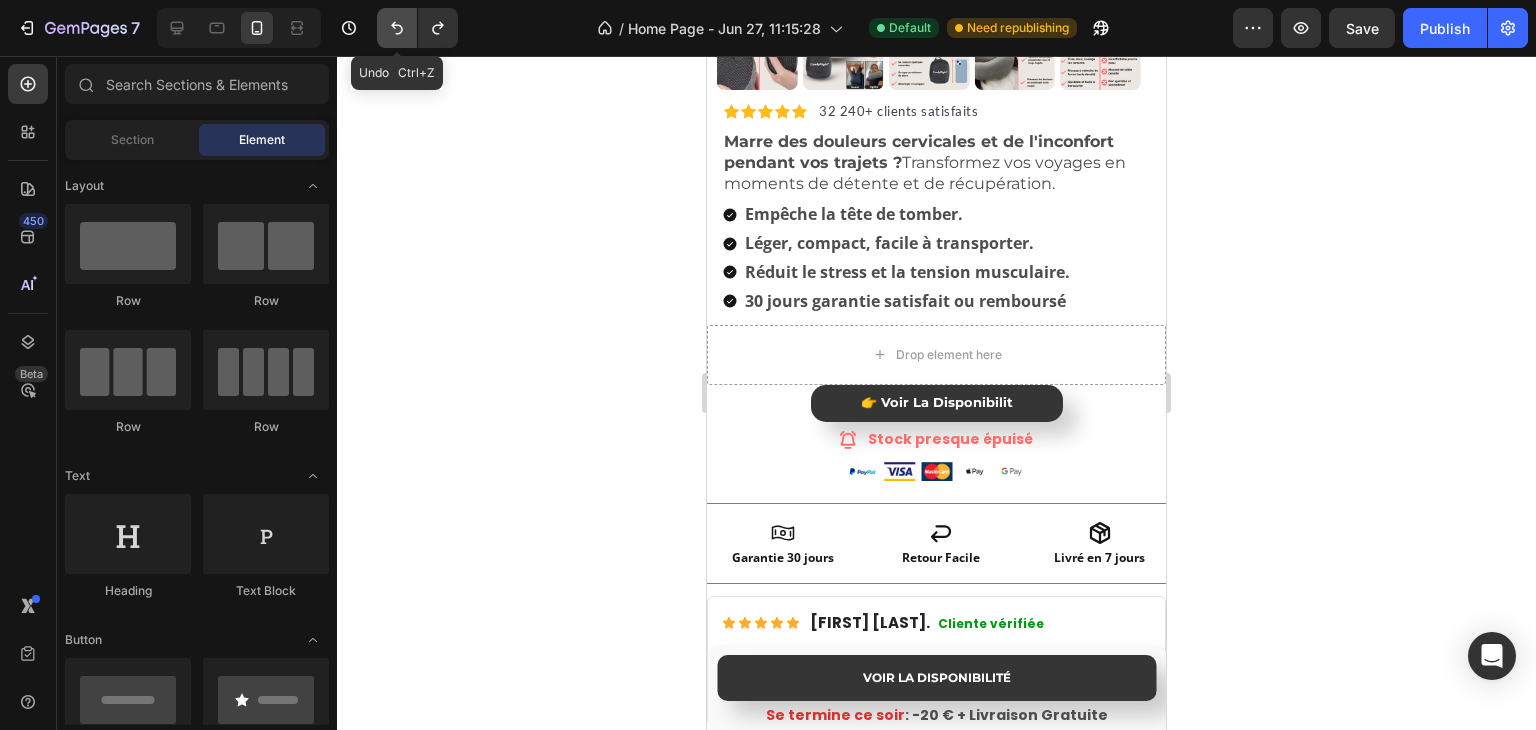 click 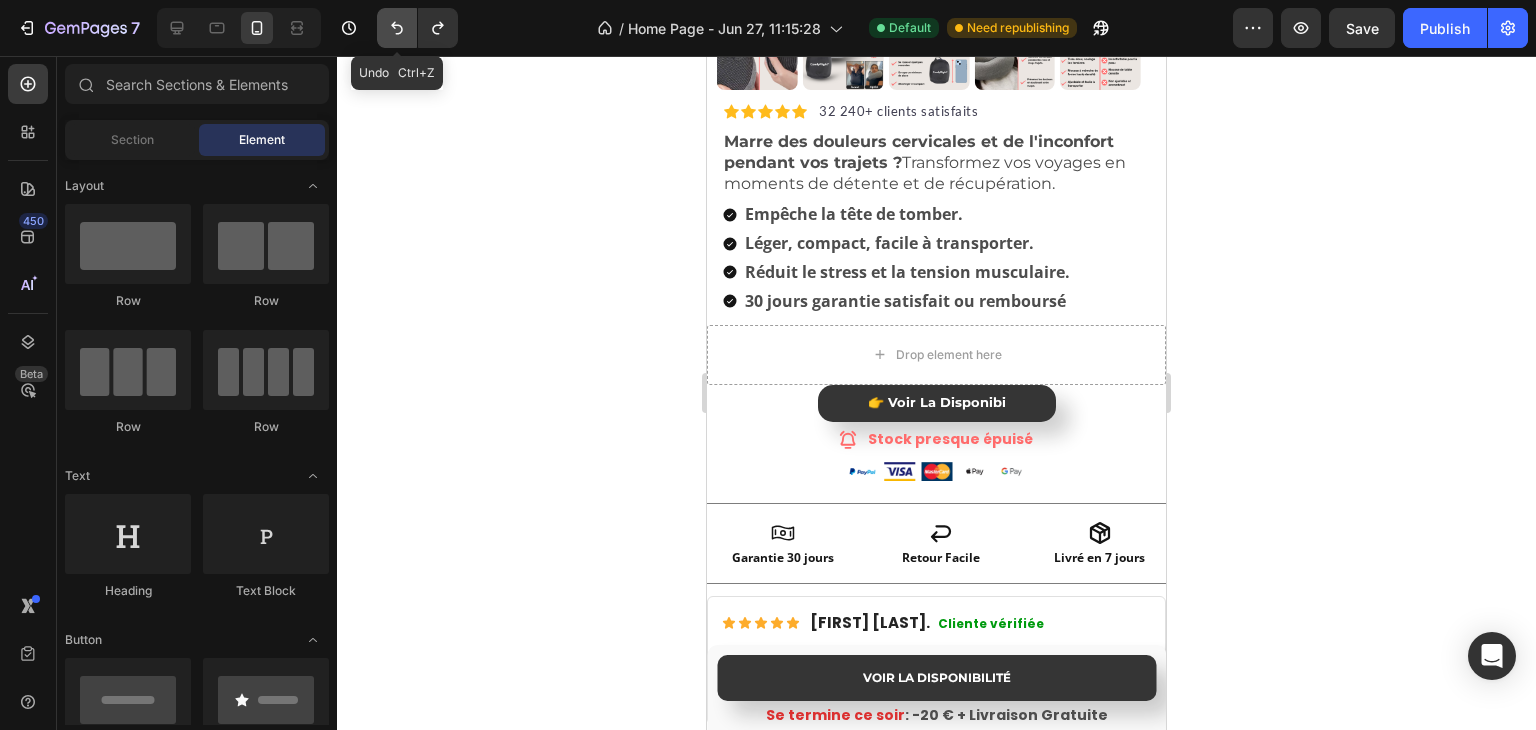 click 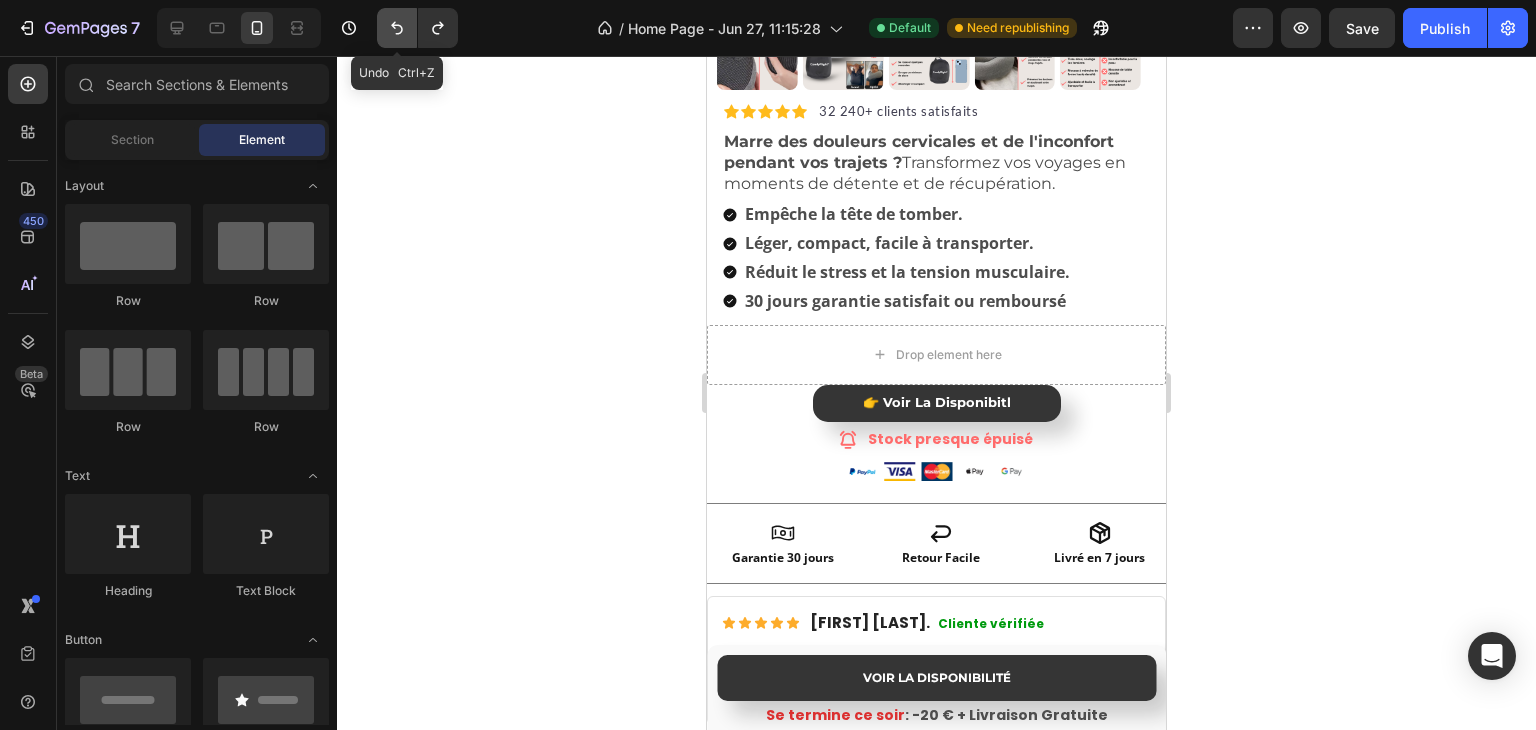 click 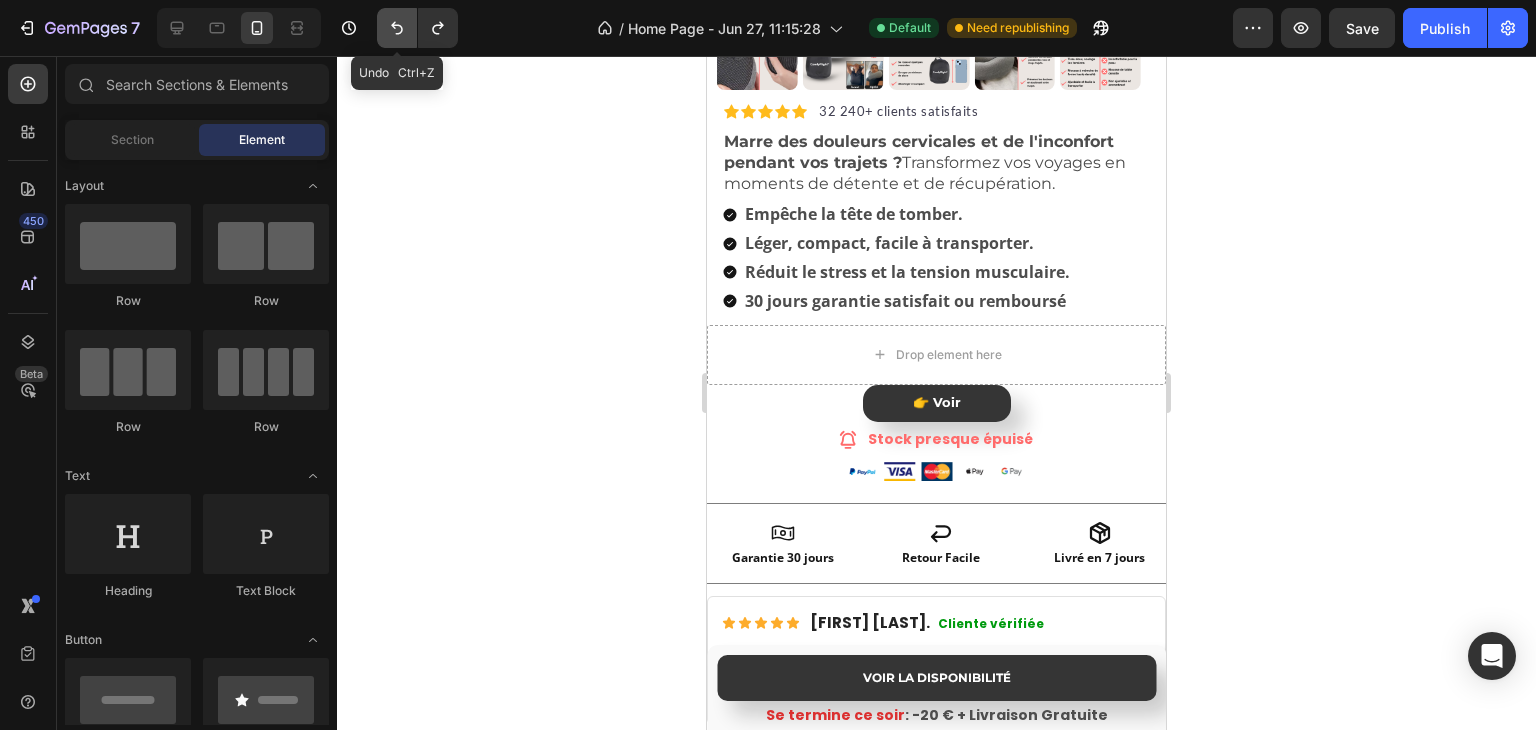 click 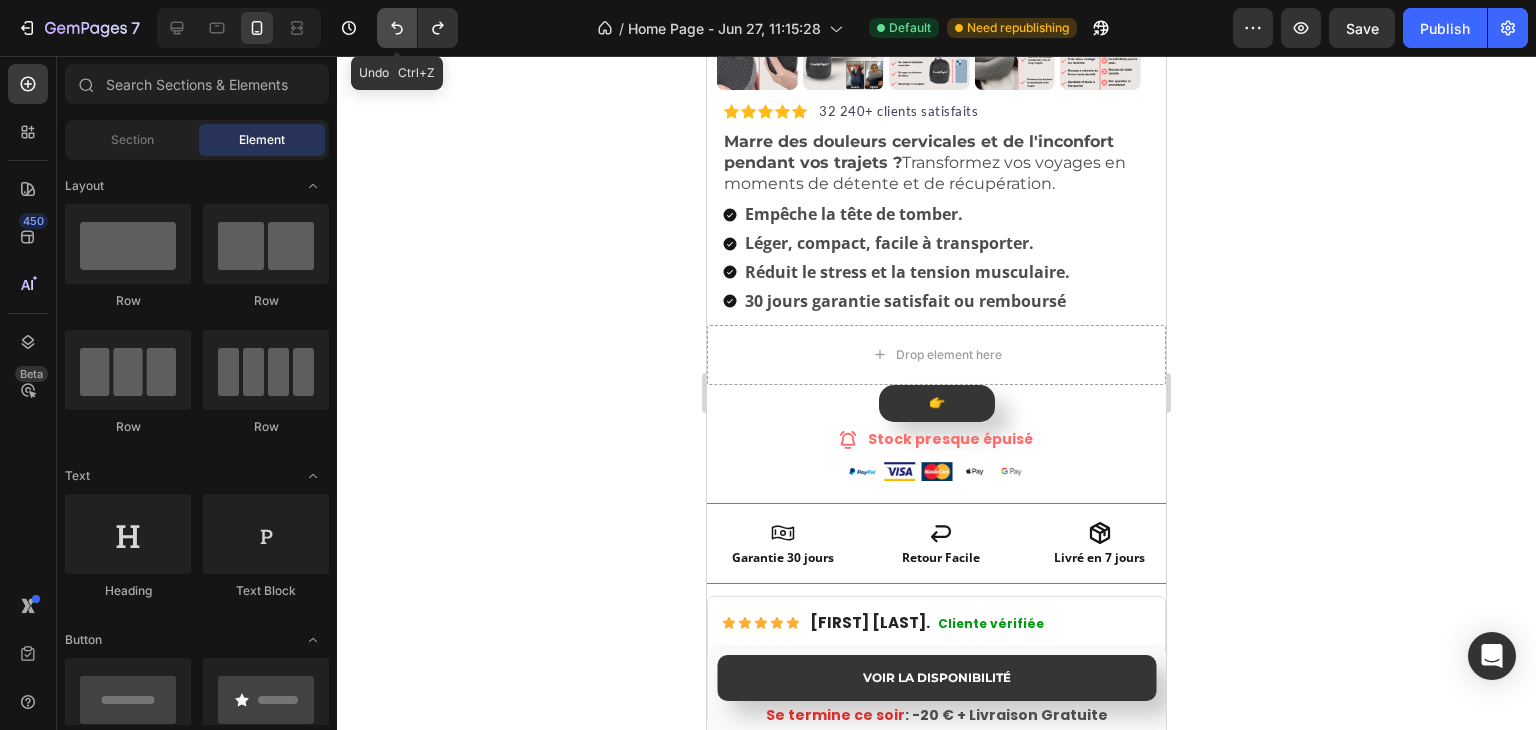 click 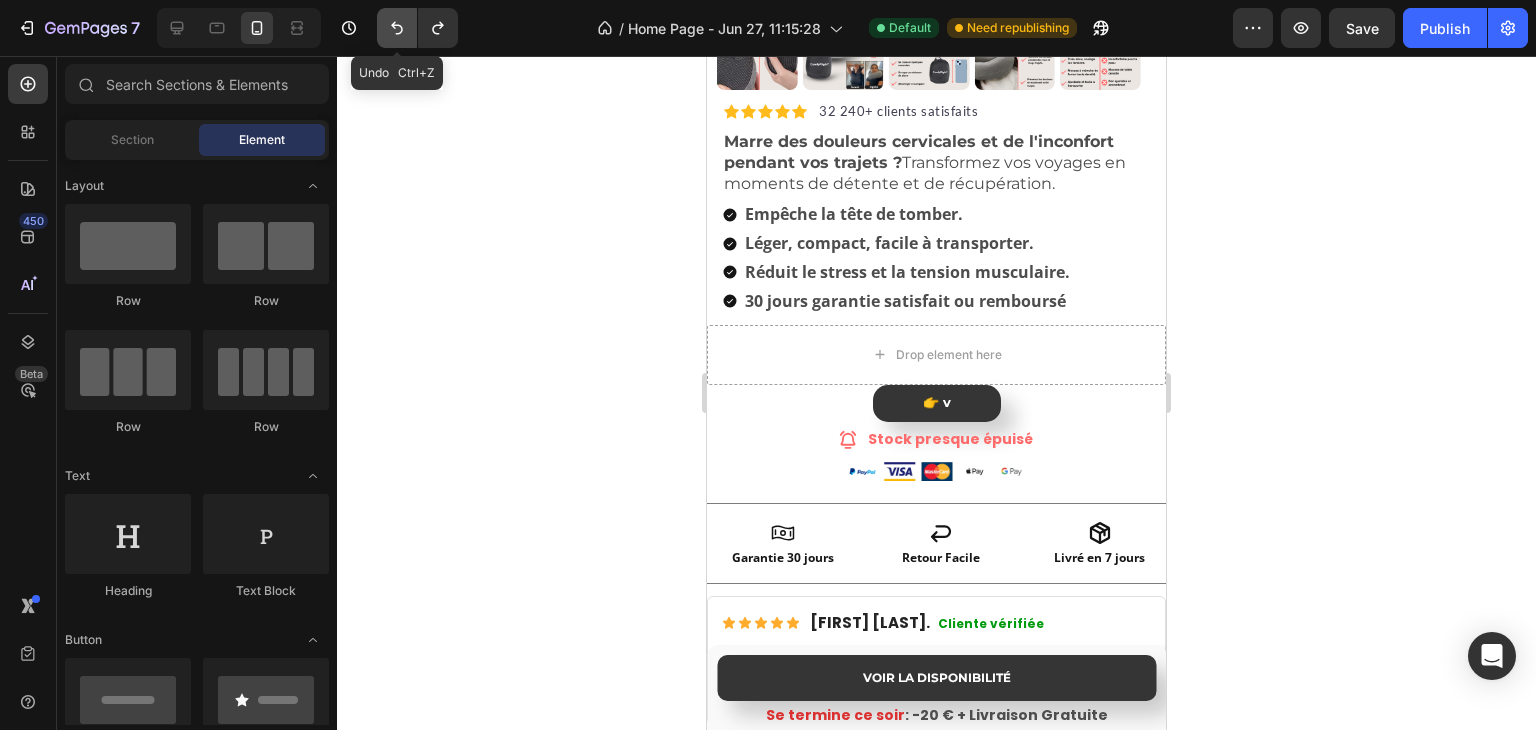 click 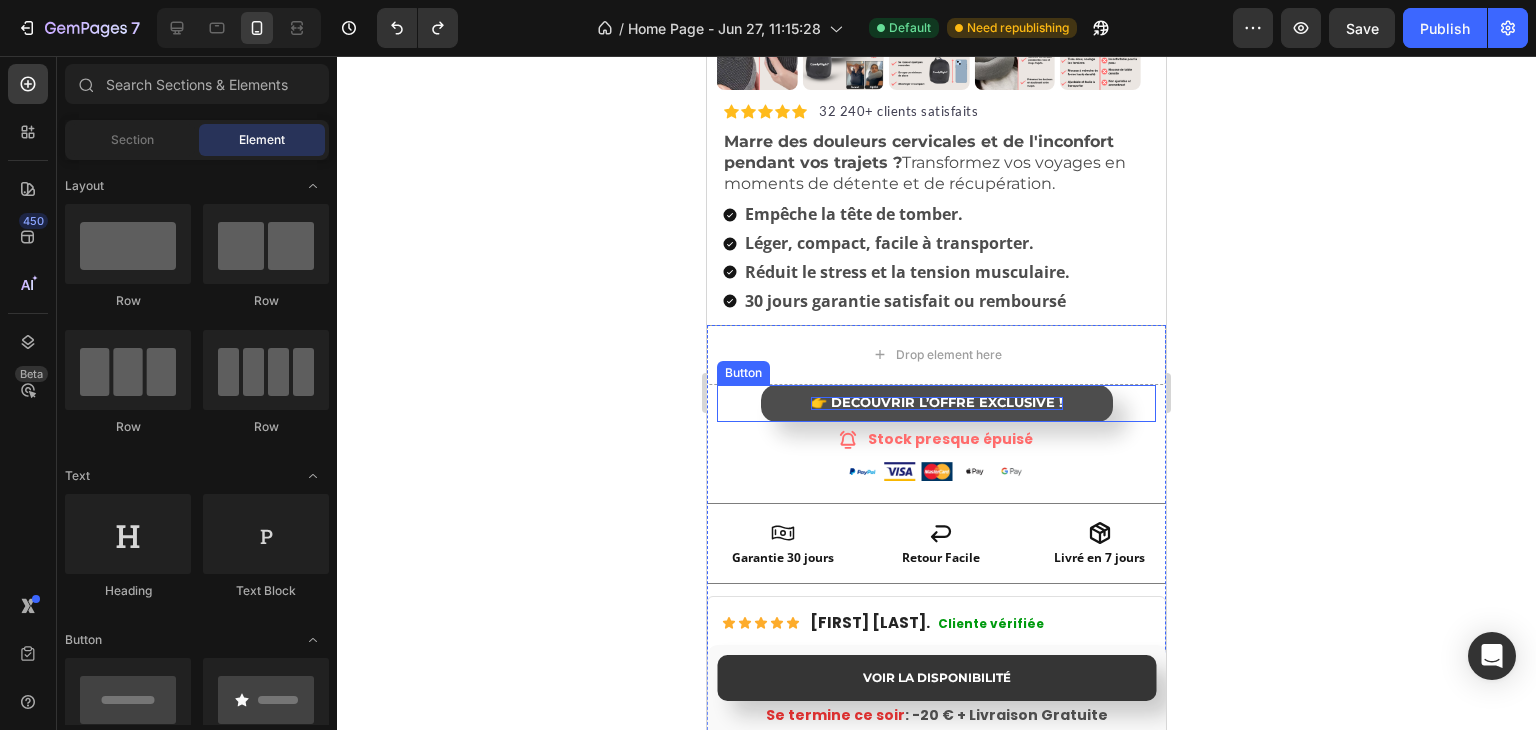 click on "👉 DÉCOUVRIR L’OFFRE EXCLUSIVE !" at bounding box center (937, 402) 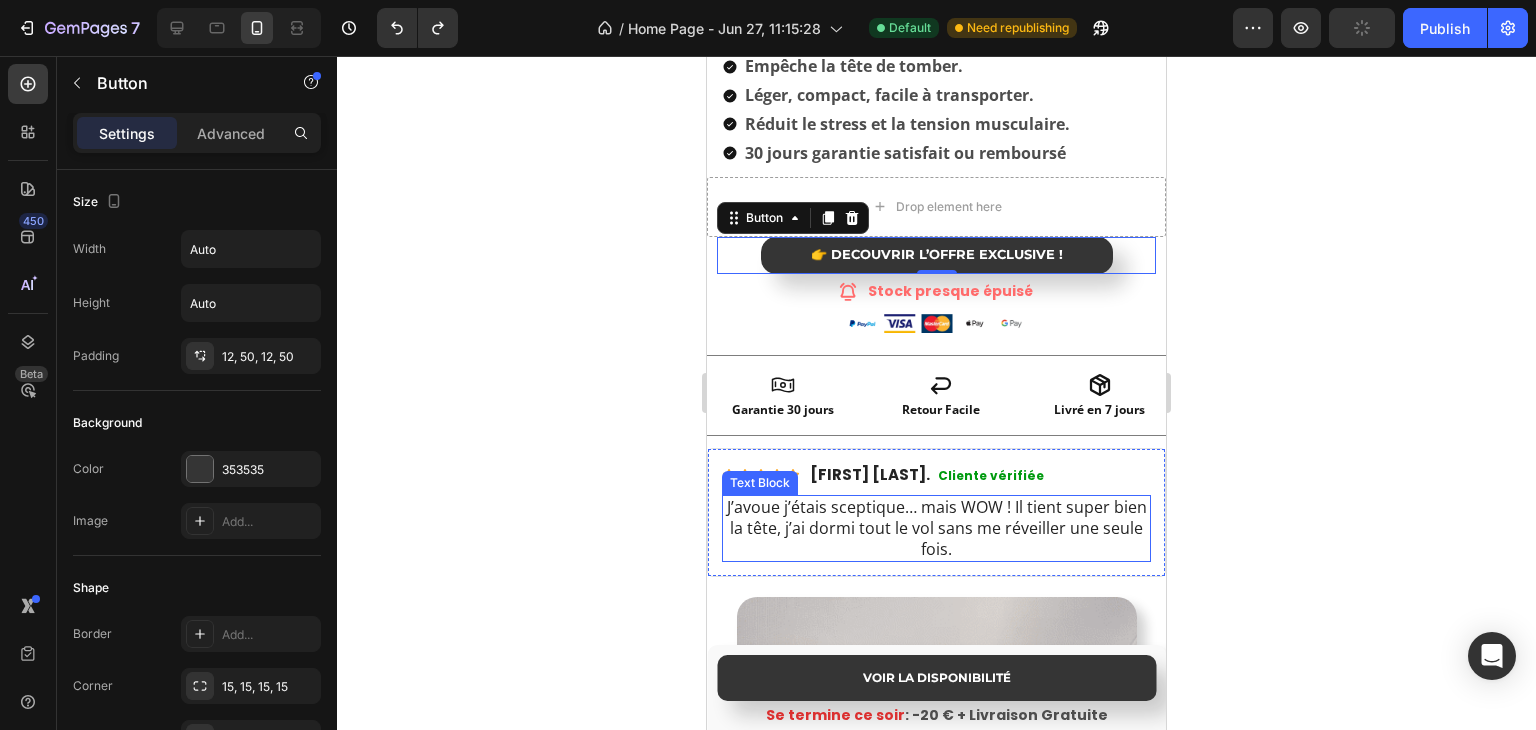 scroll, scrollTop: 700, scrollLeft: 0, axis: vertical 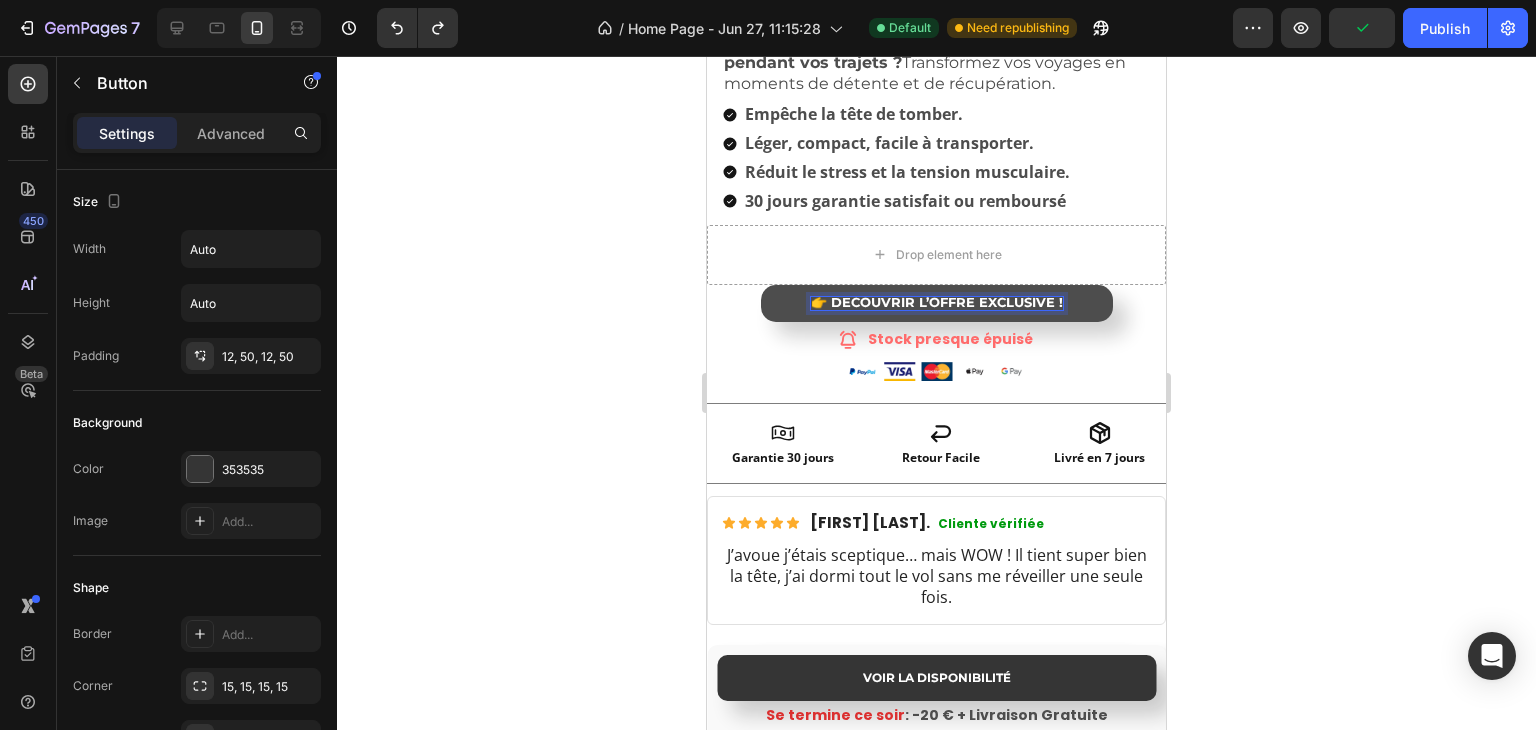 click on "👉 DÉCOUVRIR L’OFFRE EXCLUSIVE !" at bounding box center [937, 302] 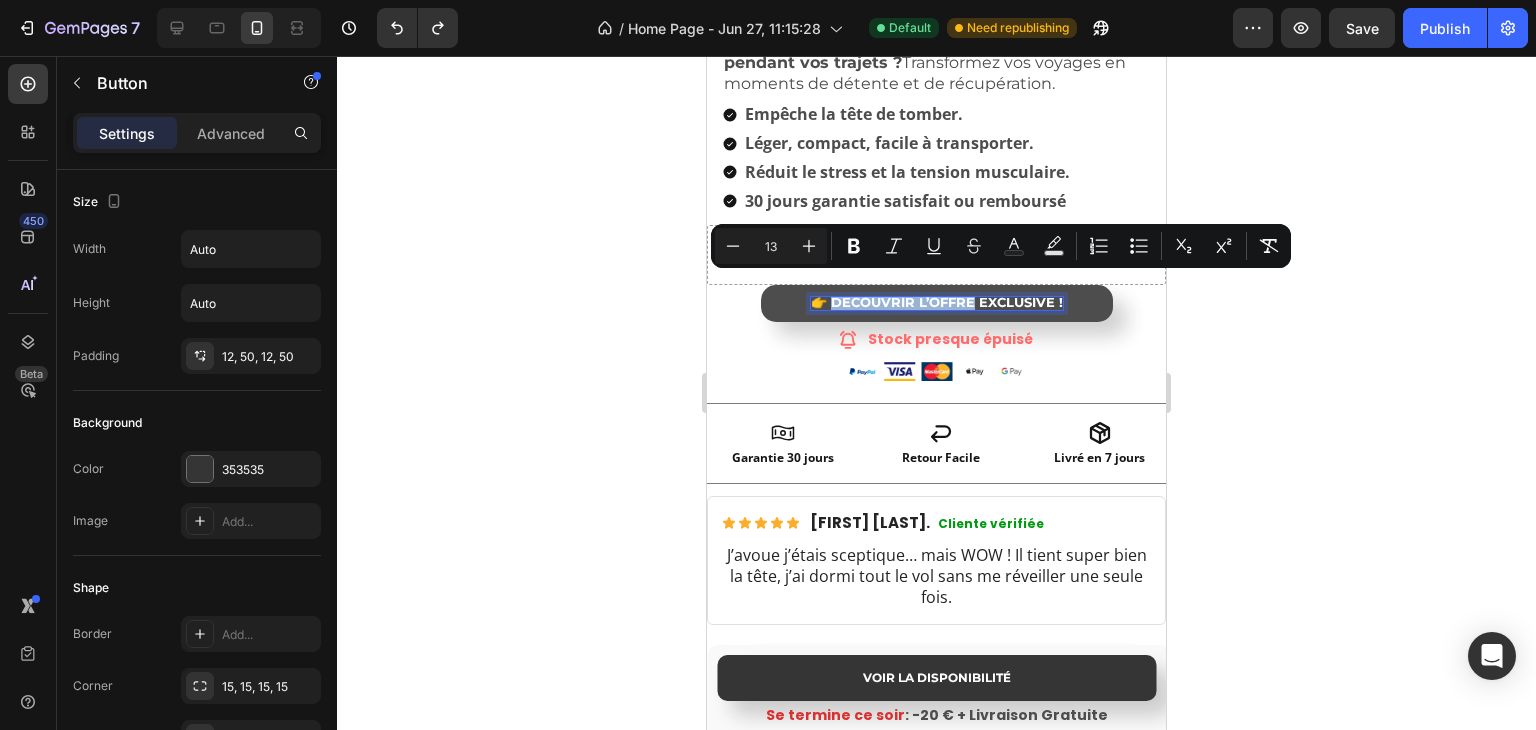 drag, startPoint x: 824, startPoint y: 284, endPoint x: 941, endPoint y: 286, distance: 117.01709 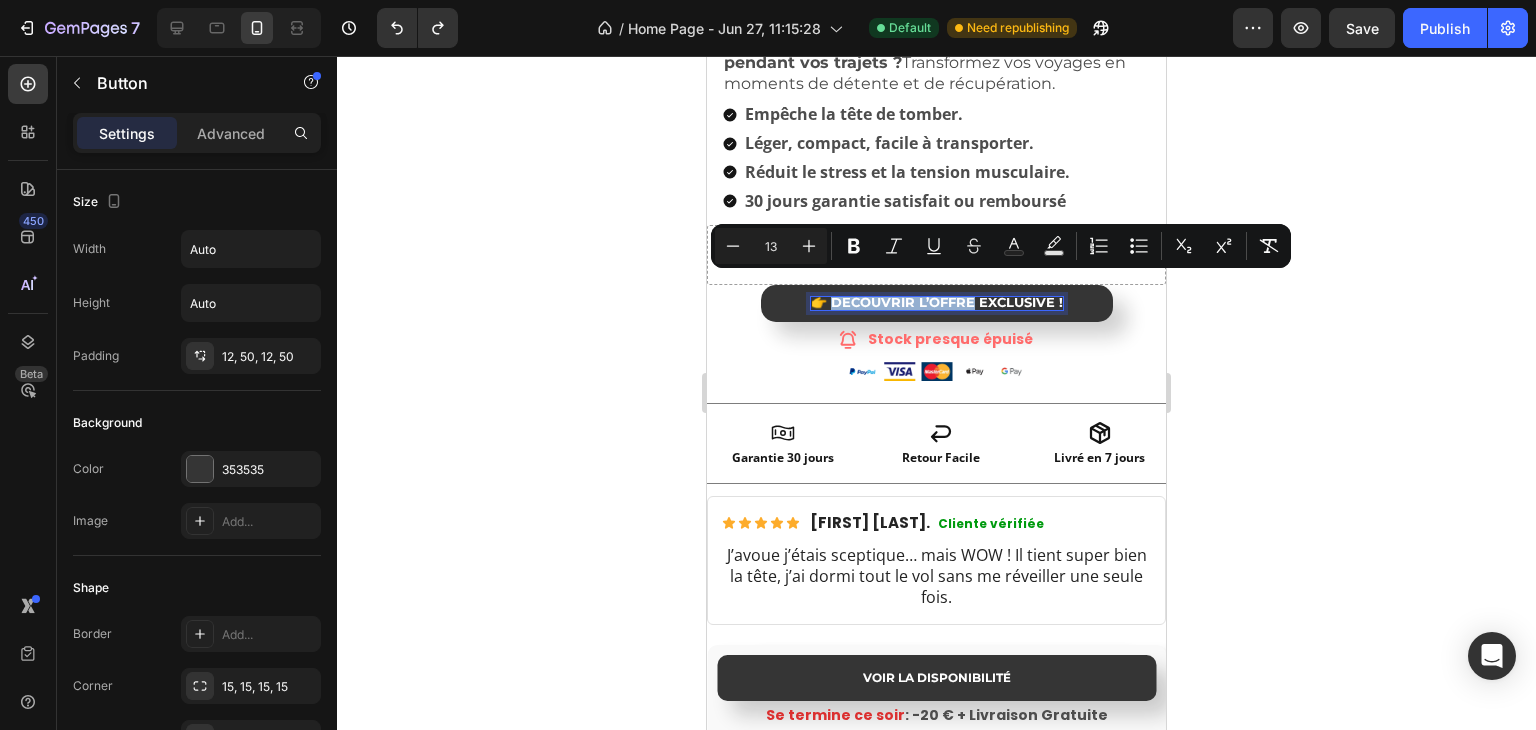 copy on "ÉCOUVRIR L’OFFRE" 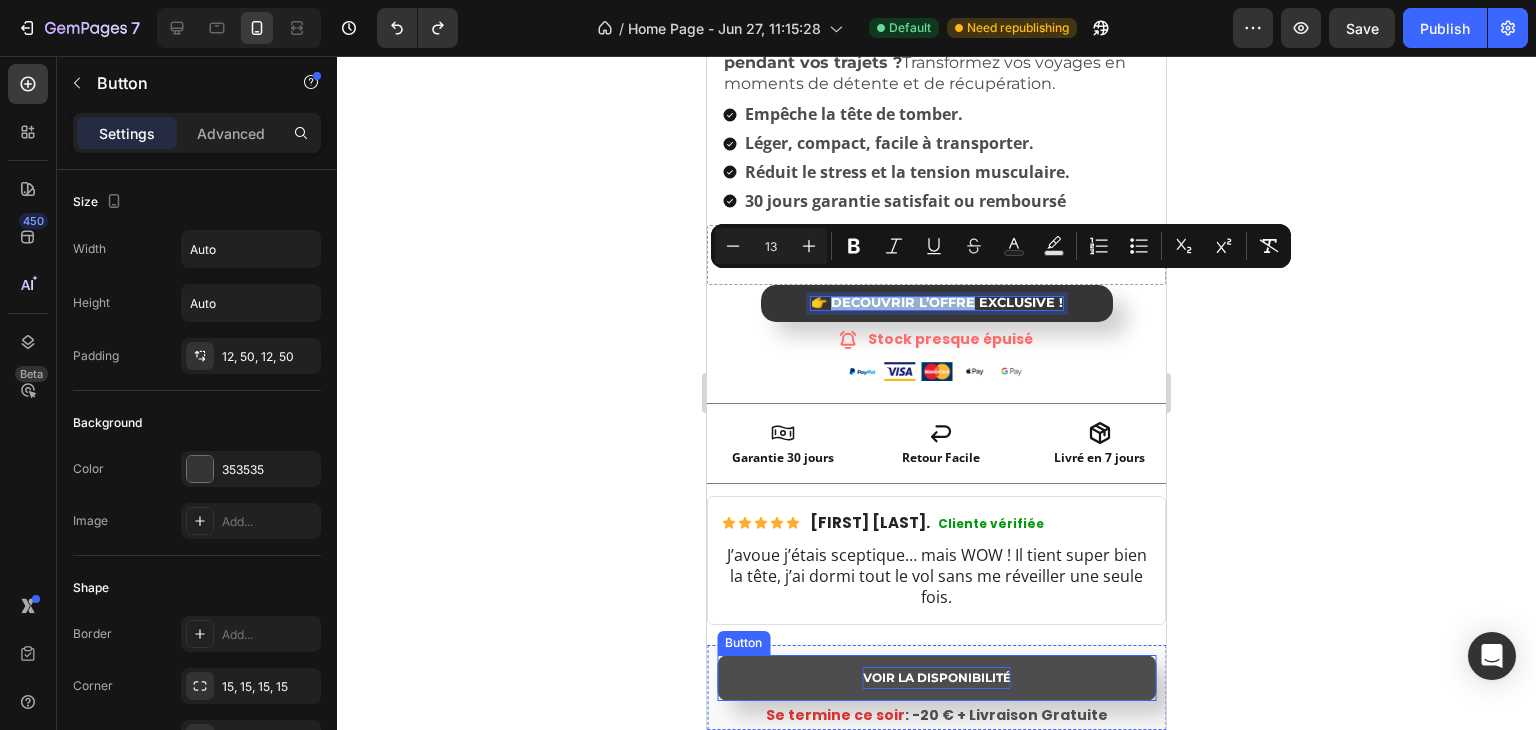 click on "VOIR LA DISPONIBILITÉ" at bounding box center [937, 678] 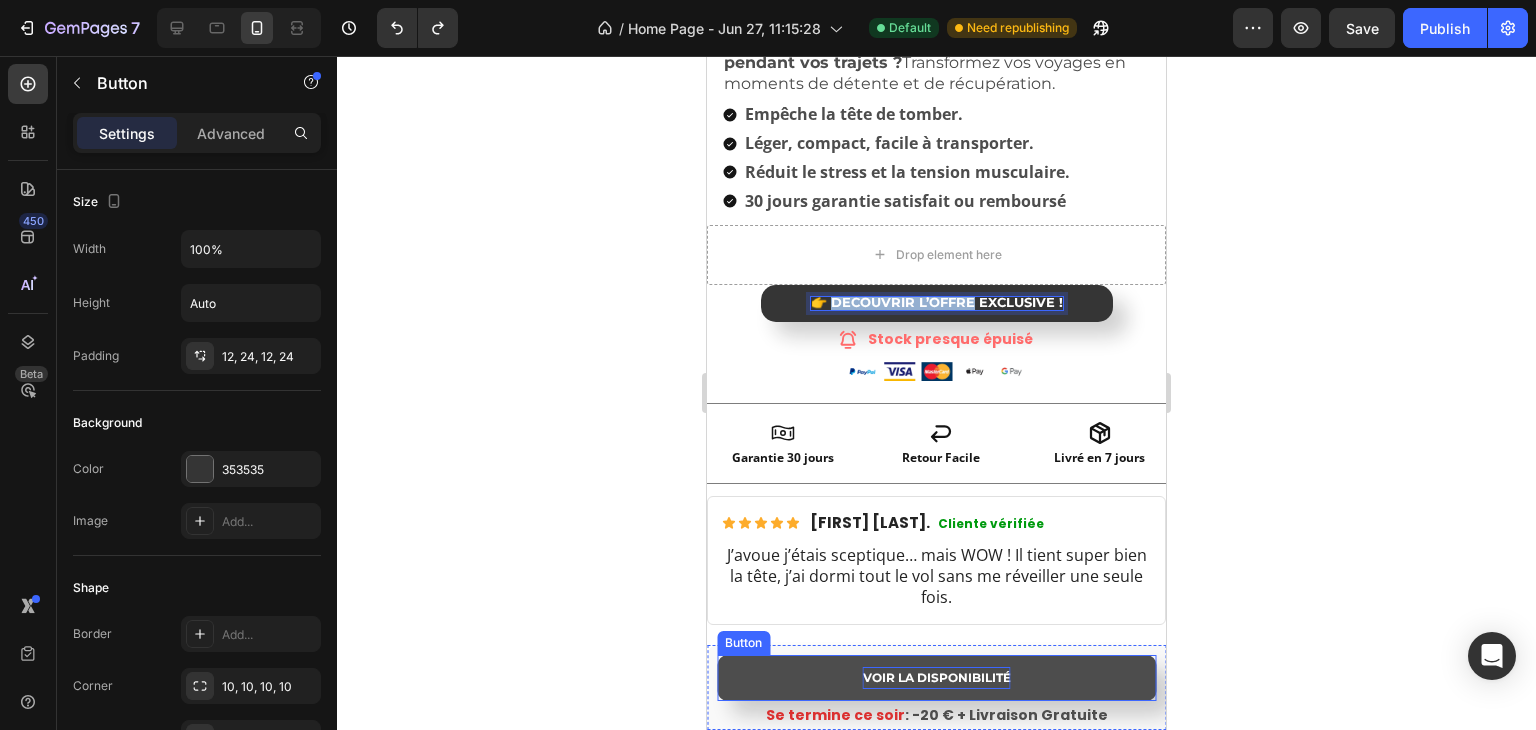 scroll, scrollTop: 918, scrollLeft: 0, axis: vertical 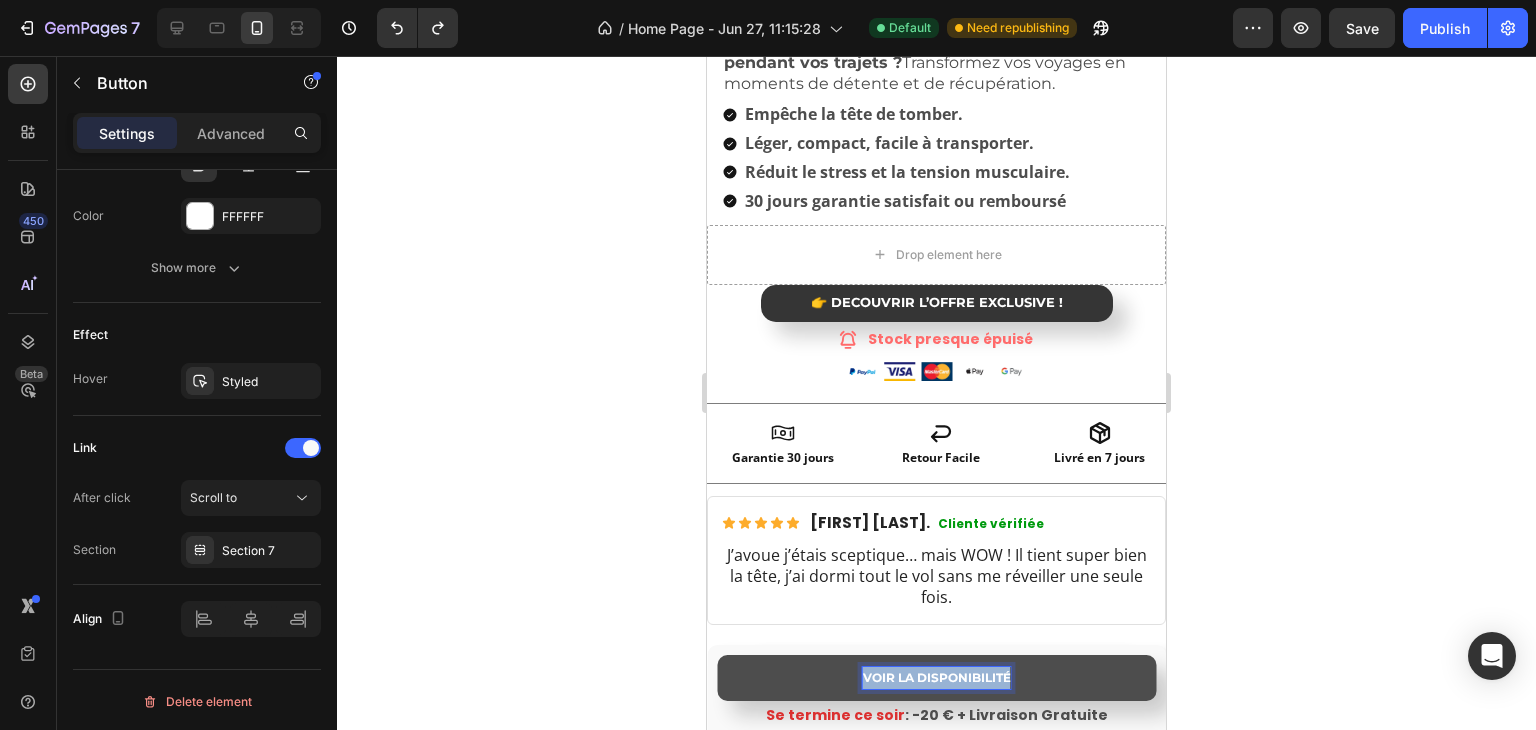 drag, startPoint x: 856, startPoint y: 673, endPoint x: 1013, endPoint y: 662, distance: 157.38487 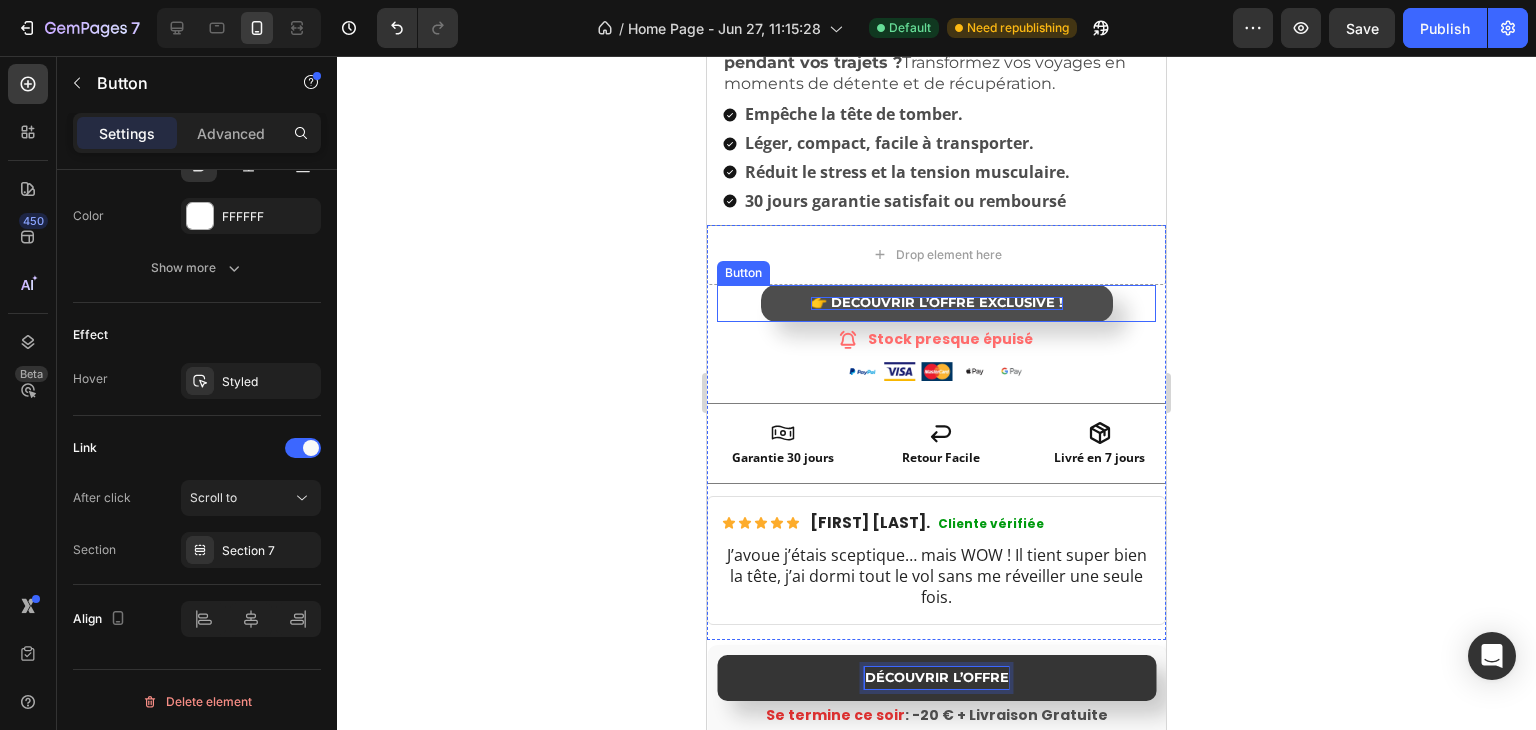 click on "👉 DÉCOUVRIR L’OFFRE EXCLUSIVE !" at bounding box center [937, 302] 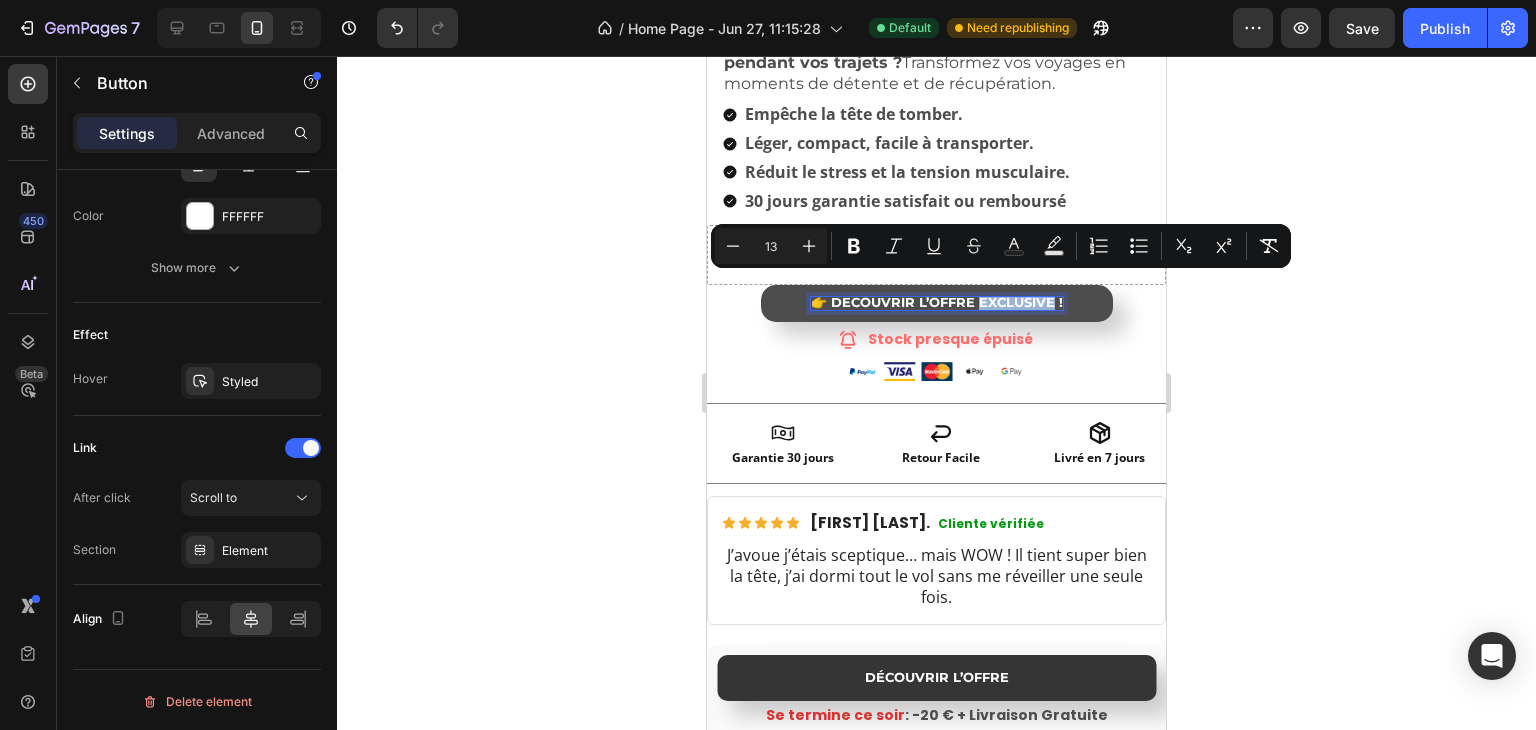 drag, startPoint x: 974, startPoint y: 282, endPoint x: 1029, endPoint y: 281, distance: 55.00909 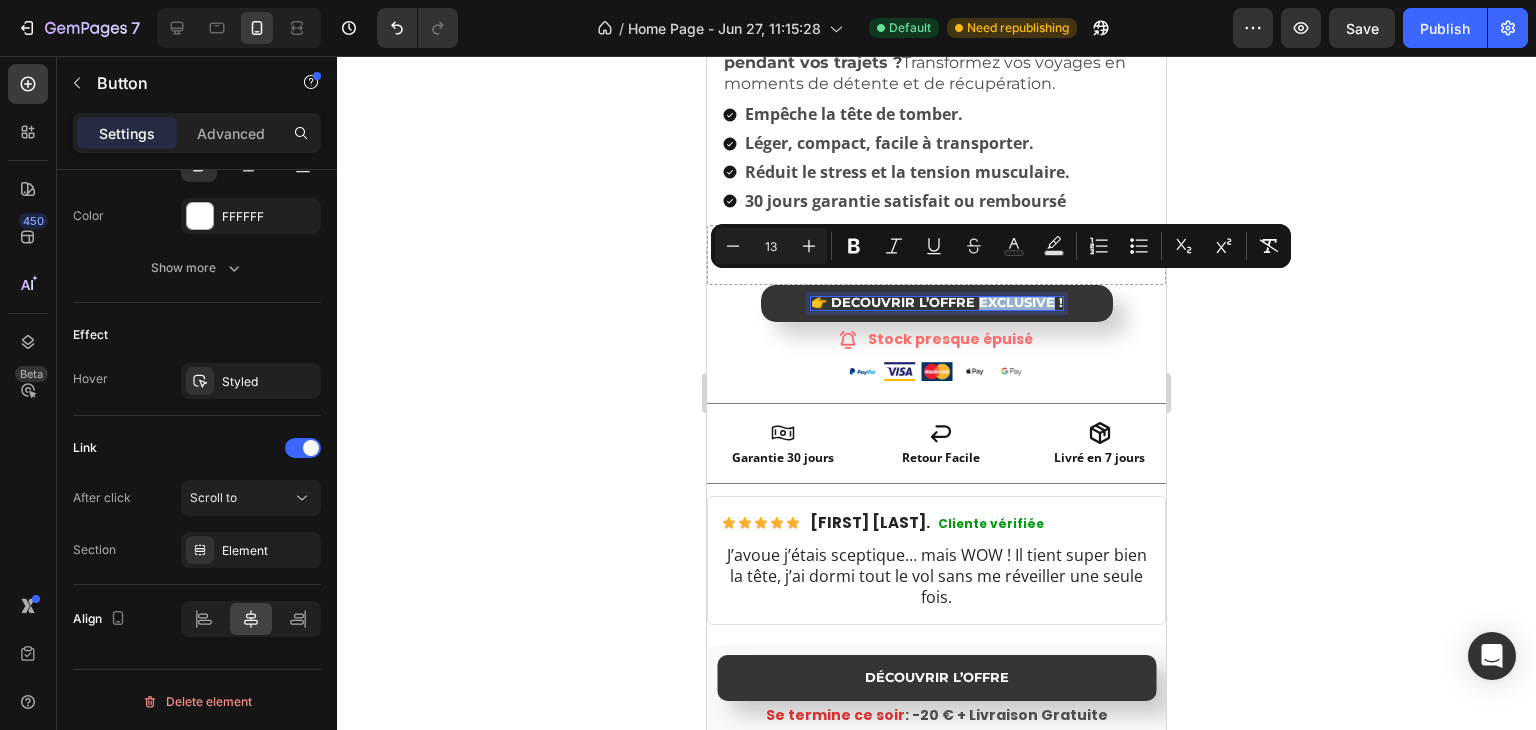 copy on "XCLUSIVE" 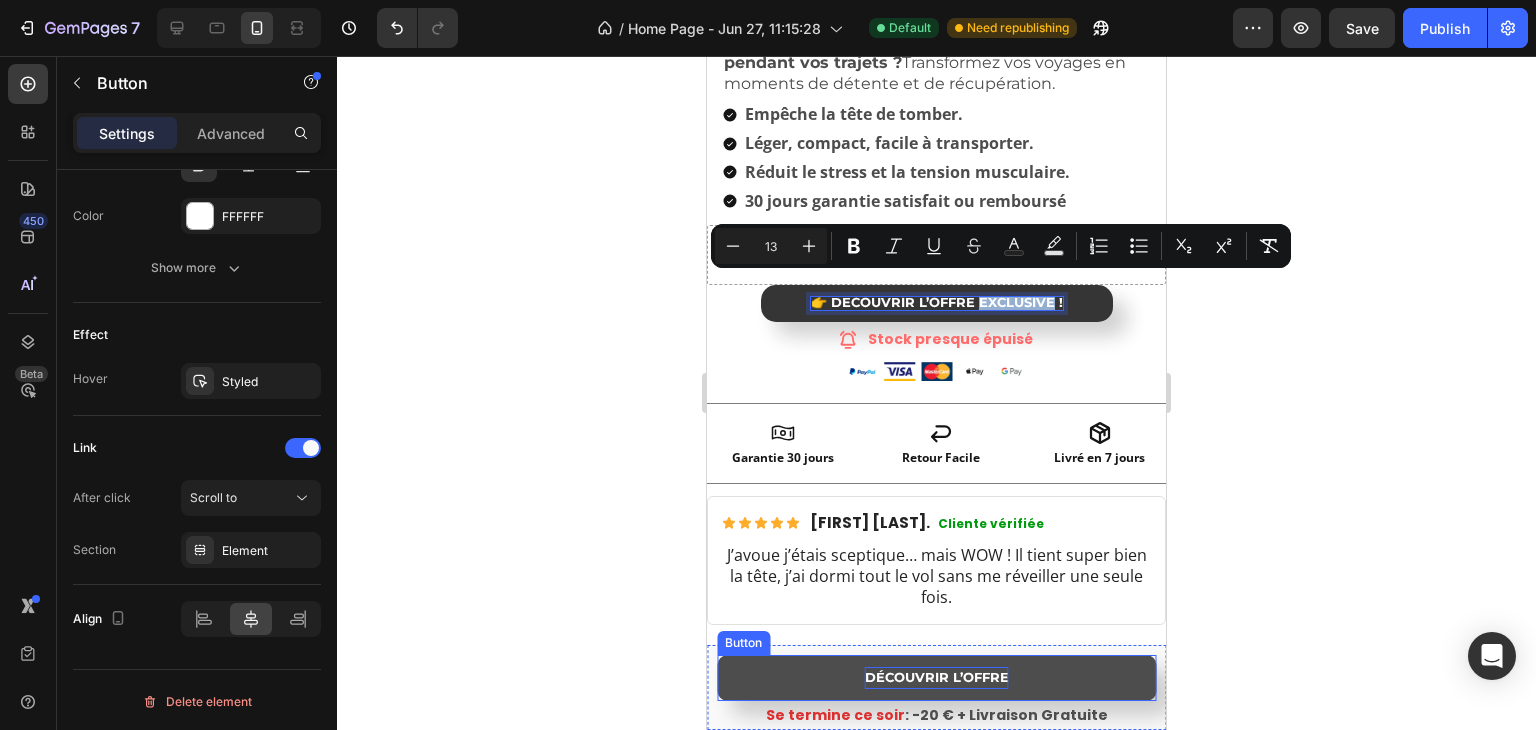click on "DÉCOUVRIR L’OFFRE" at bounding box center (937, 677) 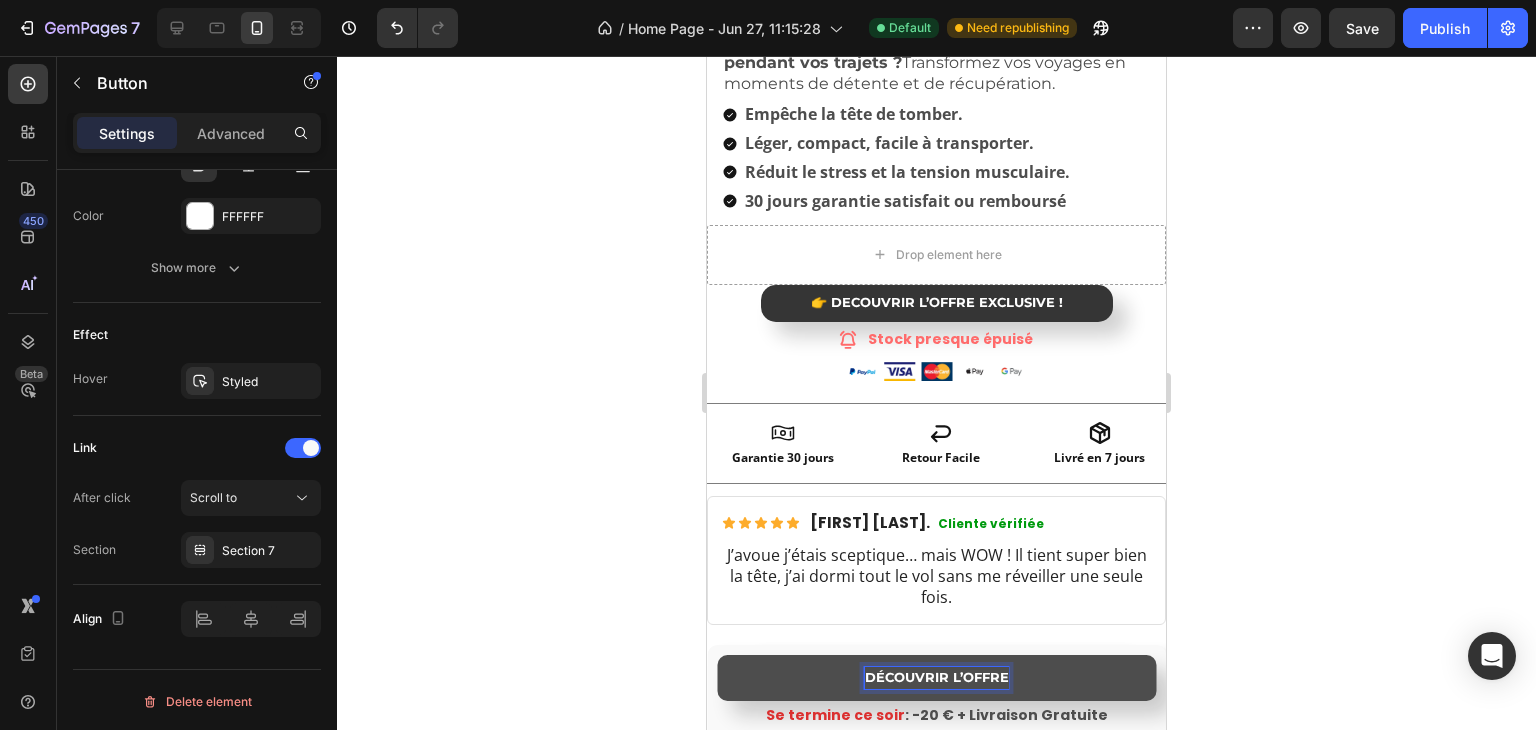 click on "DÉCOUVRIR L’OFFRE" at bounding box center [937, 677] 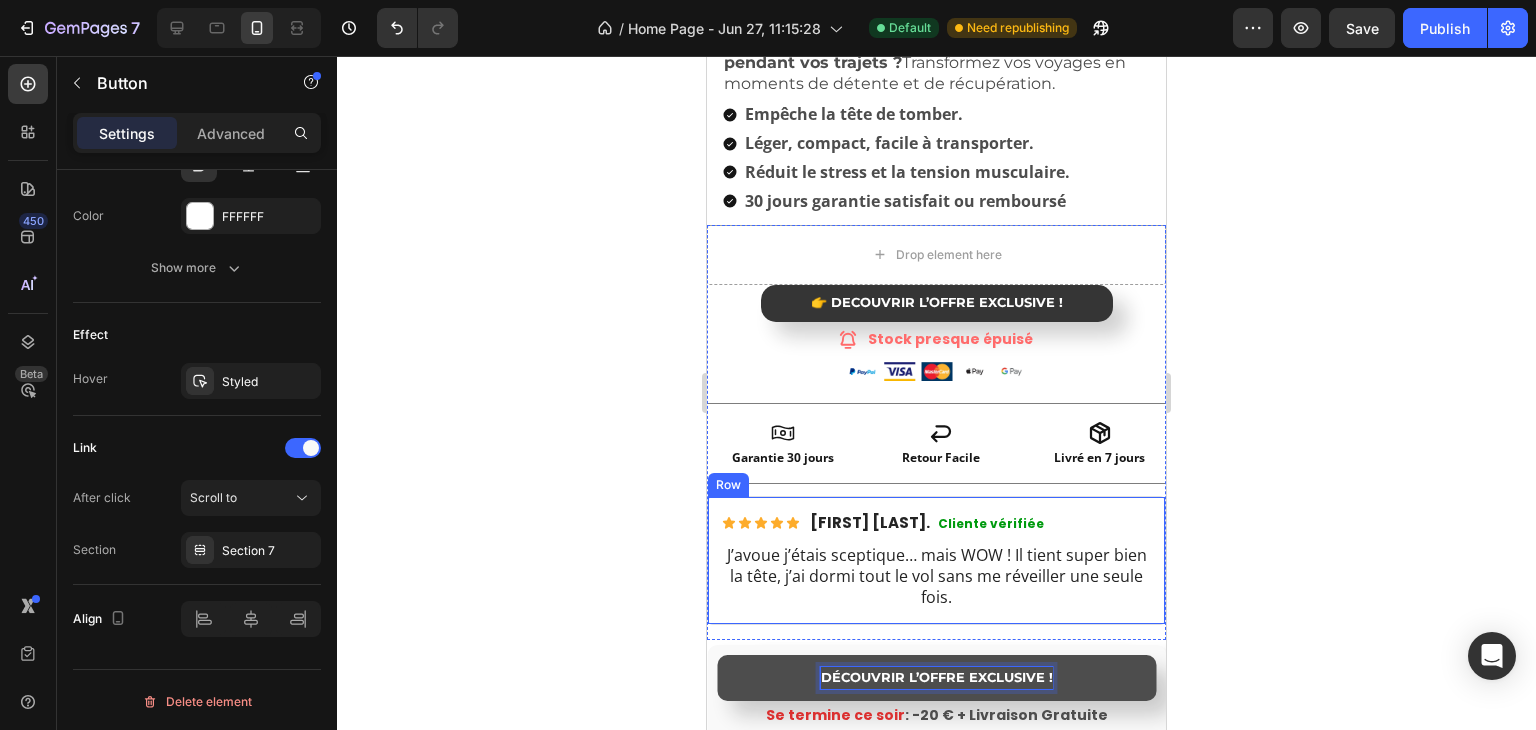 click 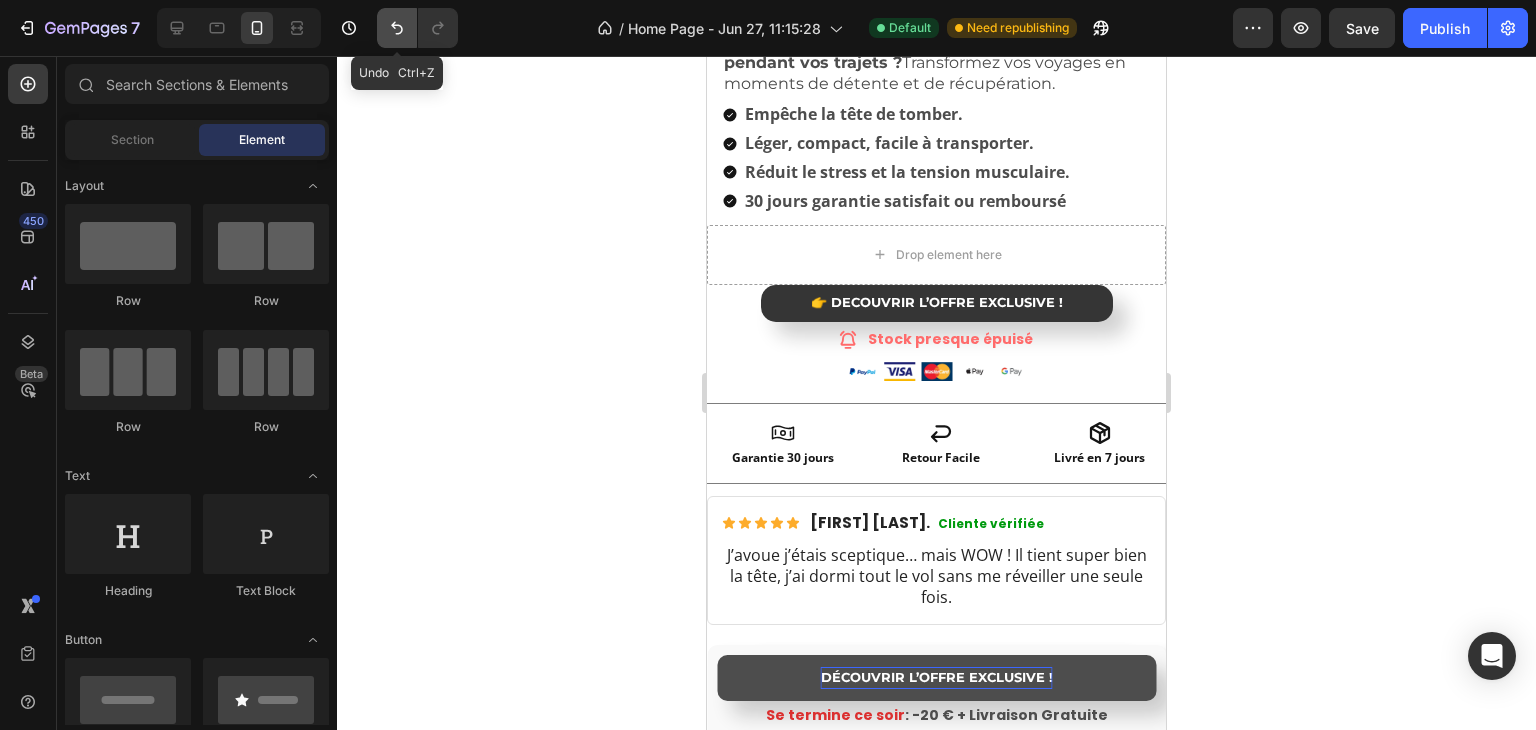 click 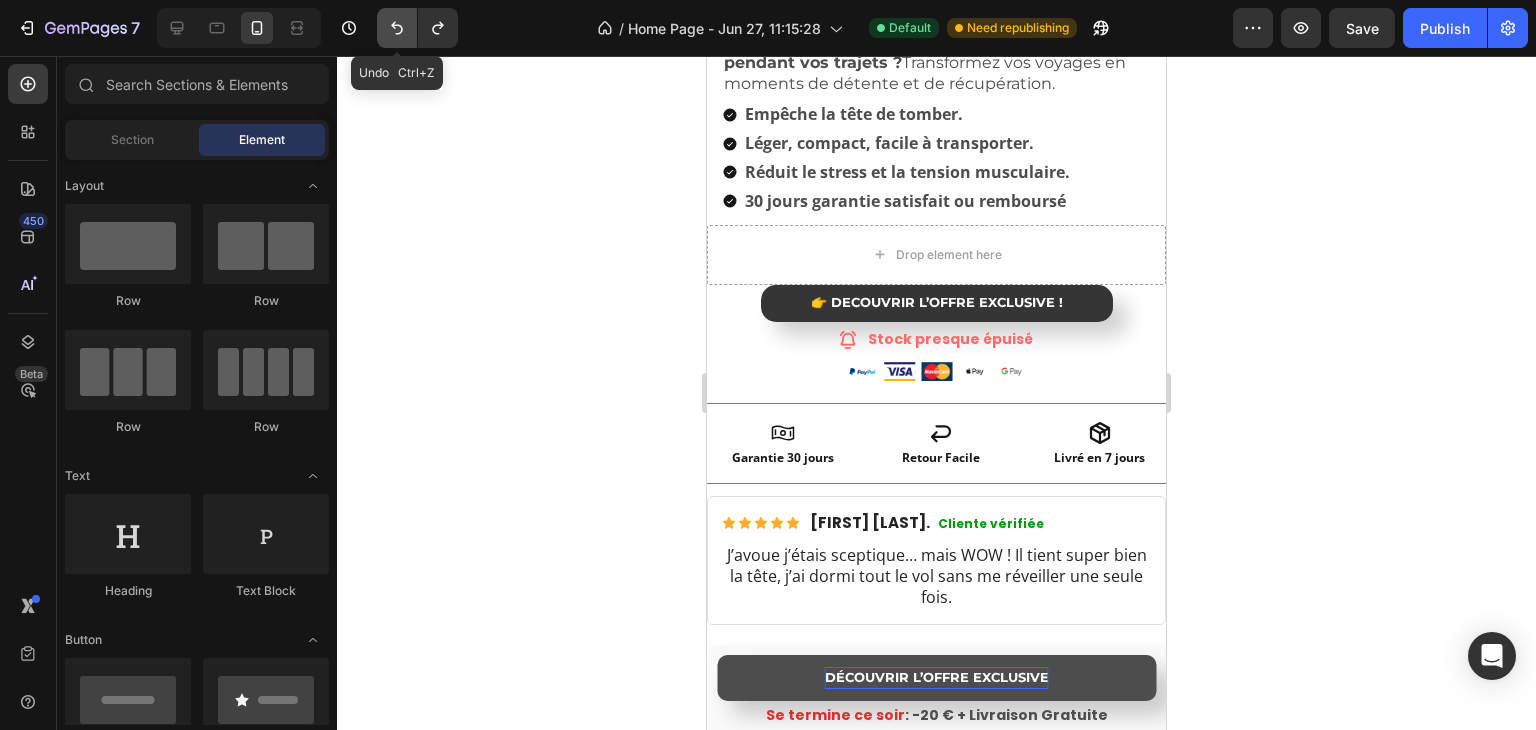 click 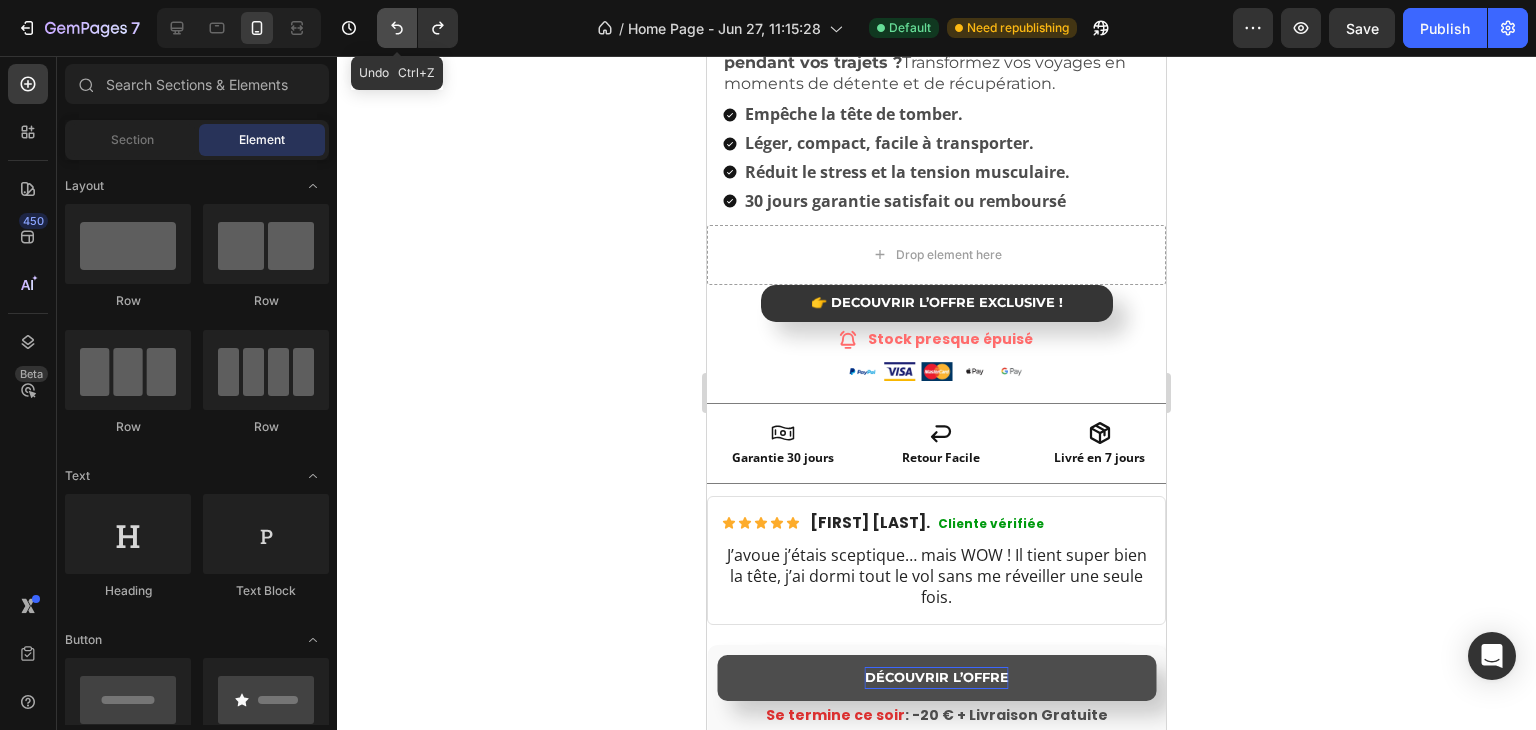 click 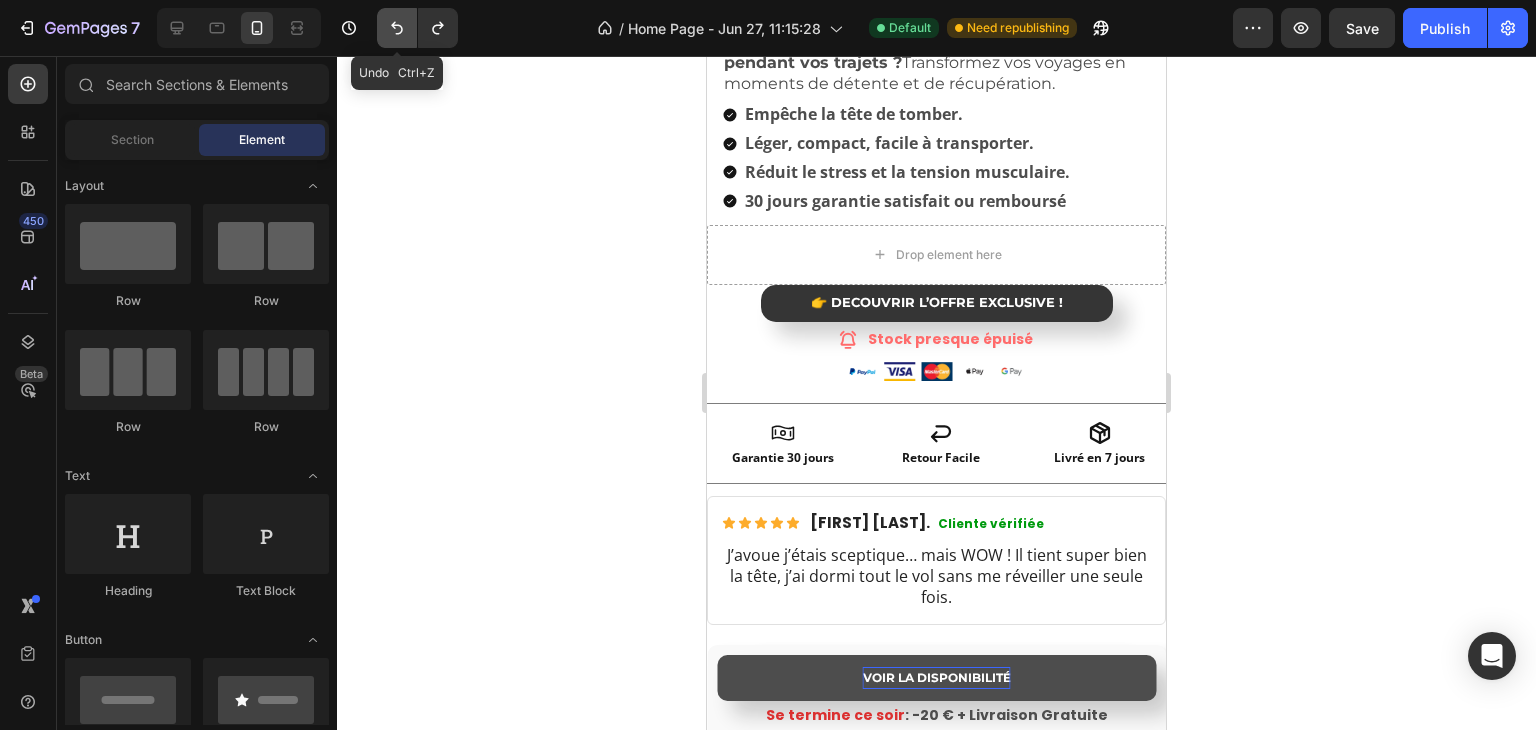 click 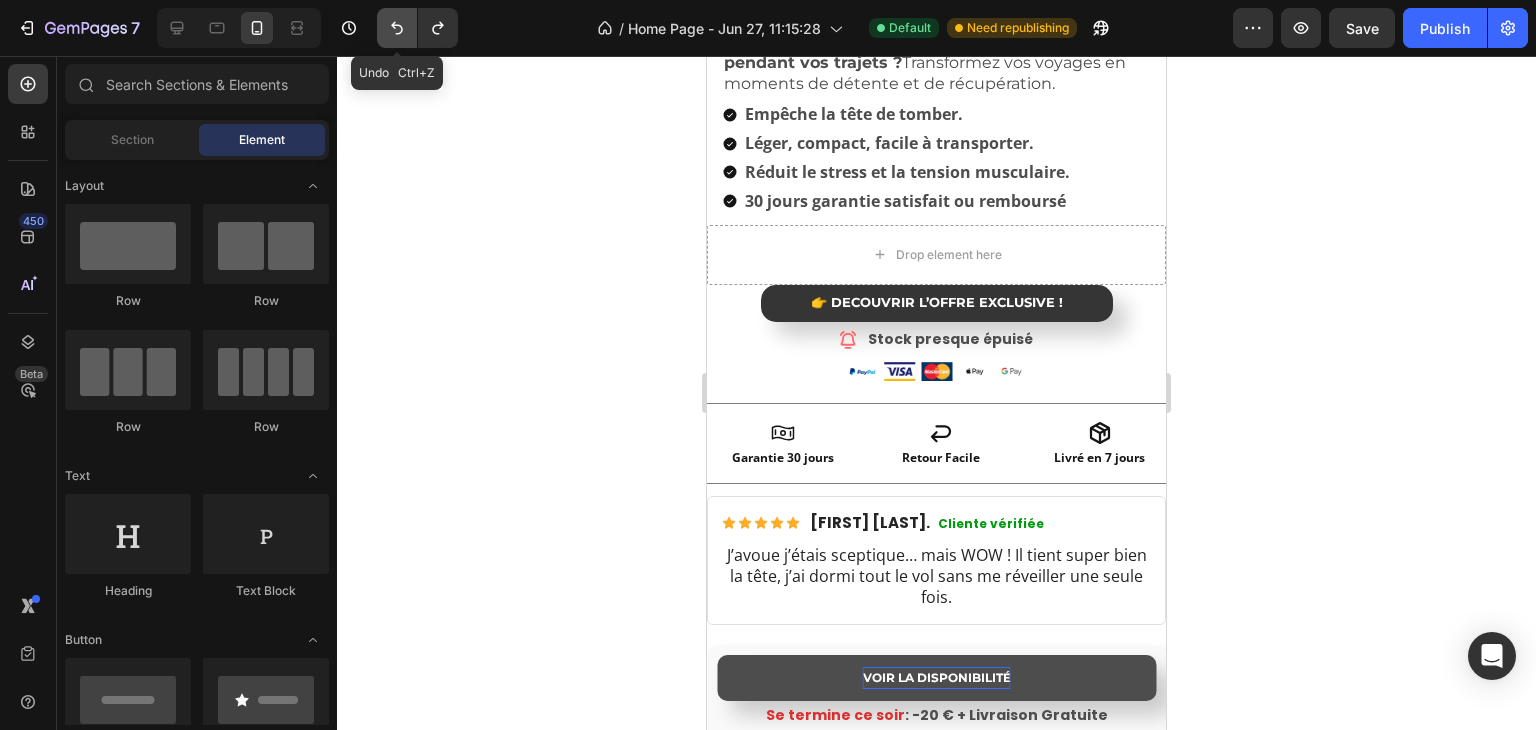 click 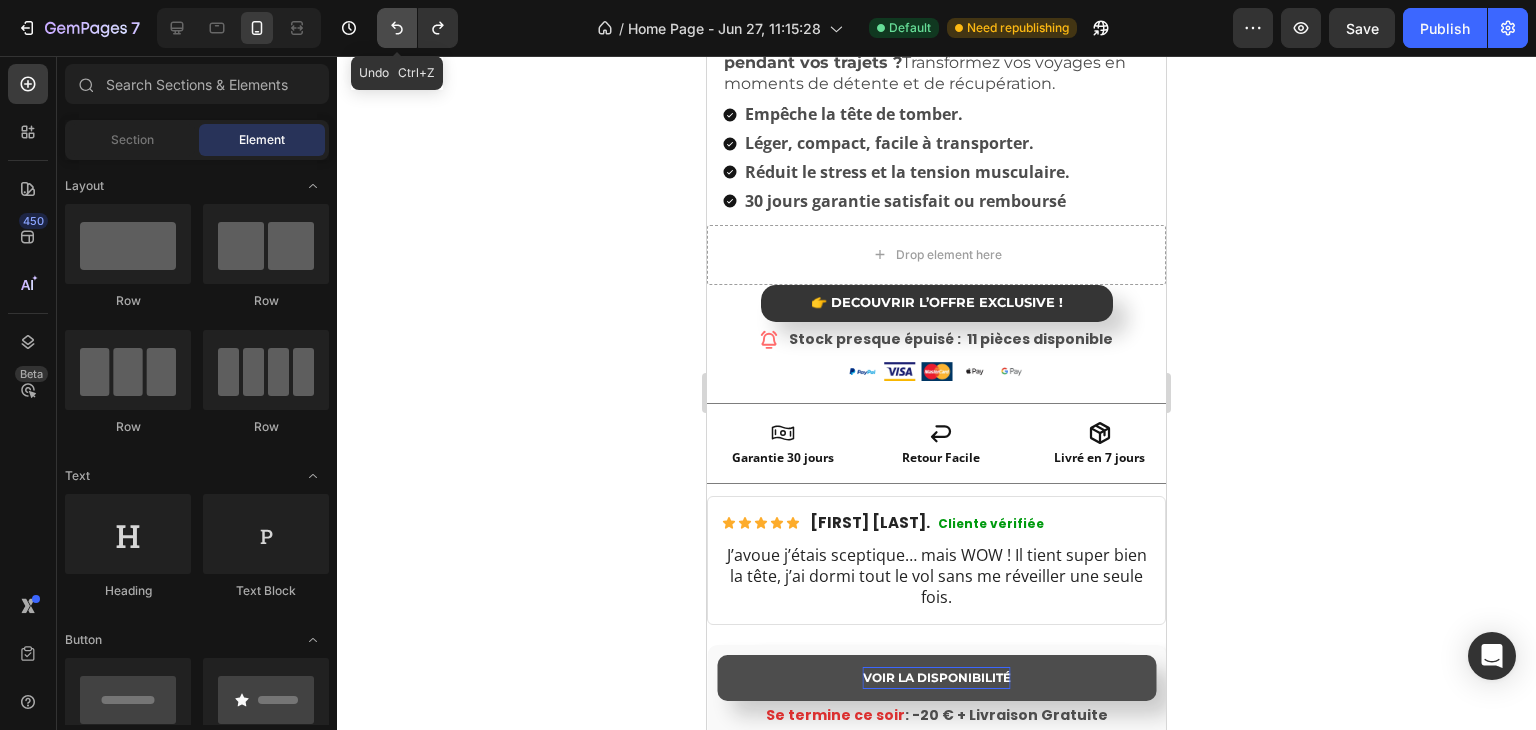click 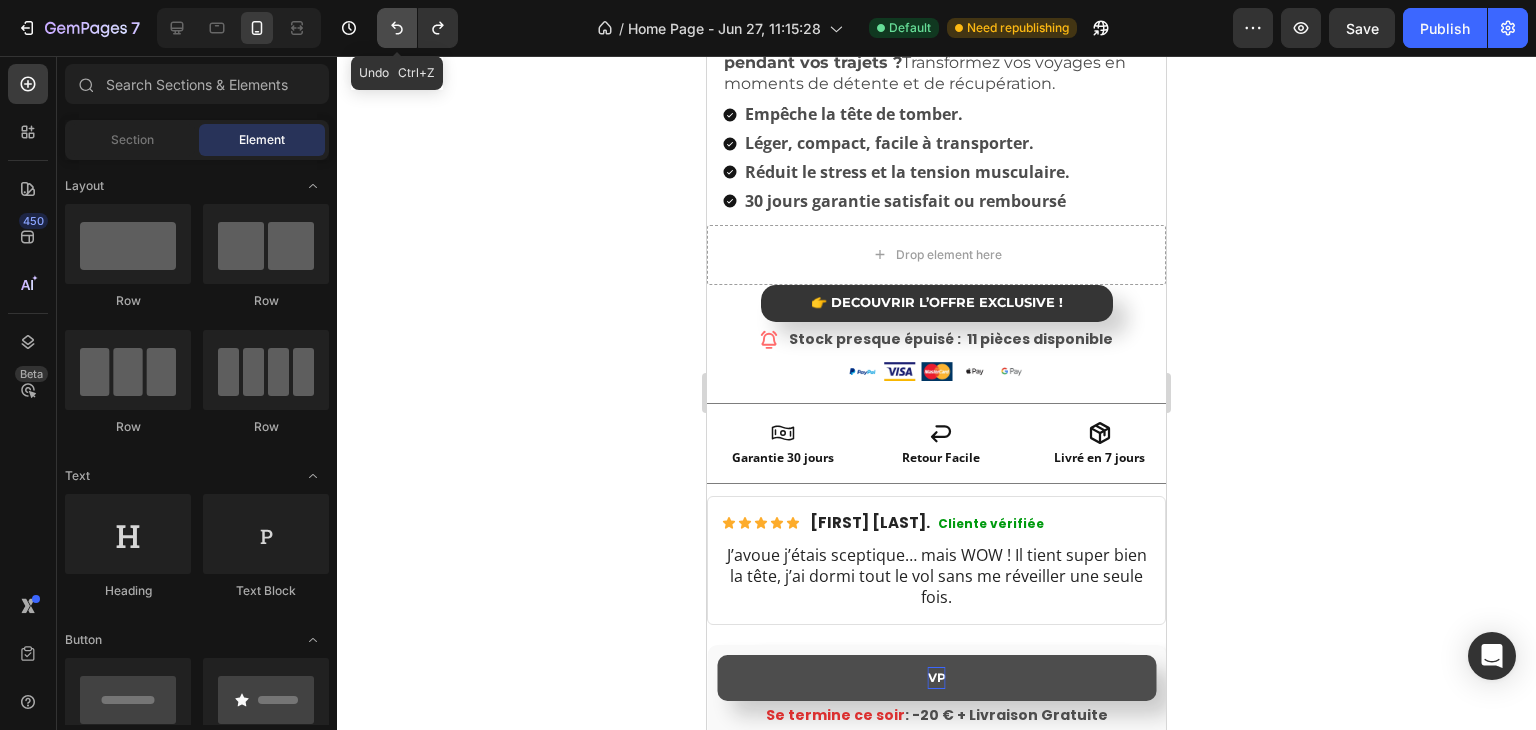 click 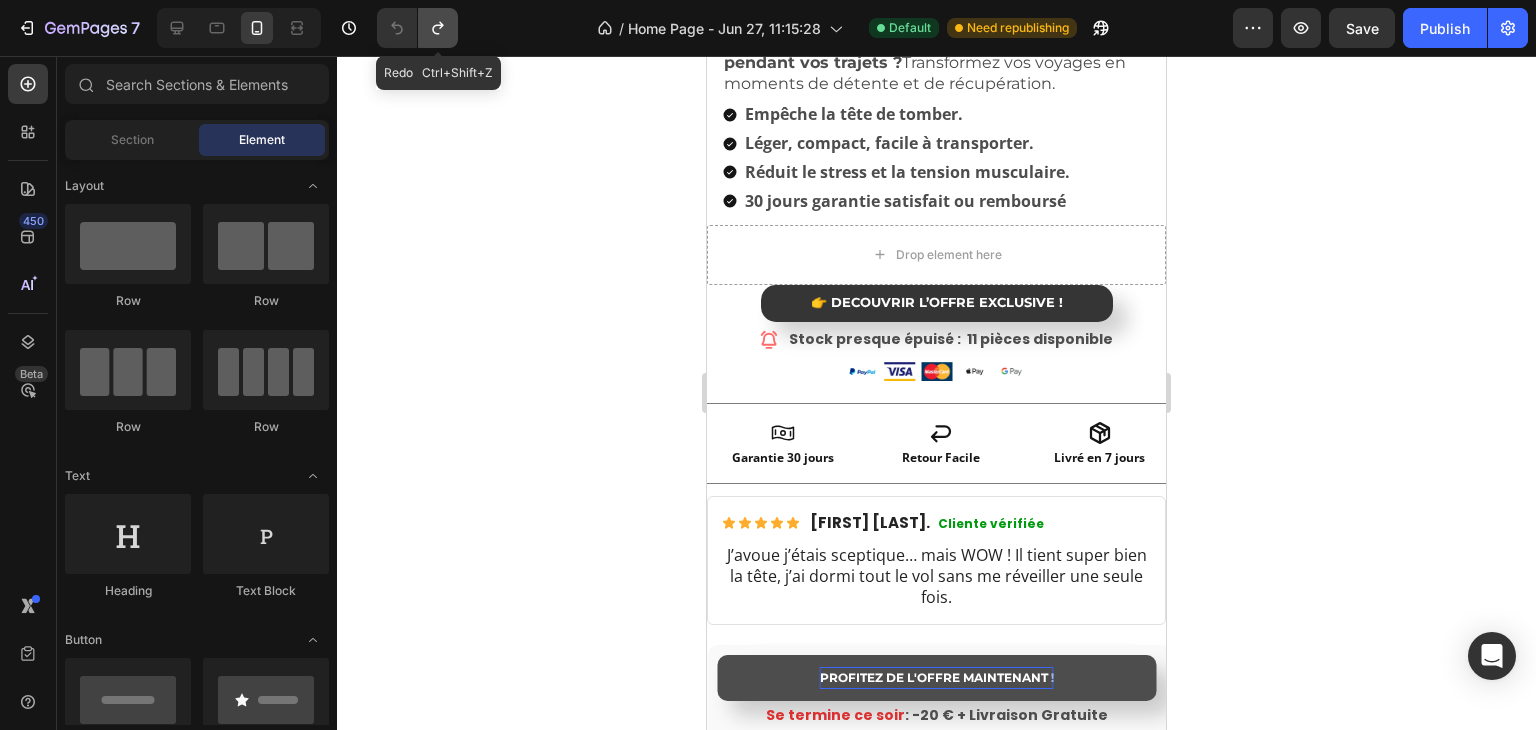 click 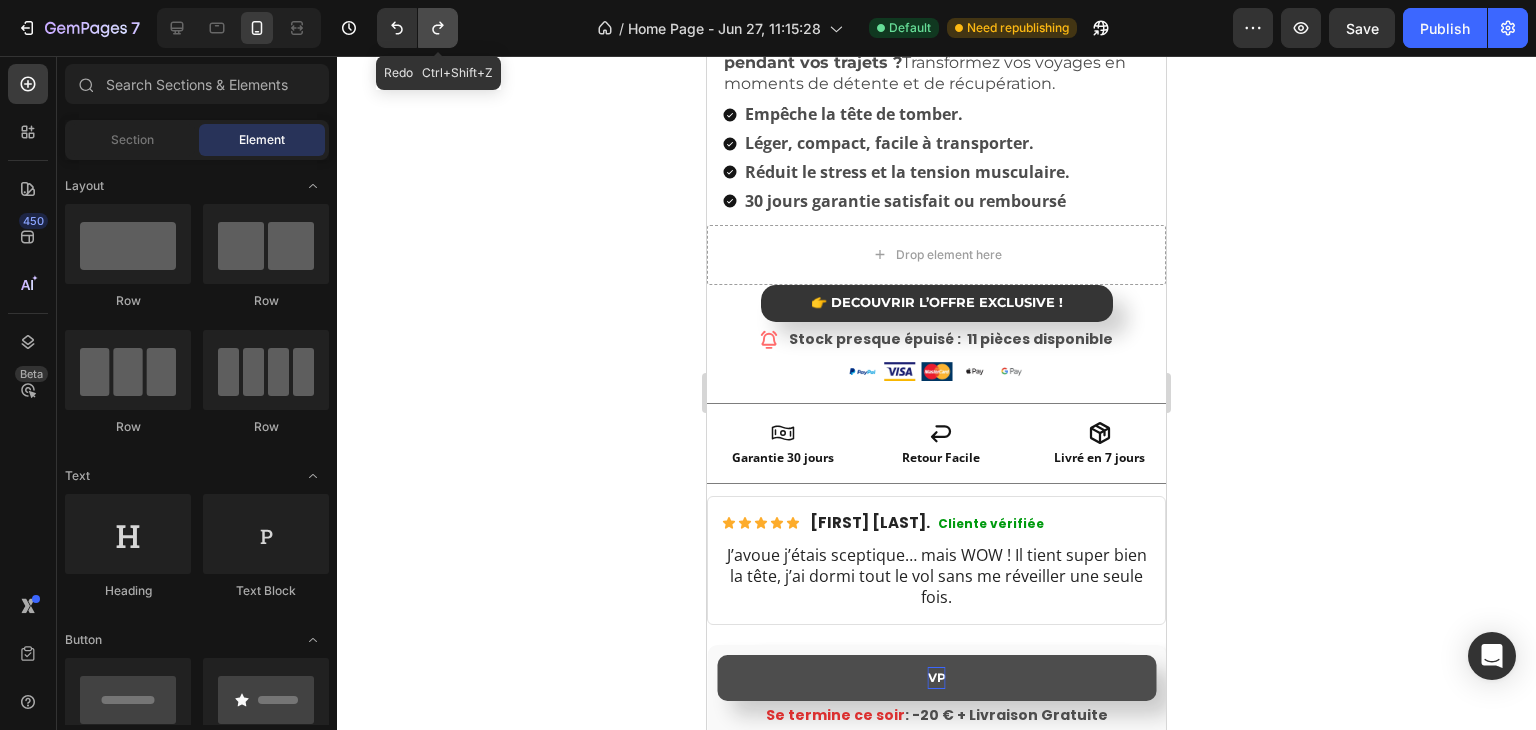 click 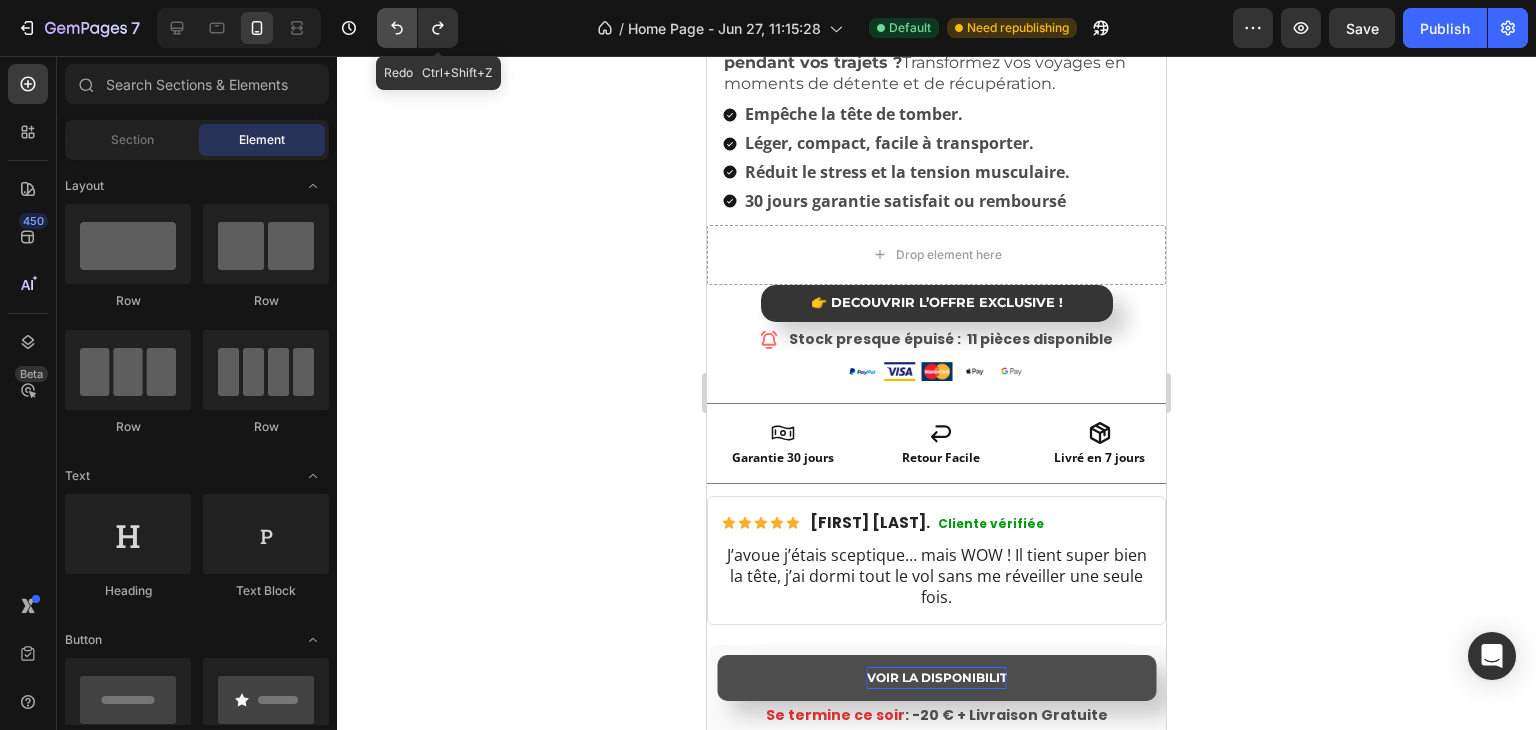 click 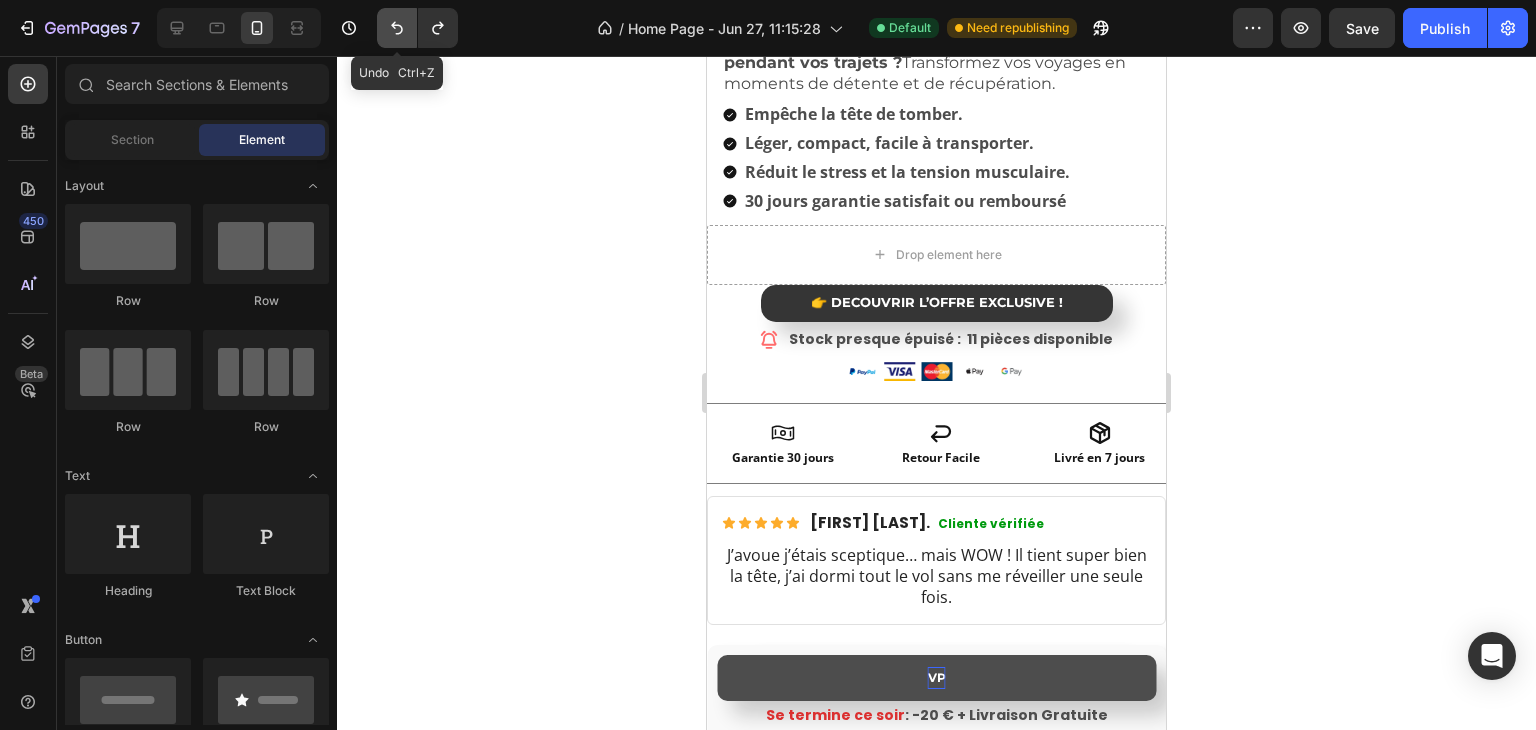 click 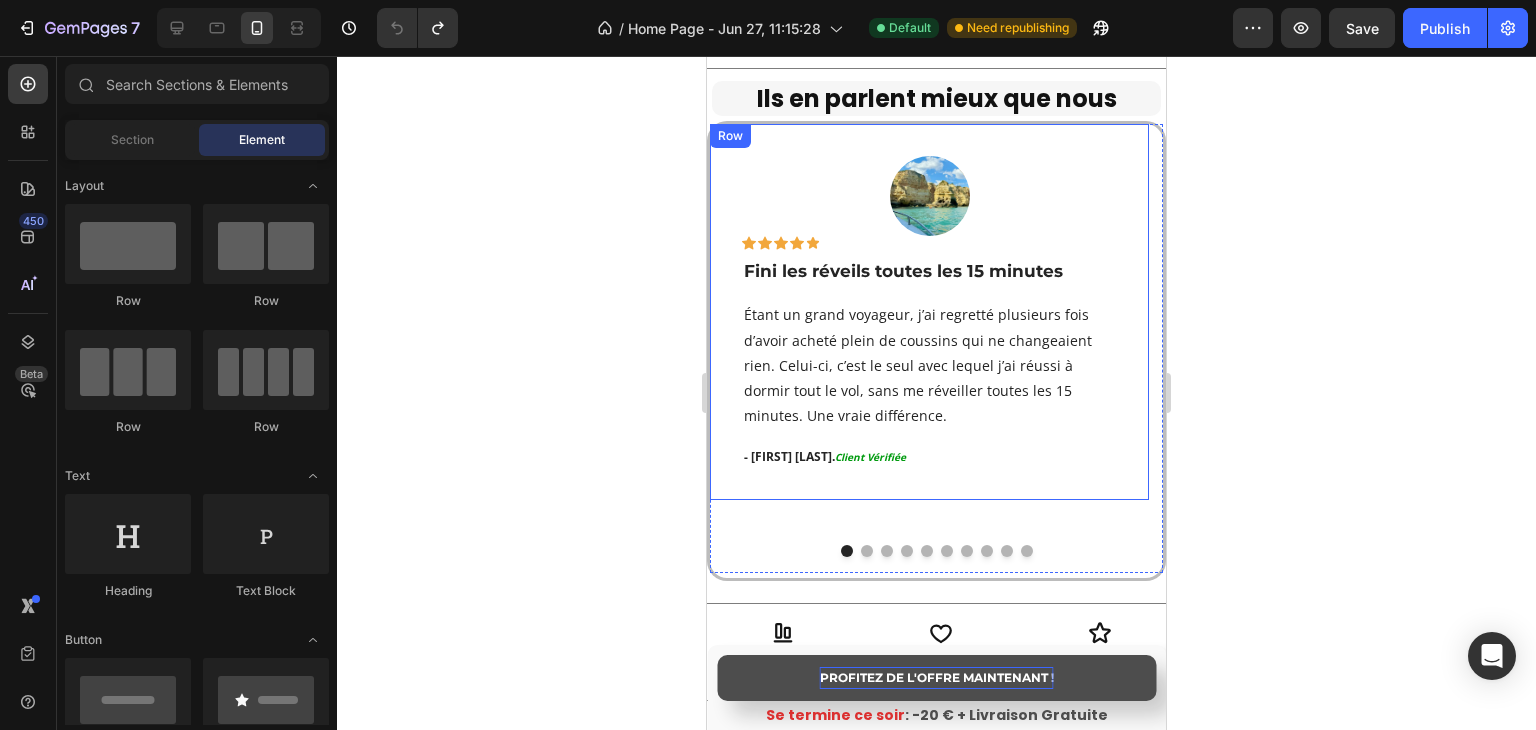 scroll, scrollTop: 2700, scrollLeft: 0, axis: vertical 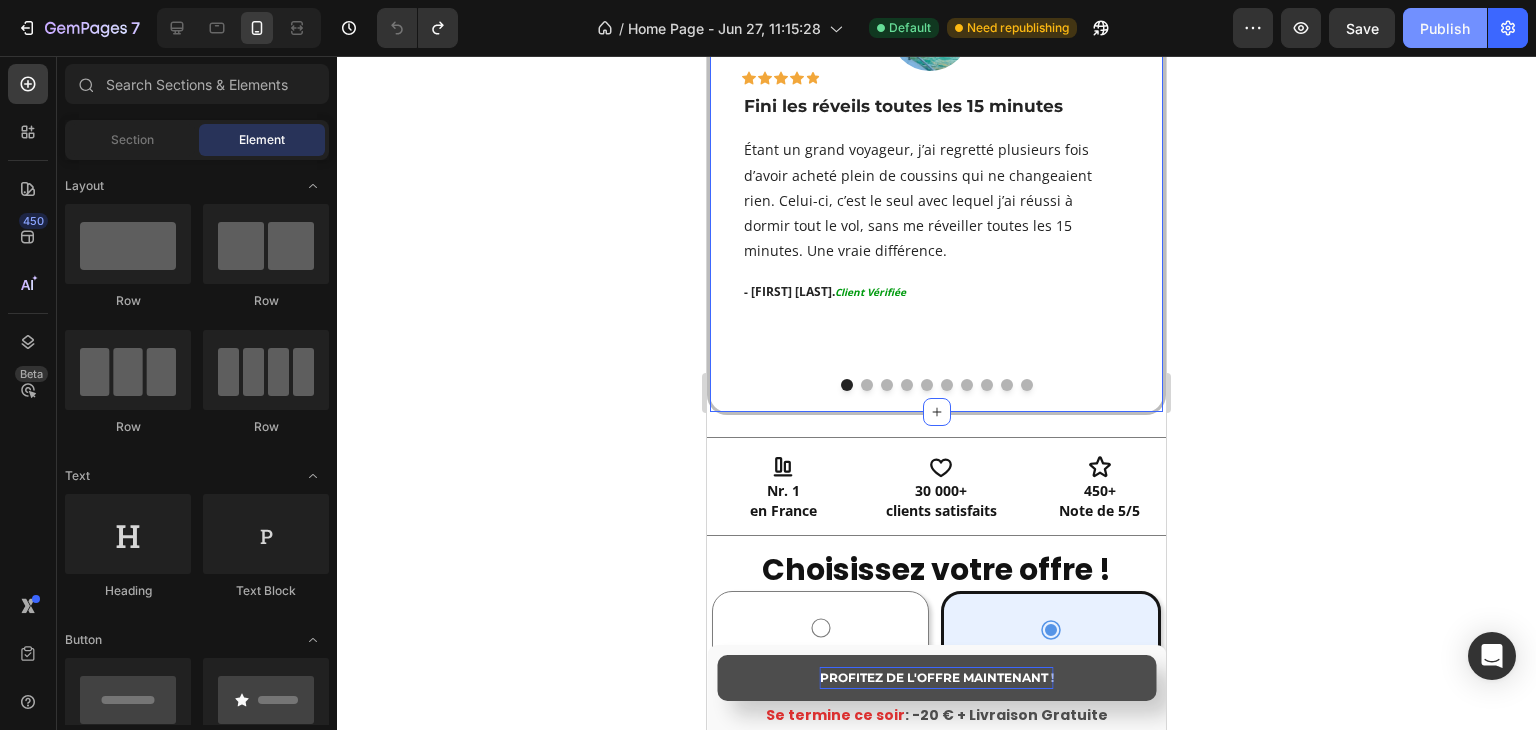 click on "Publish" 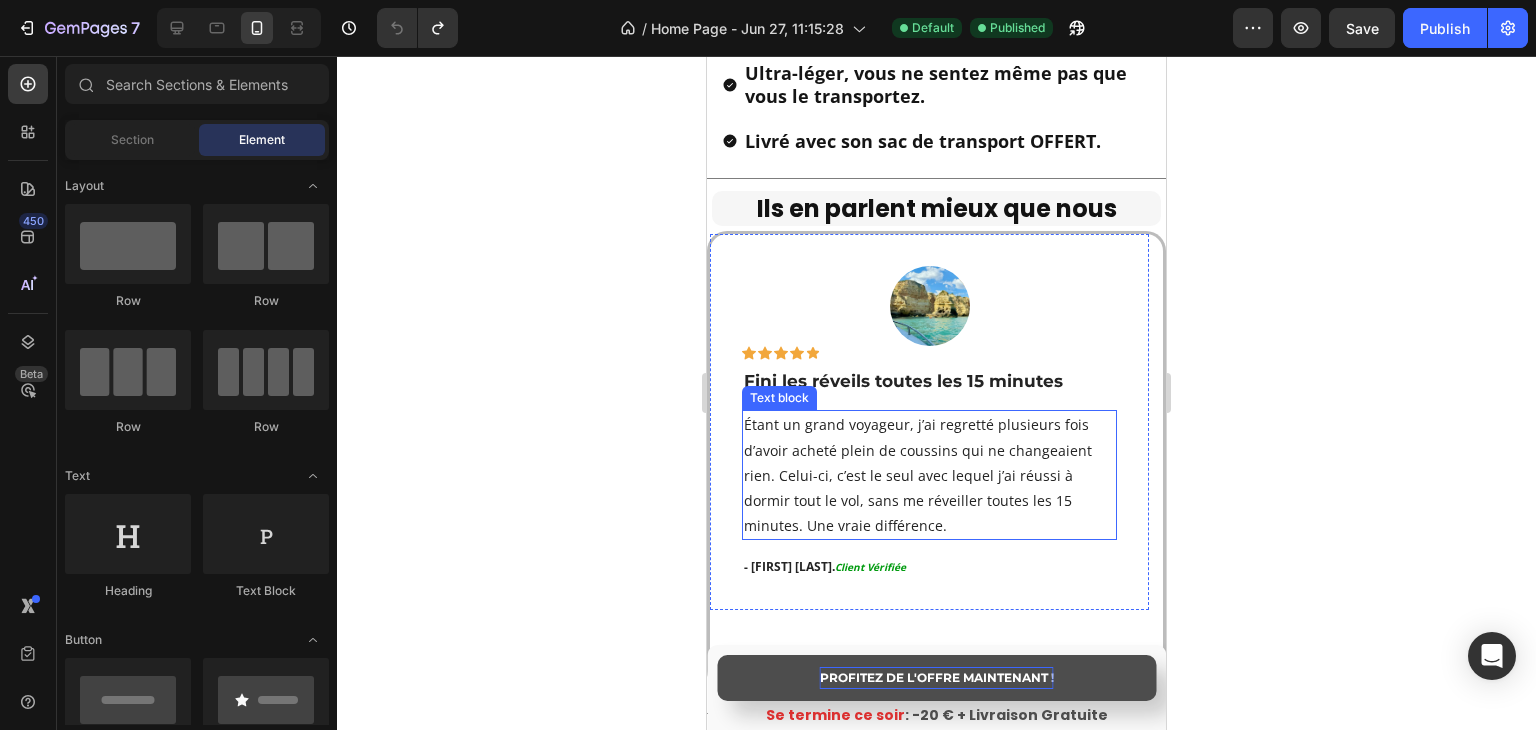 scroll, scrollTop: 2500, scrollLeft: 0, axis: vertical 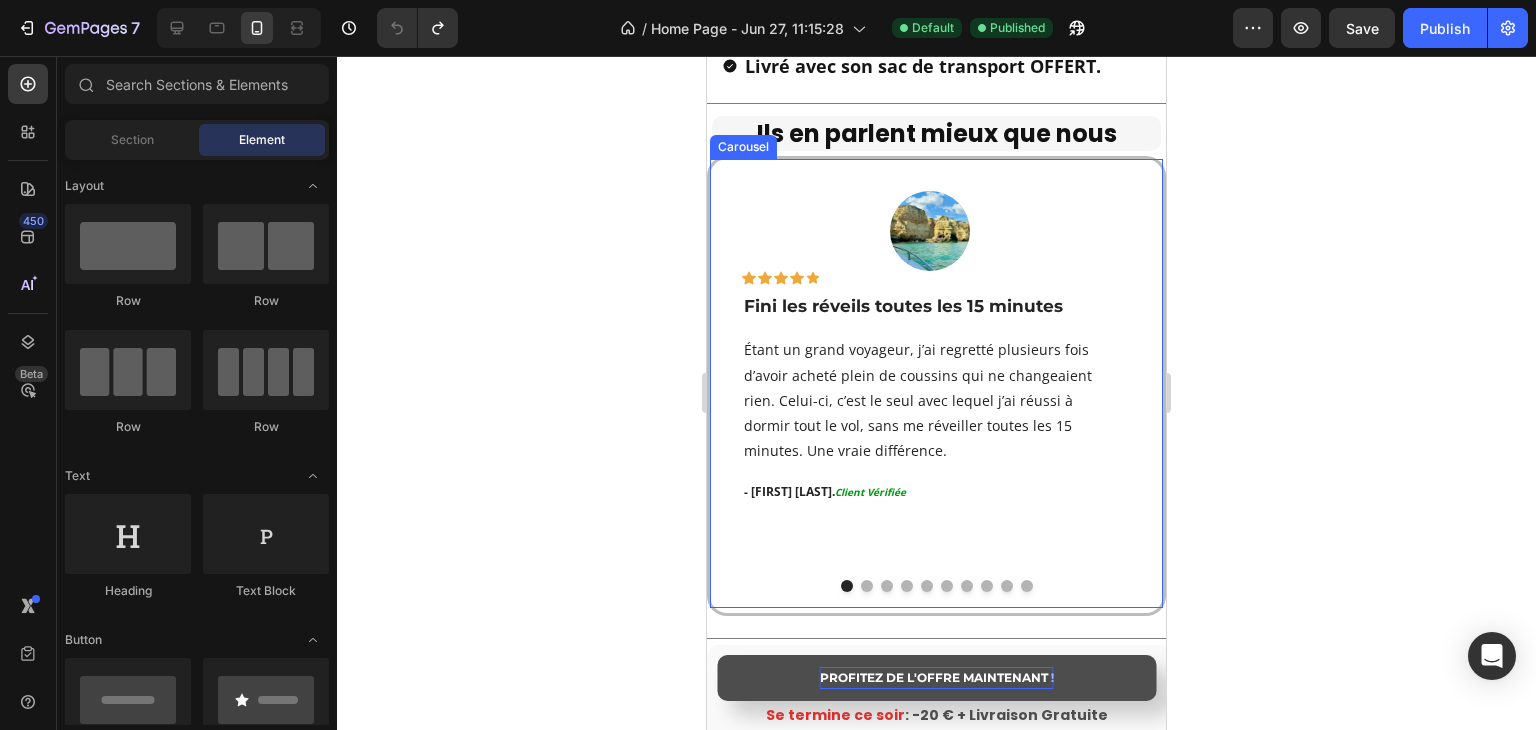 click at bounding box center (867, 586) 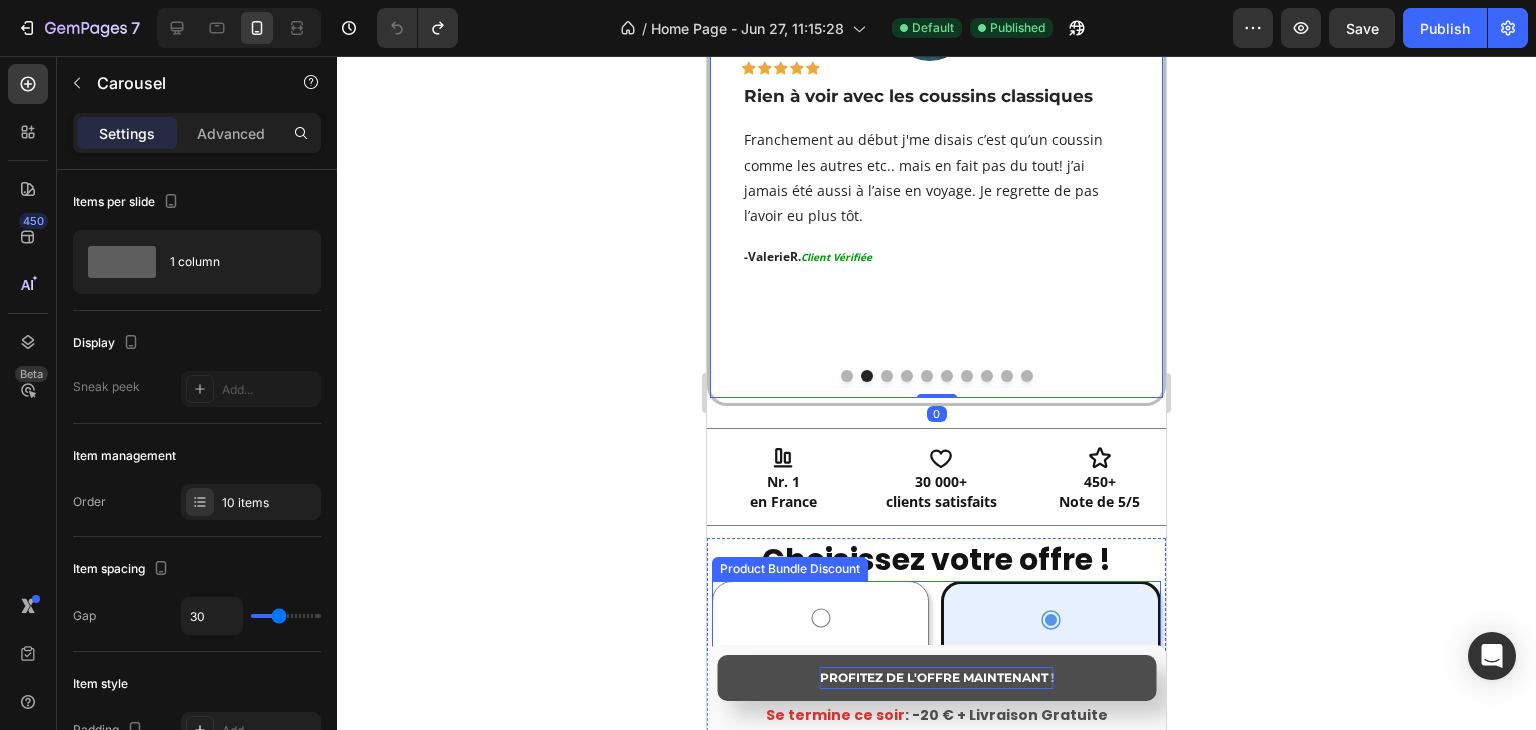 scroll, scrollTop: 2500, scrollLeft: 0, axis: vertical 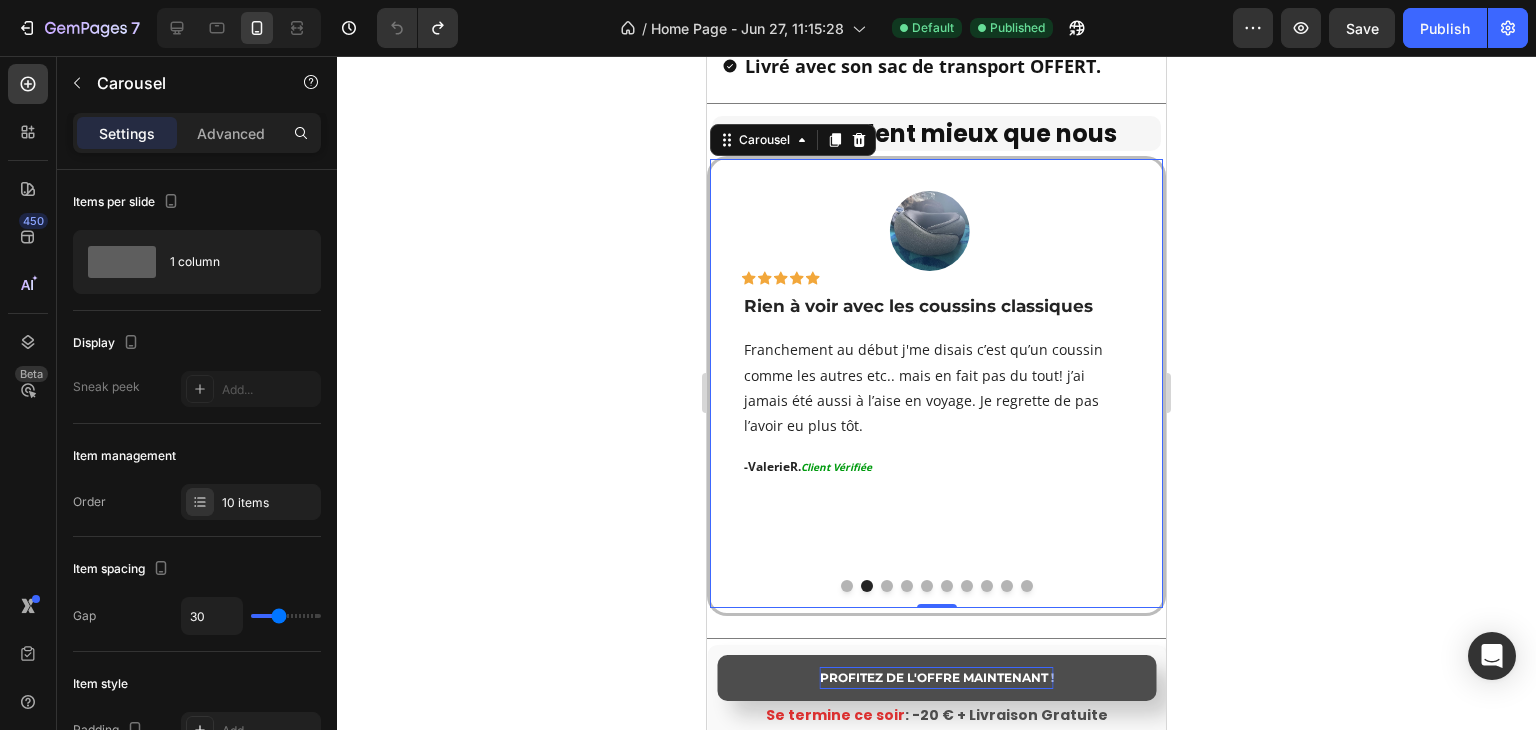 click at bounding box center (887, 586) 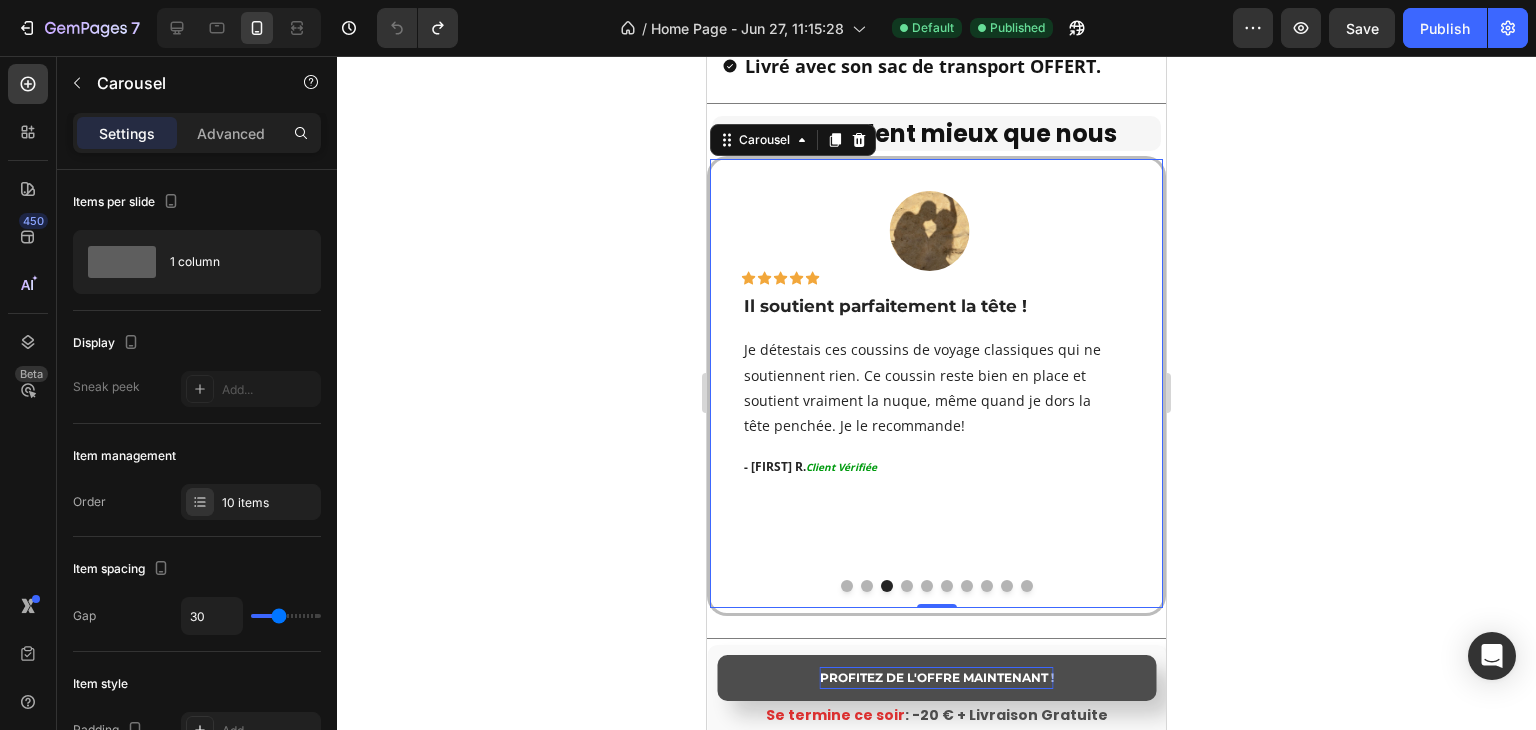 click at bounding box center (907, 586) 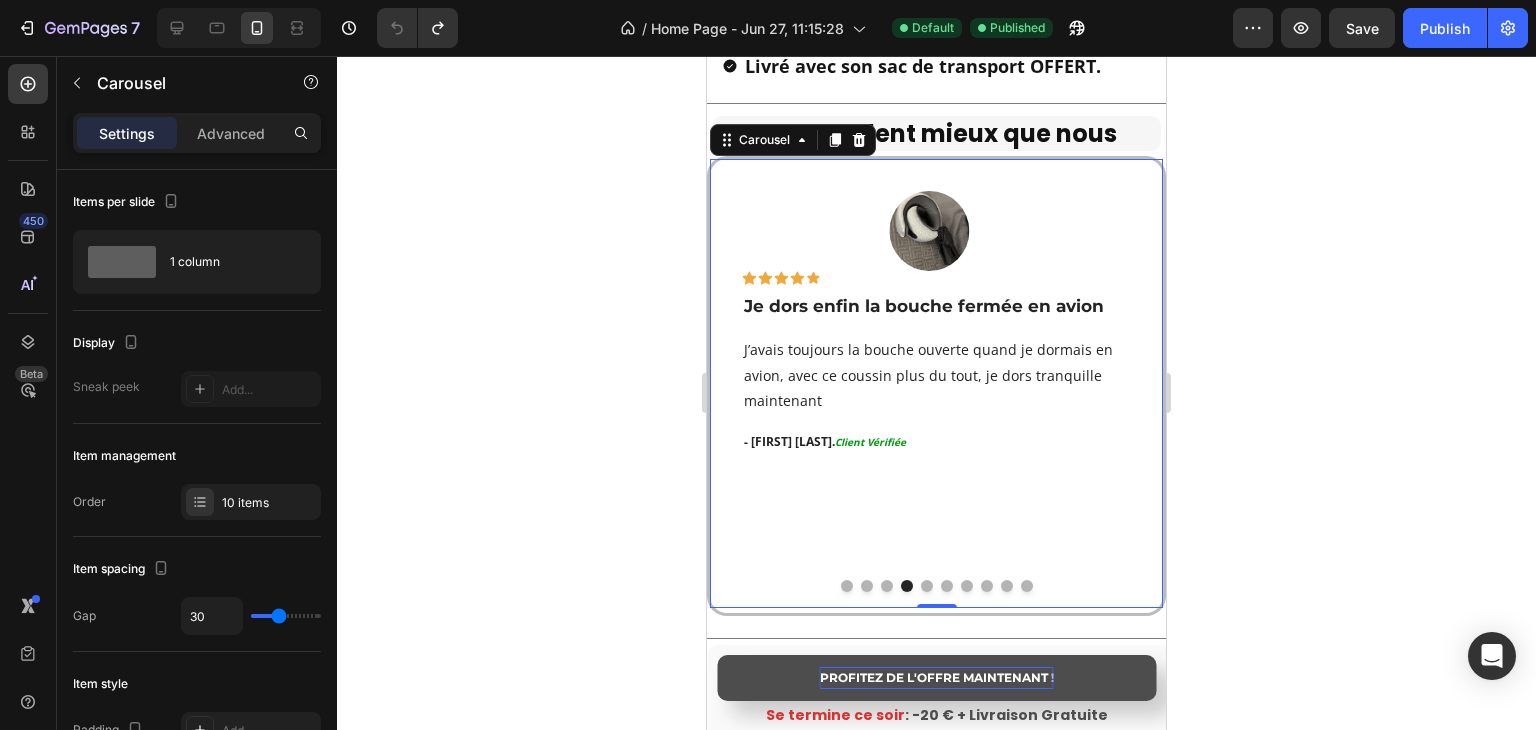 click at bounding box center (927, 586) 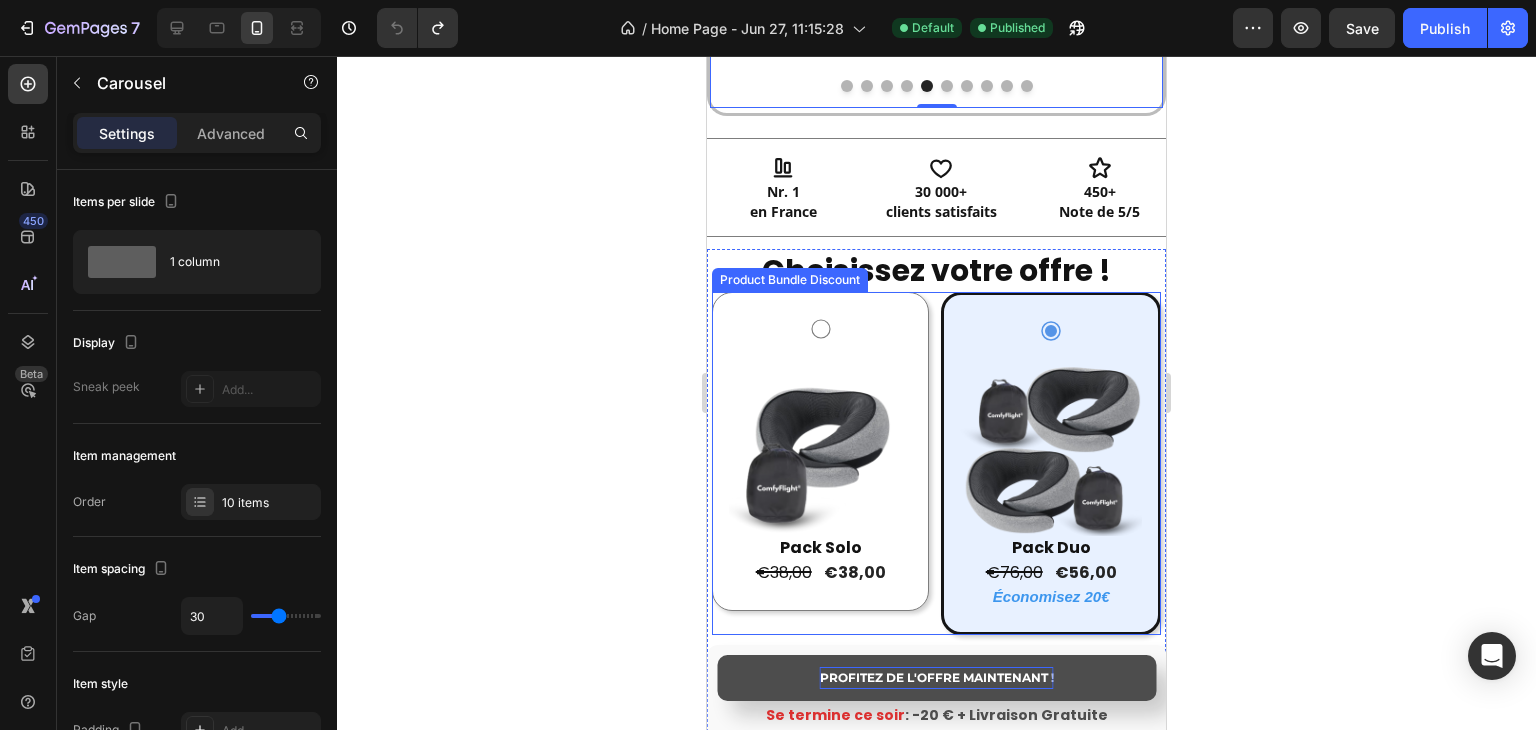 scroll, scrollTop: 3000, scrollLeft: 0, axis: vertical 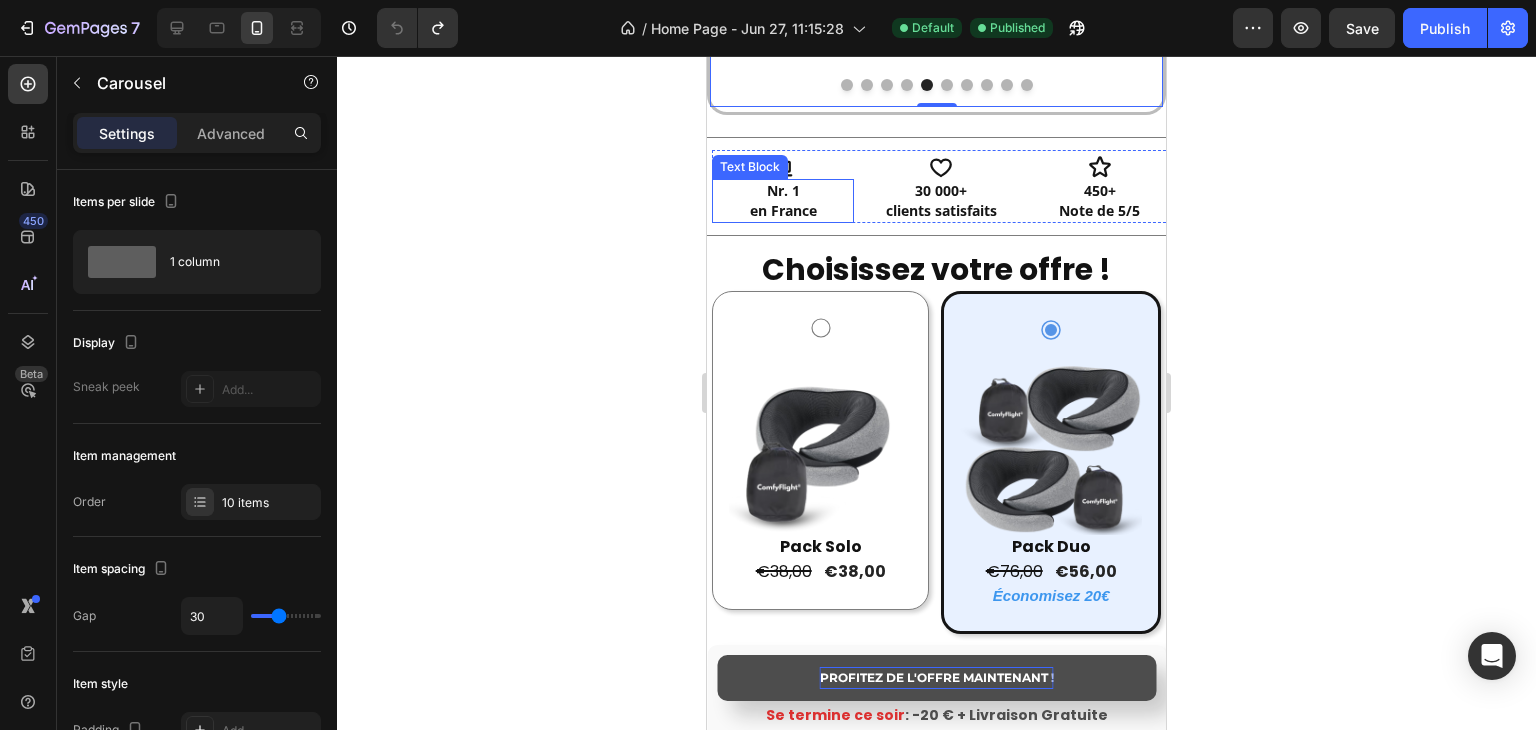 click on "en France" at bounding box center (783, 211) 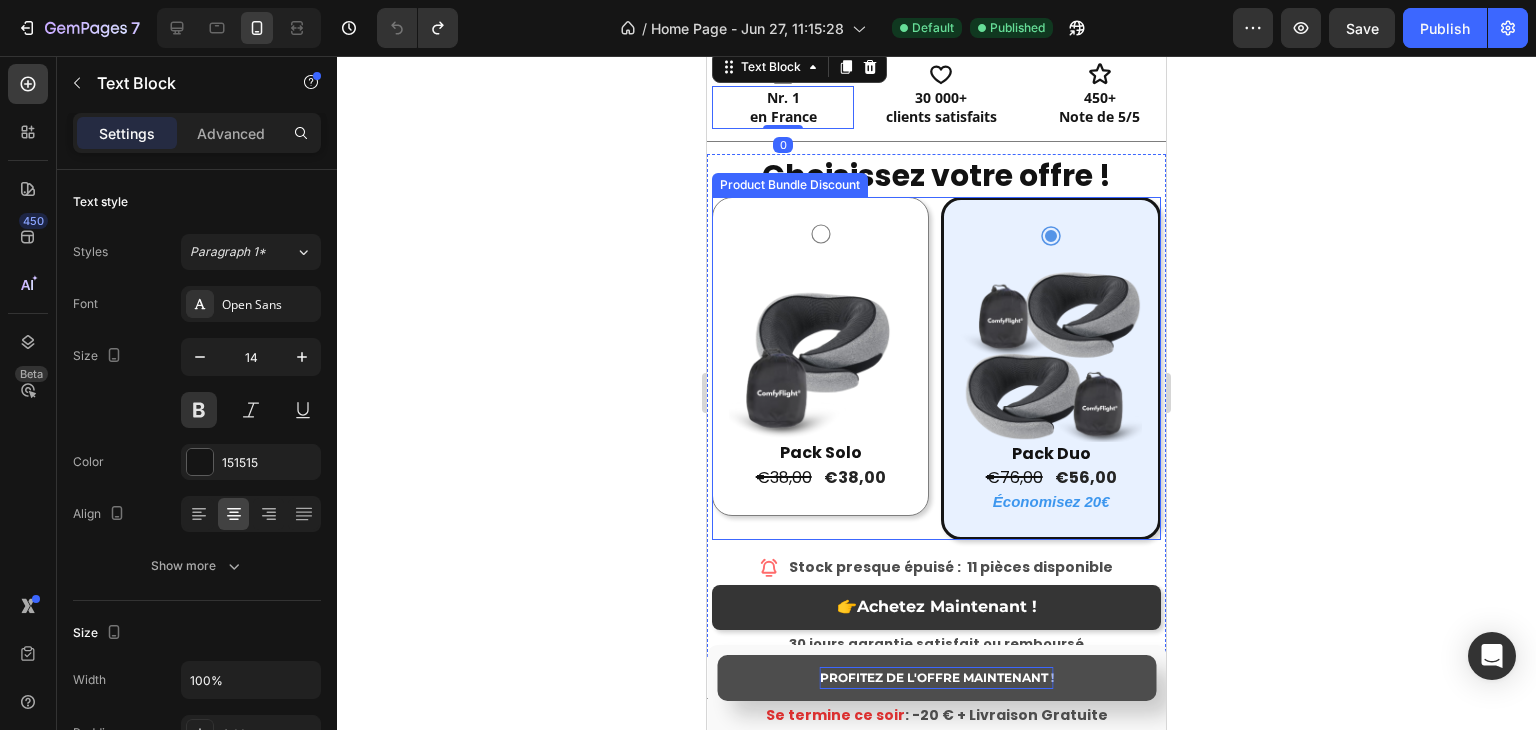 click 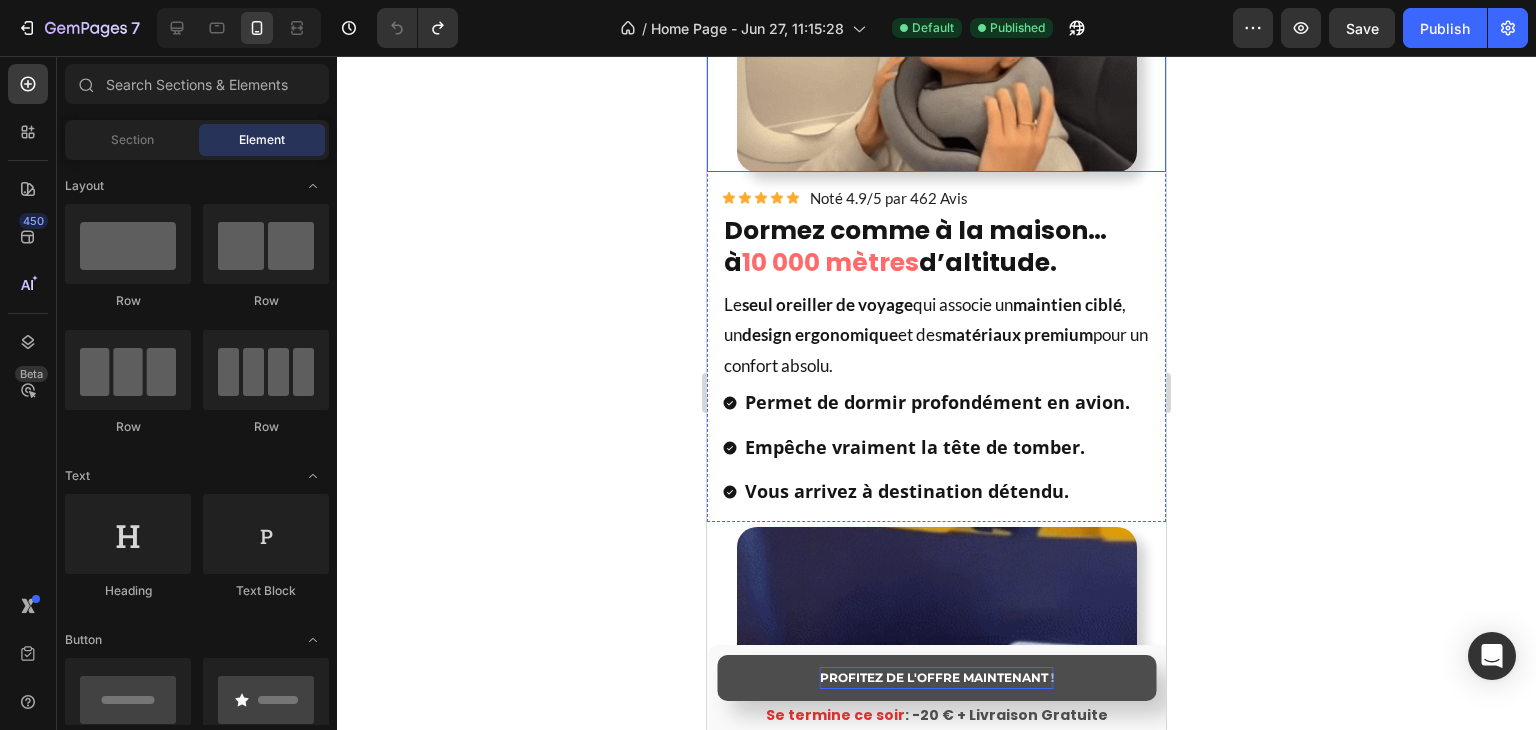 scroll, scrollTop: 1496, scrollLeft: 0, axis: vertical 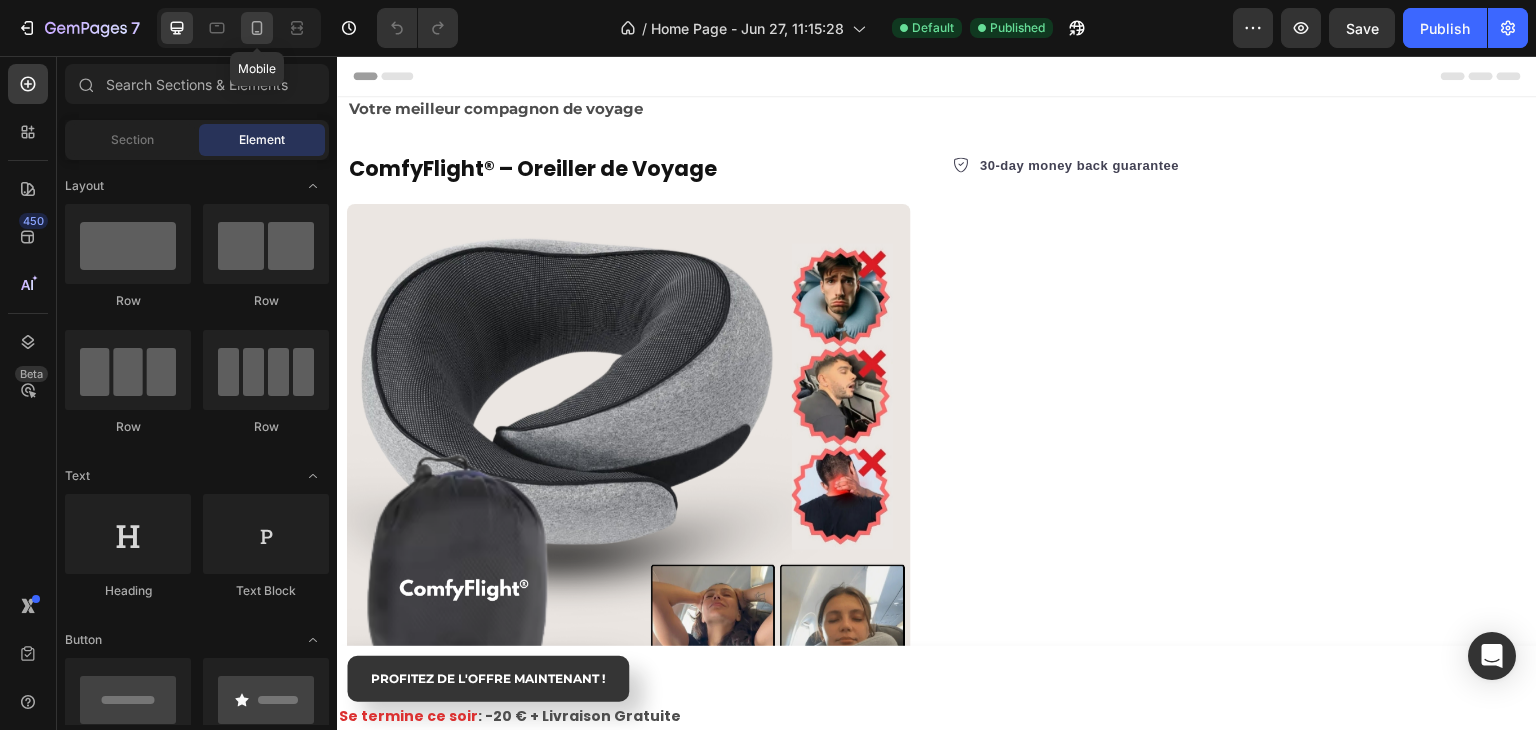 click 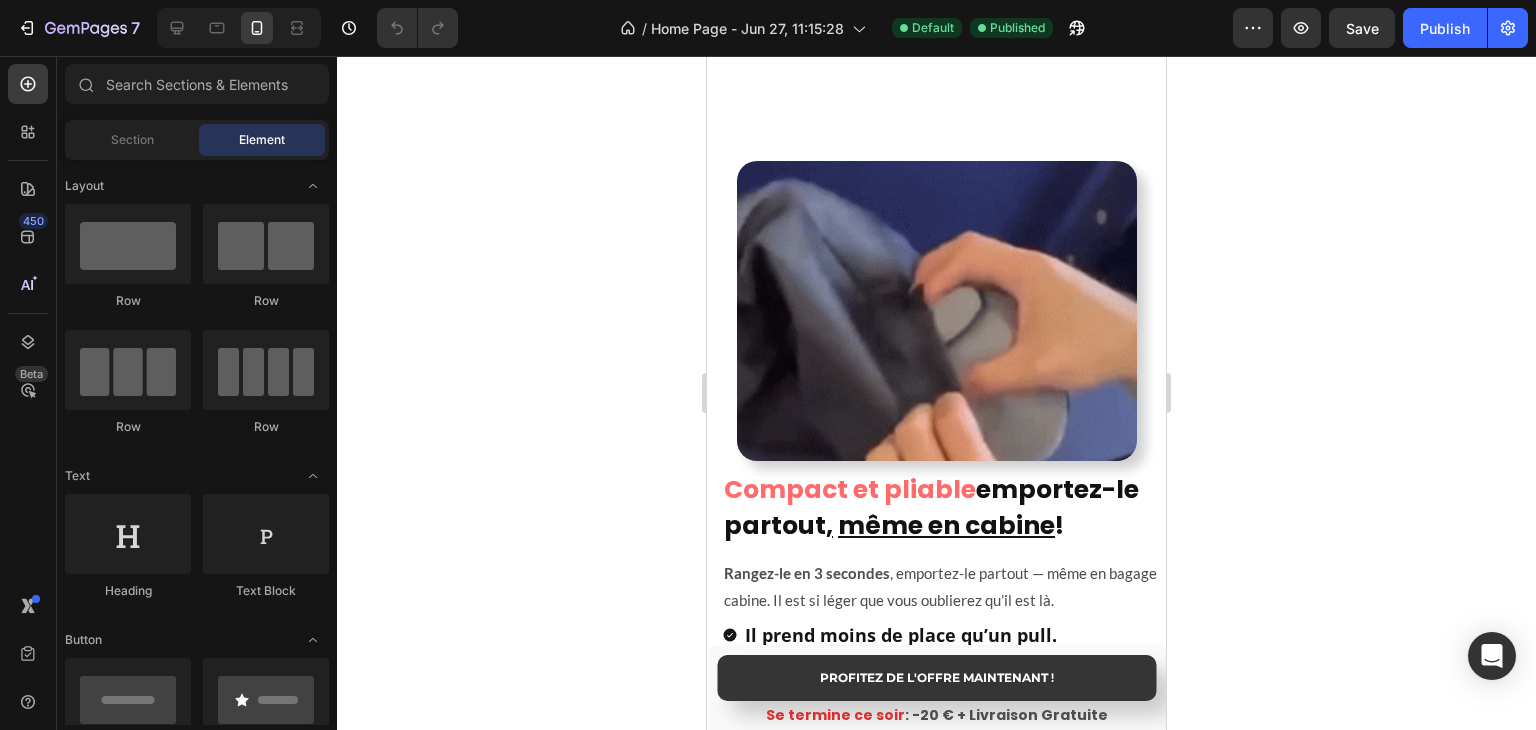 scroll, scrollTop: 2119, scrollLeft: 0, axis: vertical 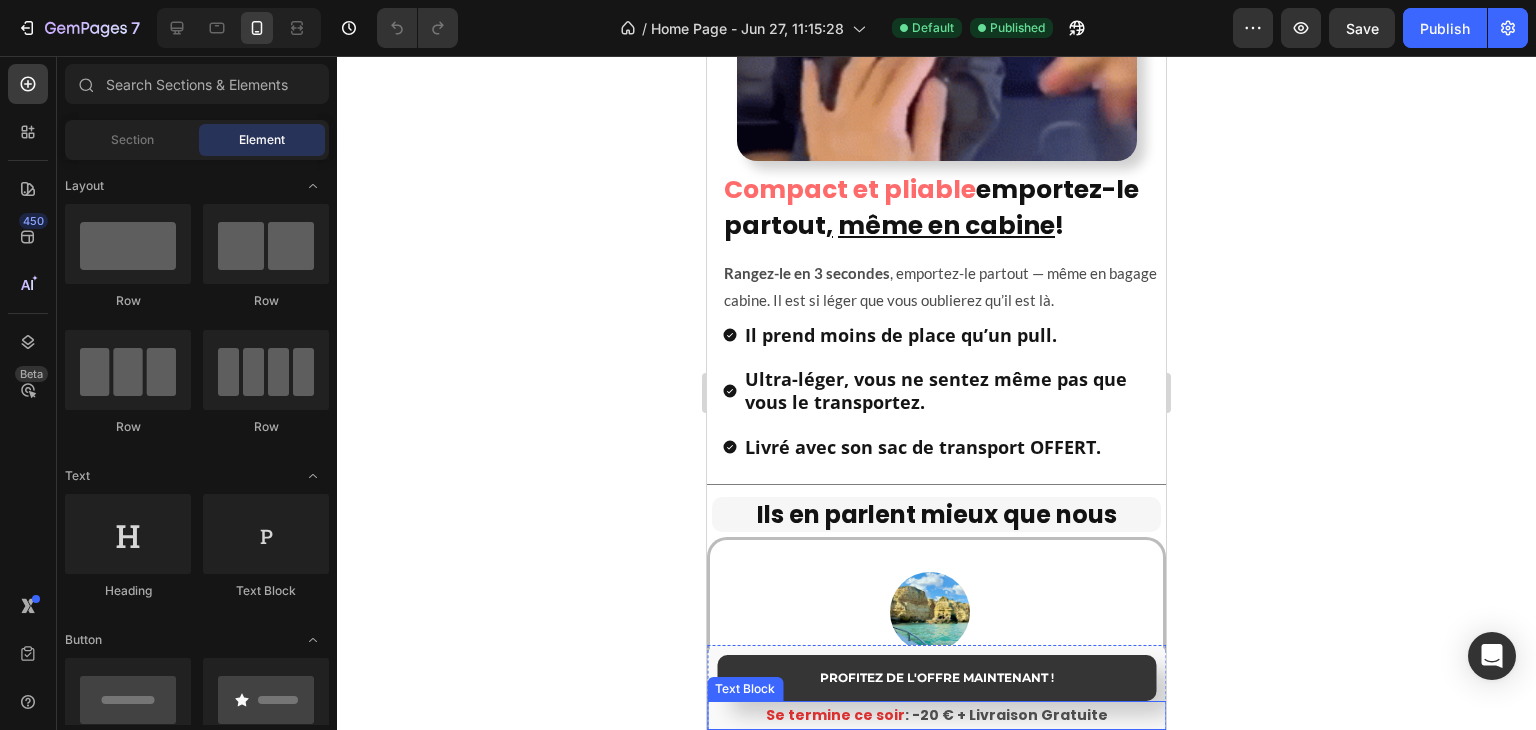 click on "Se termine ce soir" at bounding box center (835, 715) 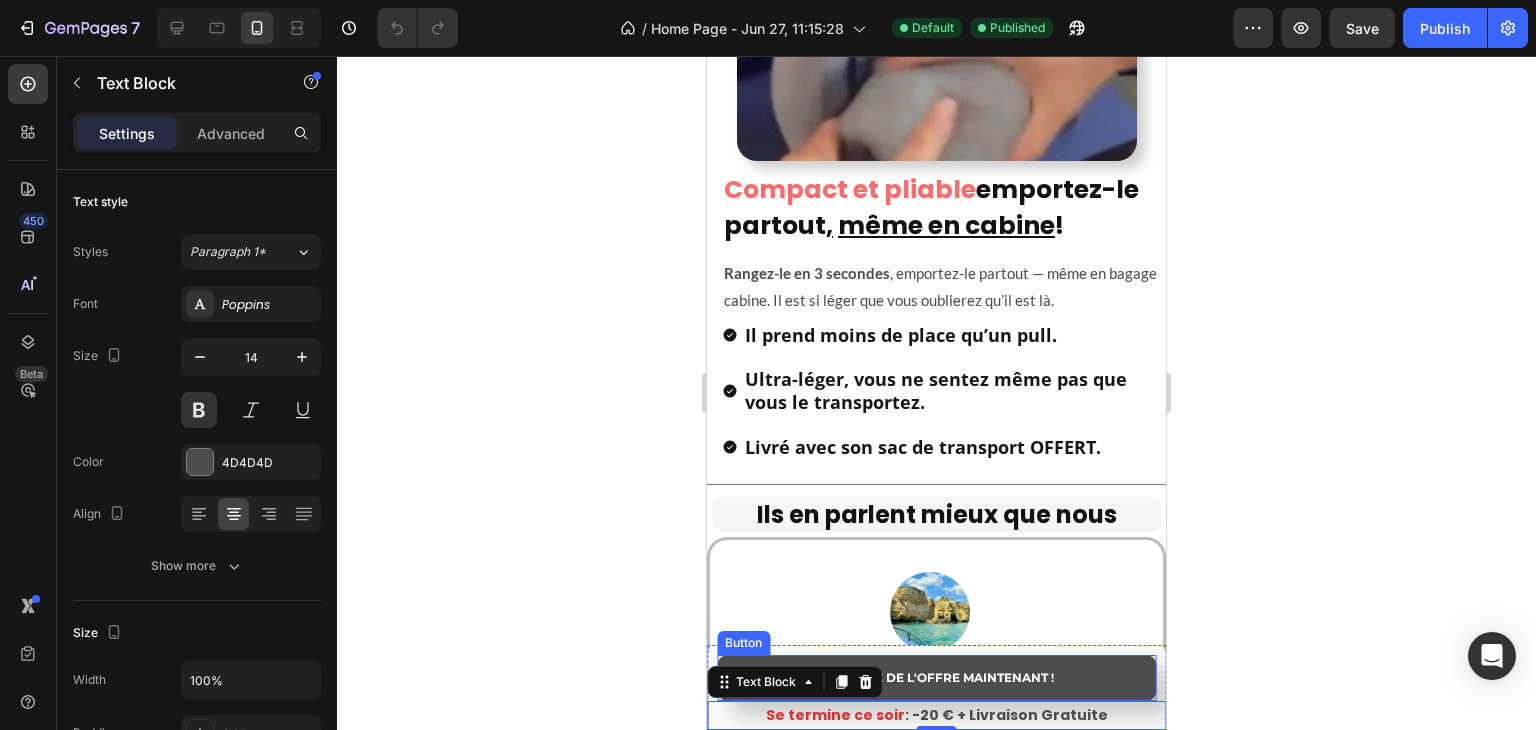 click on "PROFITEZ DE L'OFFRE MAINTENANT !" at bounding box center (936, 678) 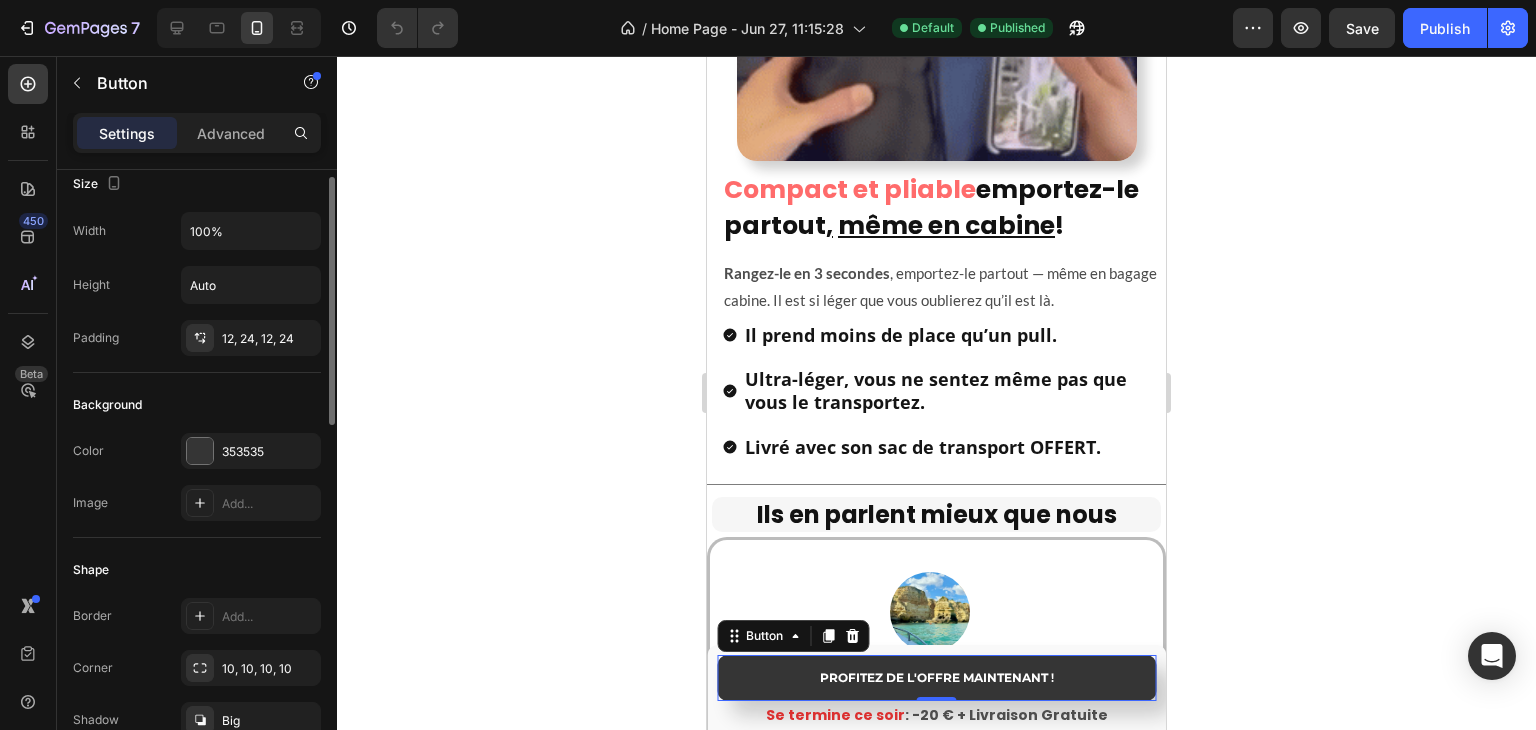scroll, scrollTop: 218, scrollLeft: 0, axis: vertical 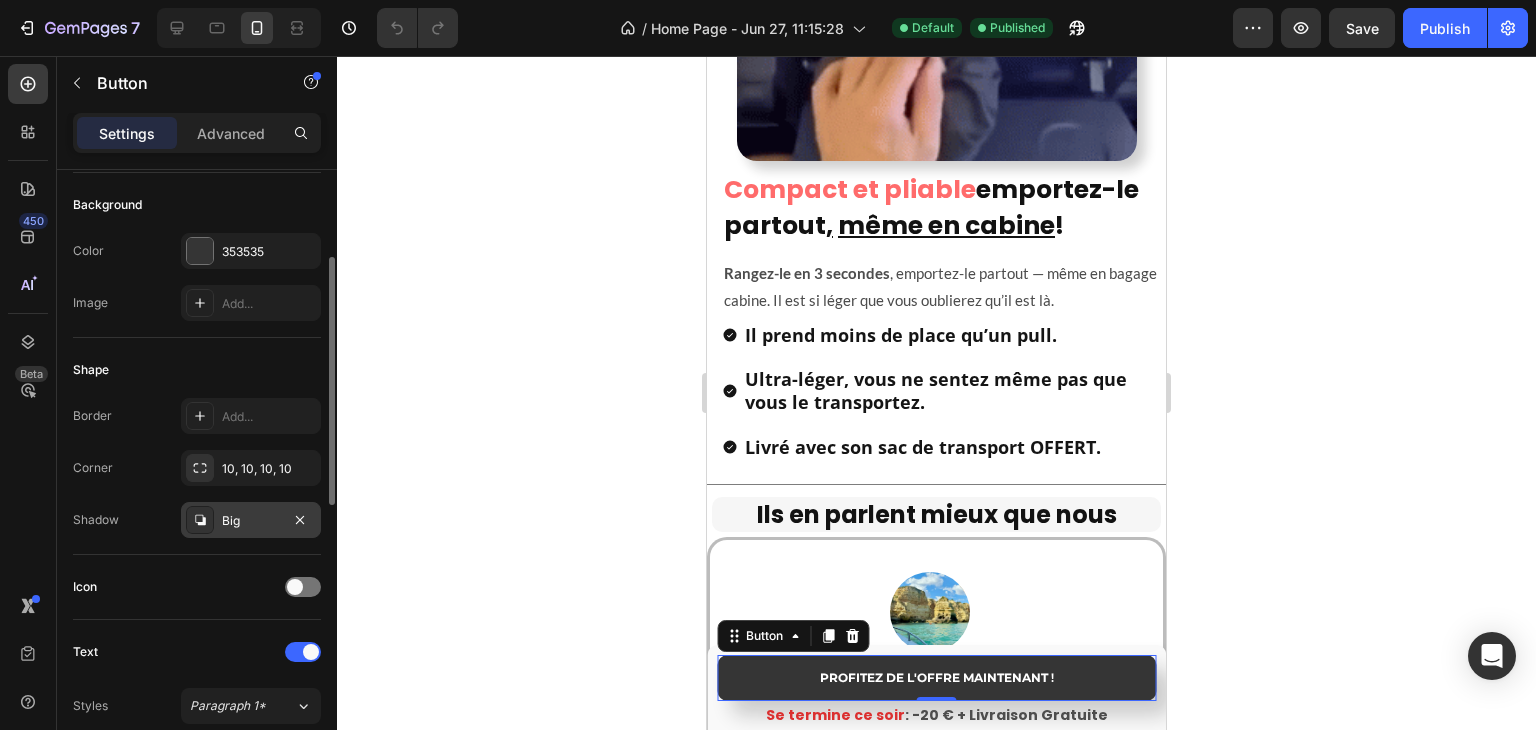 click 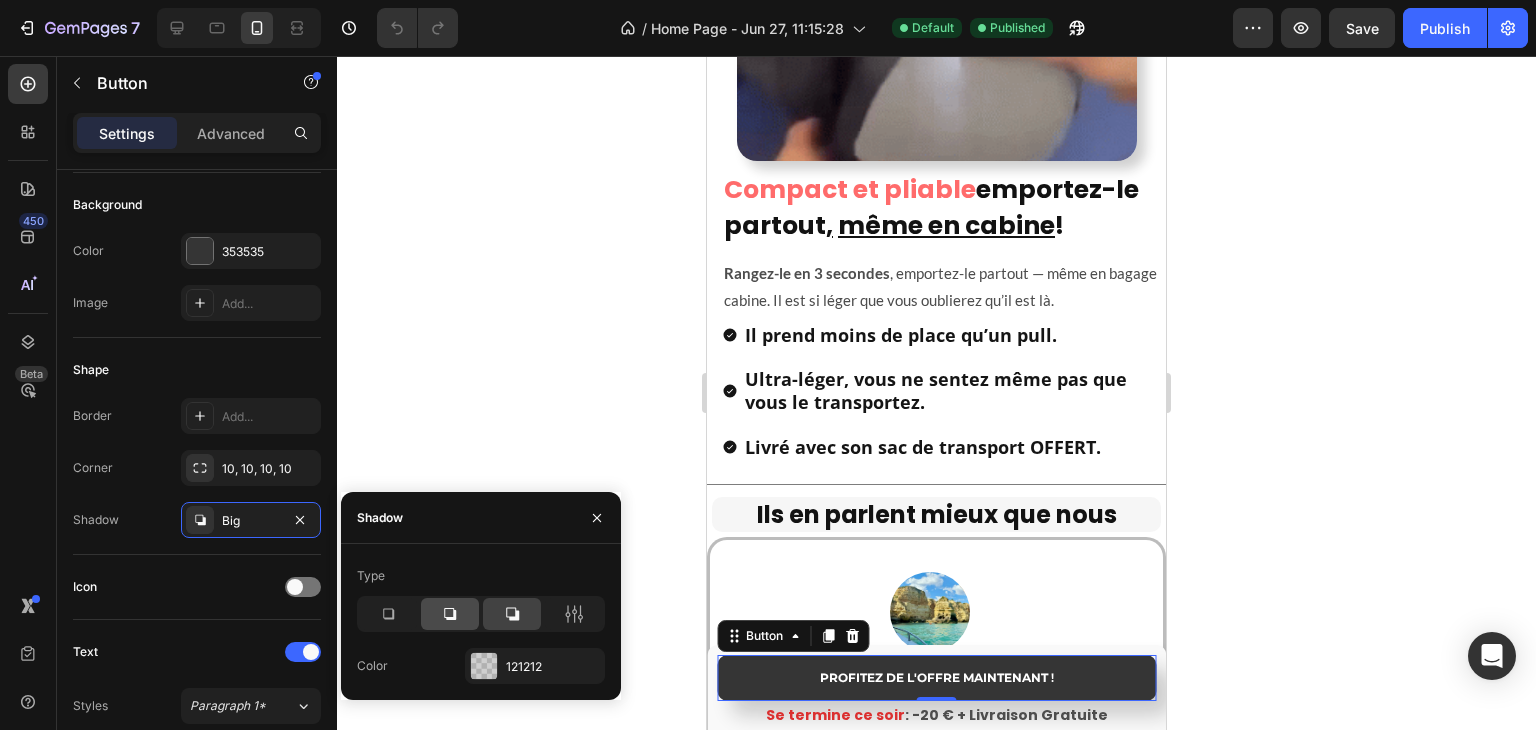 click 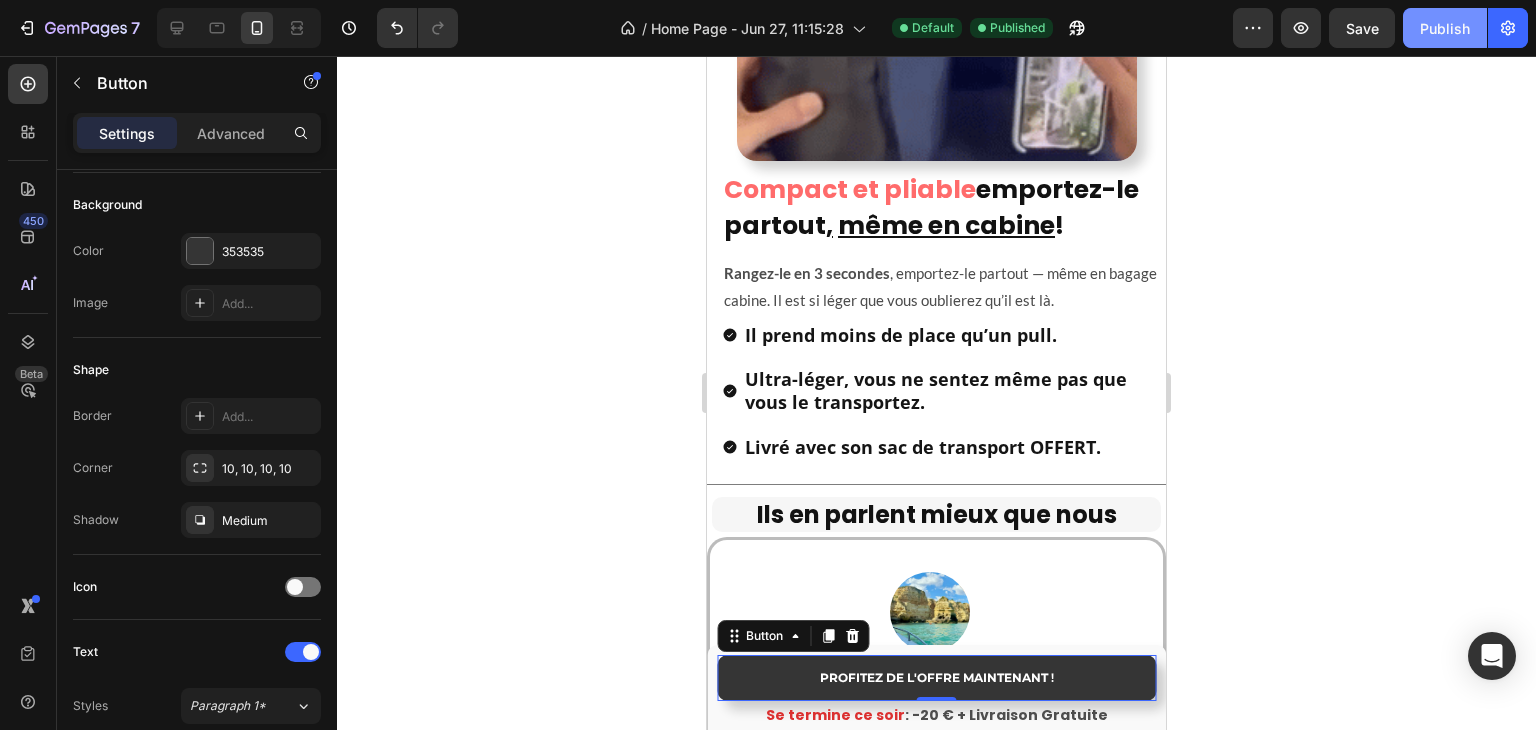 click on "Publish" at bounding box center (1445, 28) 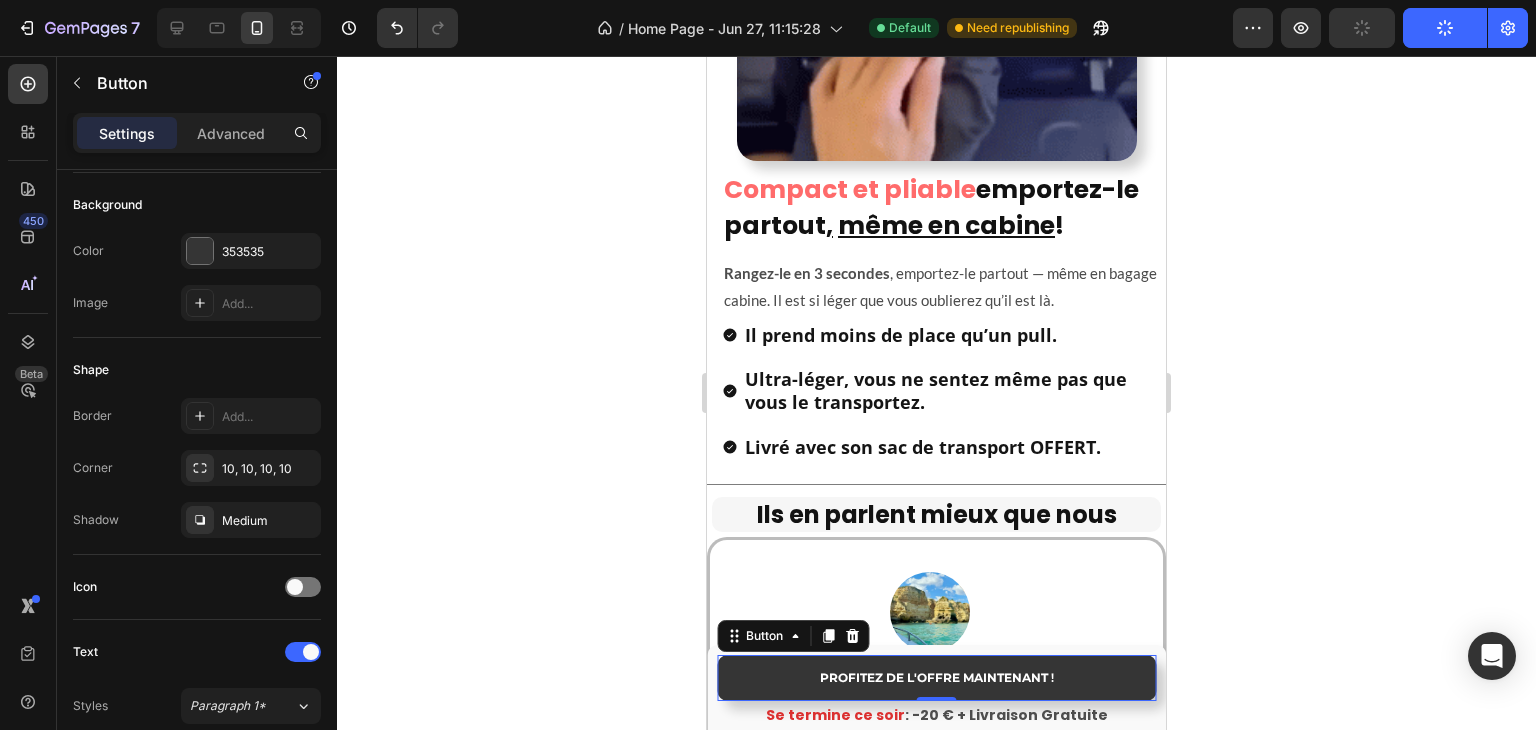 click 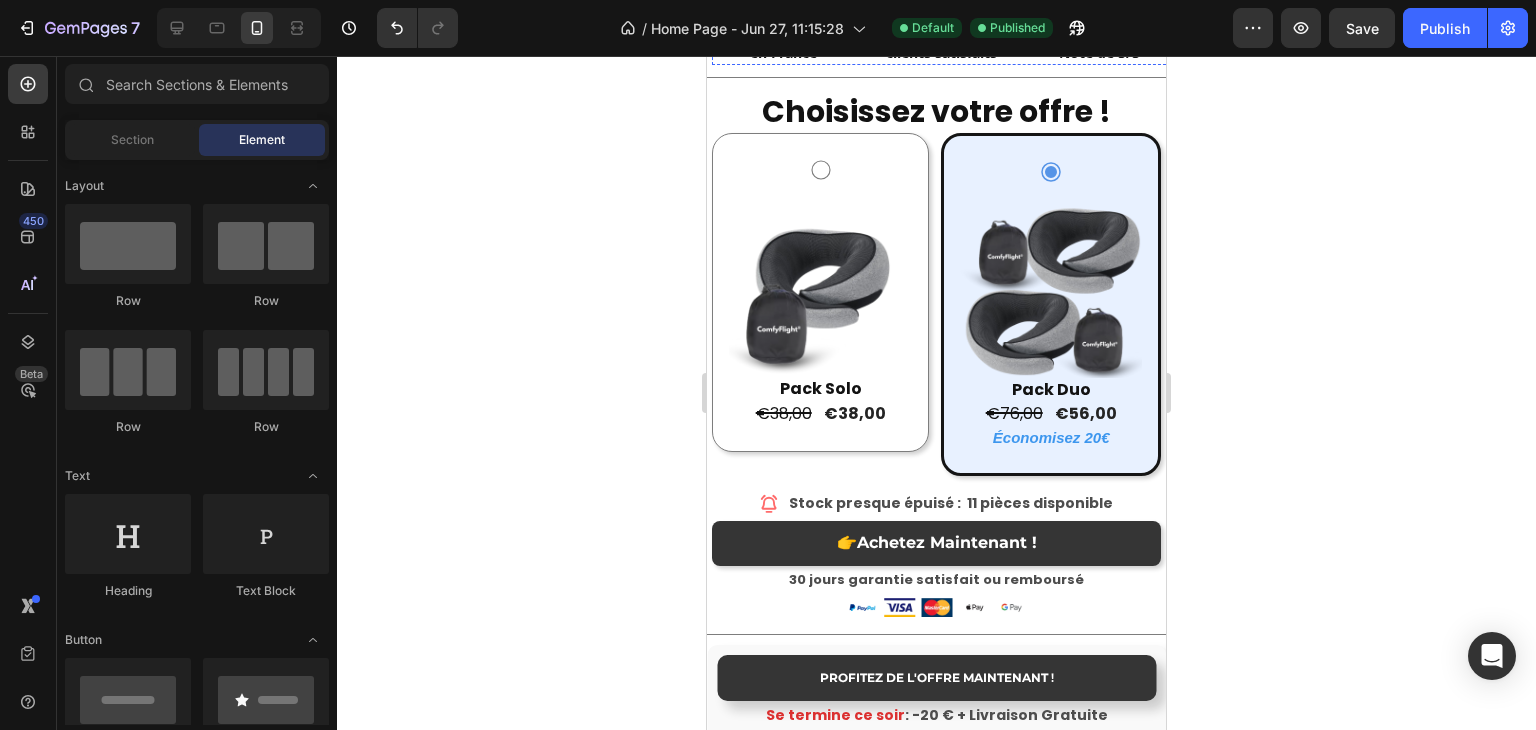 scroll, scrollTop: 3200, scrollLeft: 0, axis: vertical 